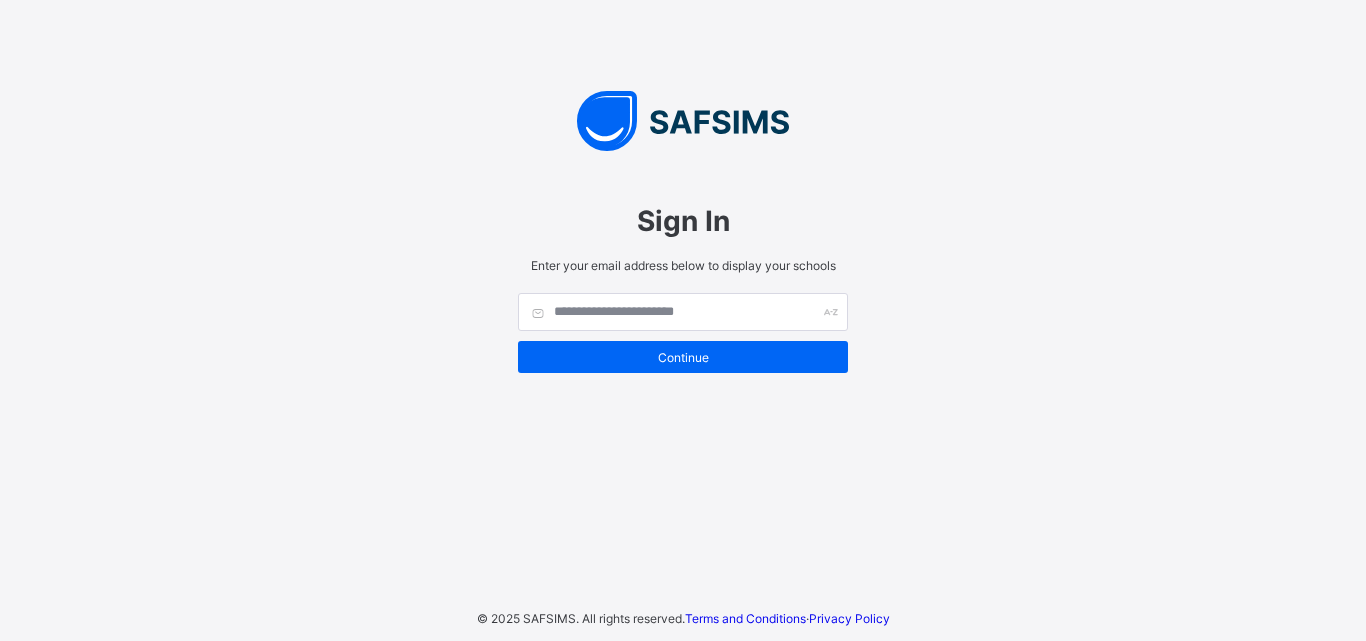 scroll, scrollTop: 0, scrollLeft: 0, axis: both 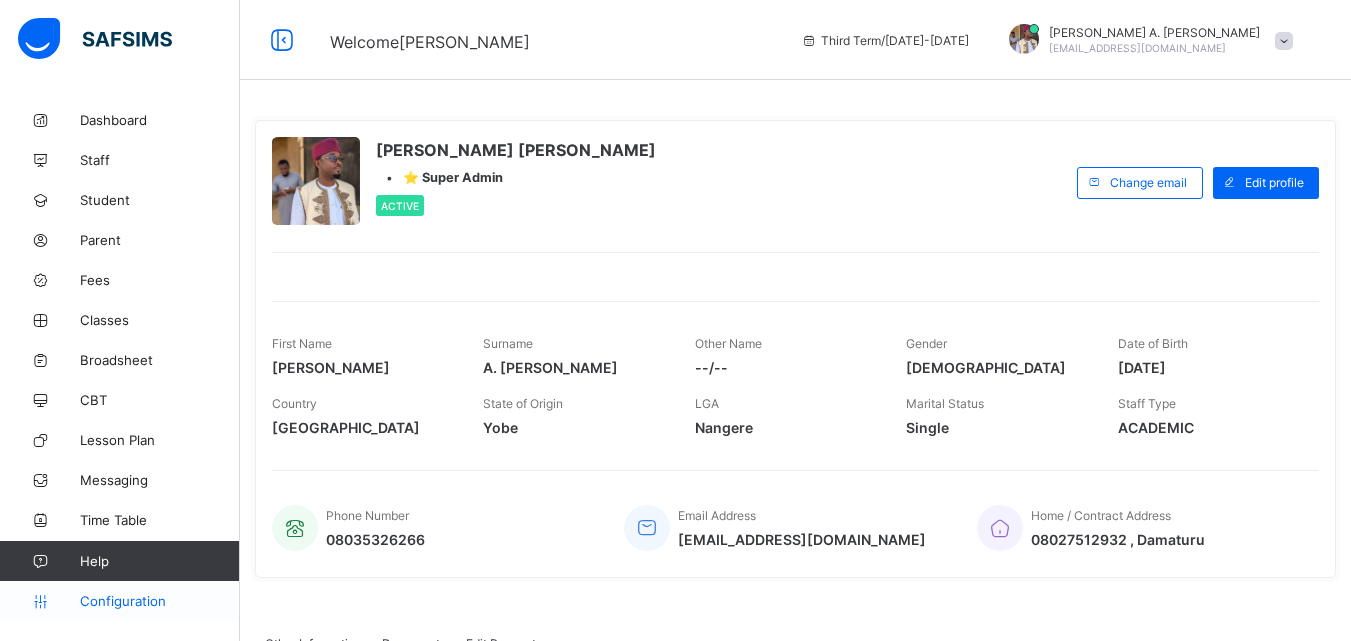 click on "Configuration" at bounding box center [159, 601] 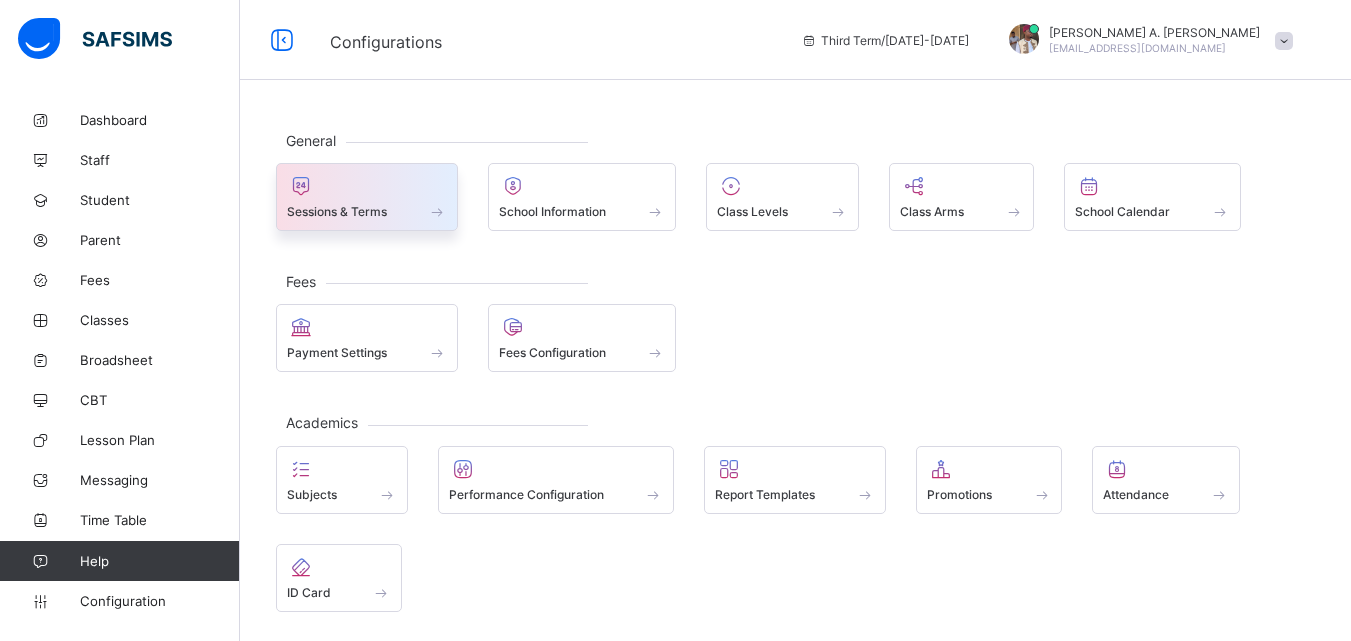 click at bounding box center [367, 186] 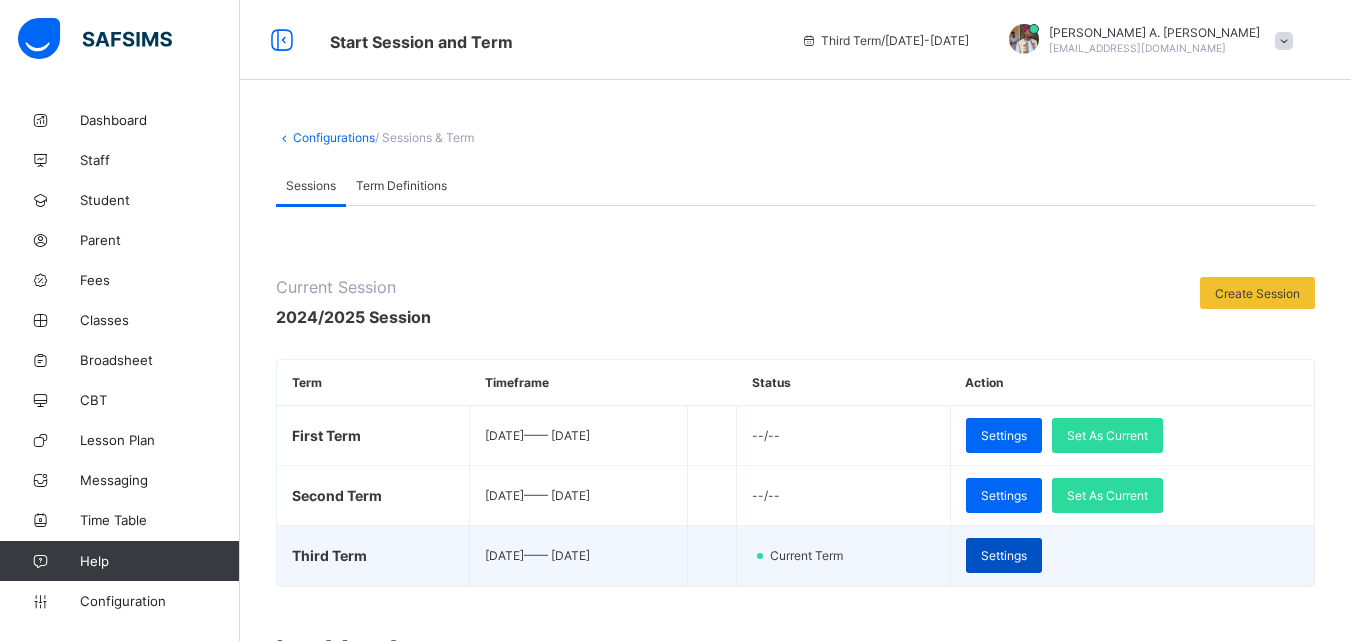 click on "Settings" at bounding box center (1004, 555) 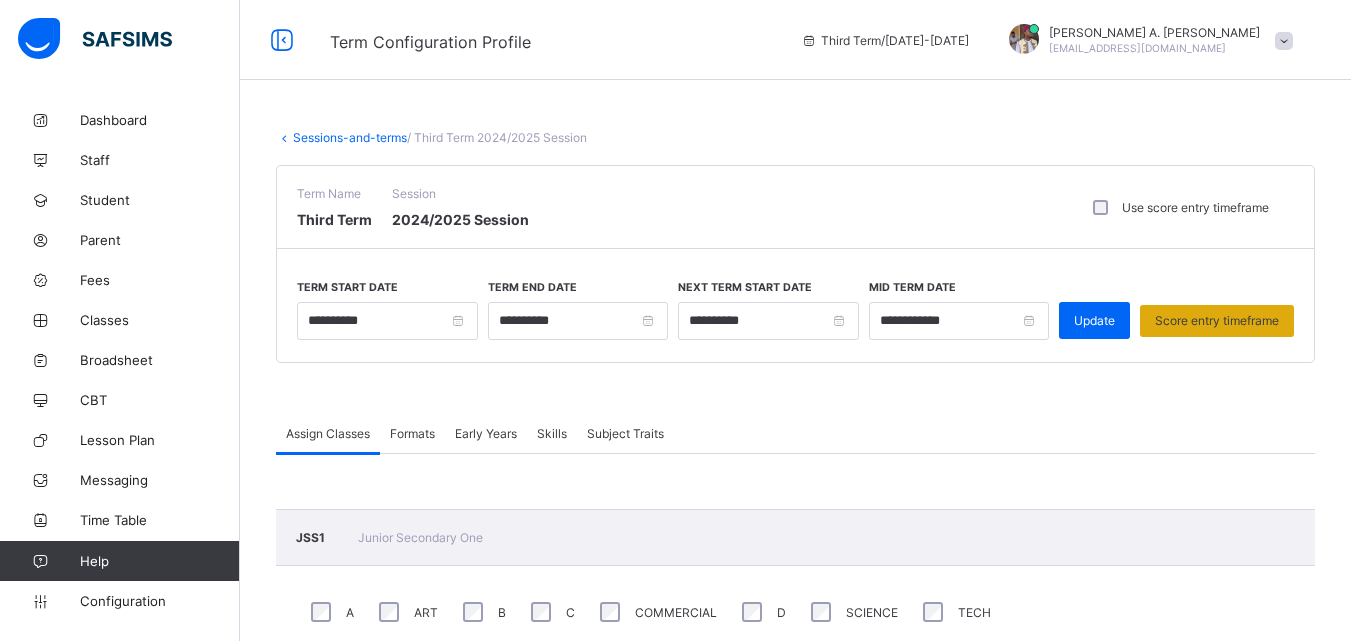 click on "Score entry timeframe" at bounding box center (1217, 320) 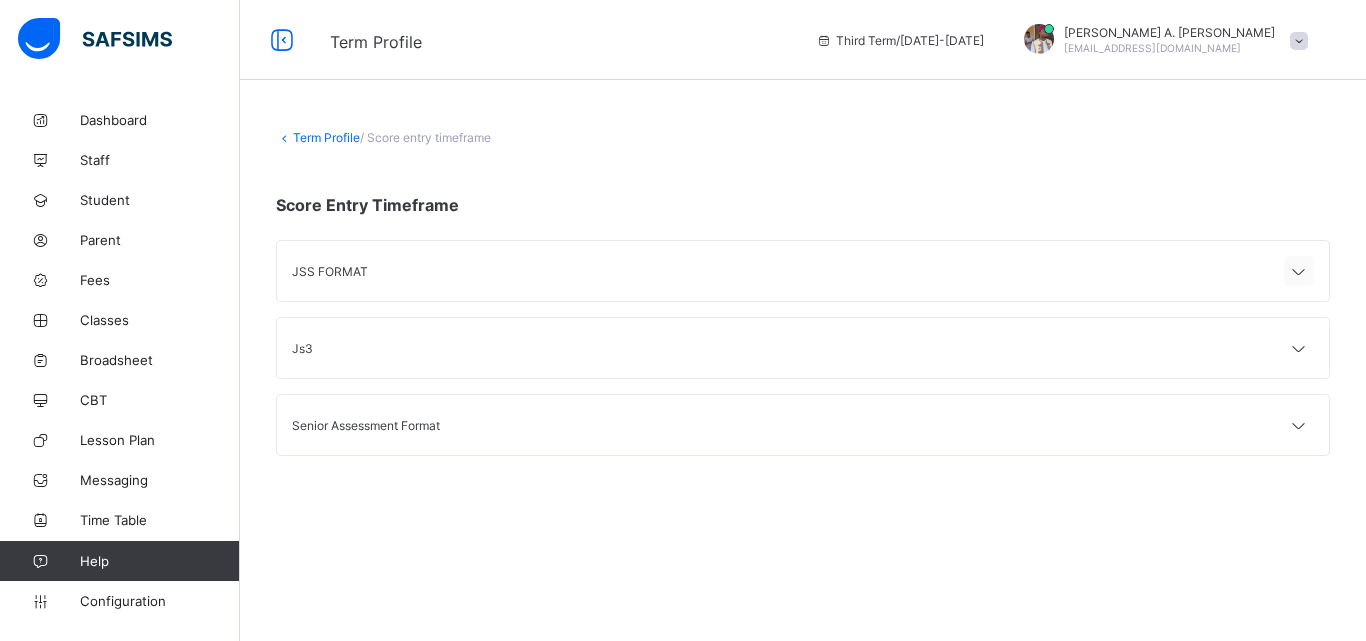click at bounding box center (1299, 272) 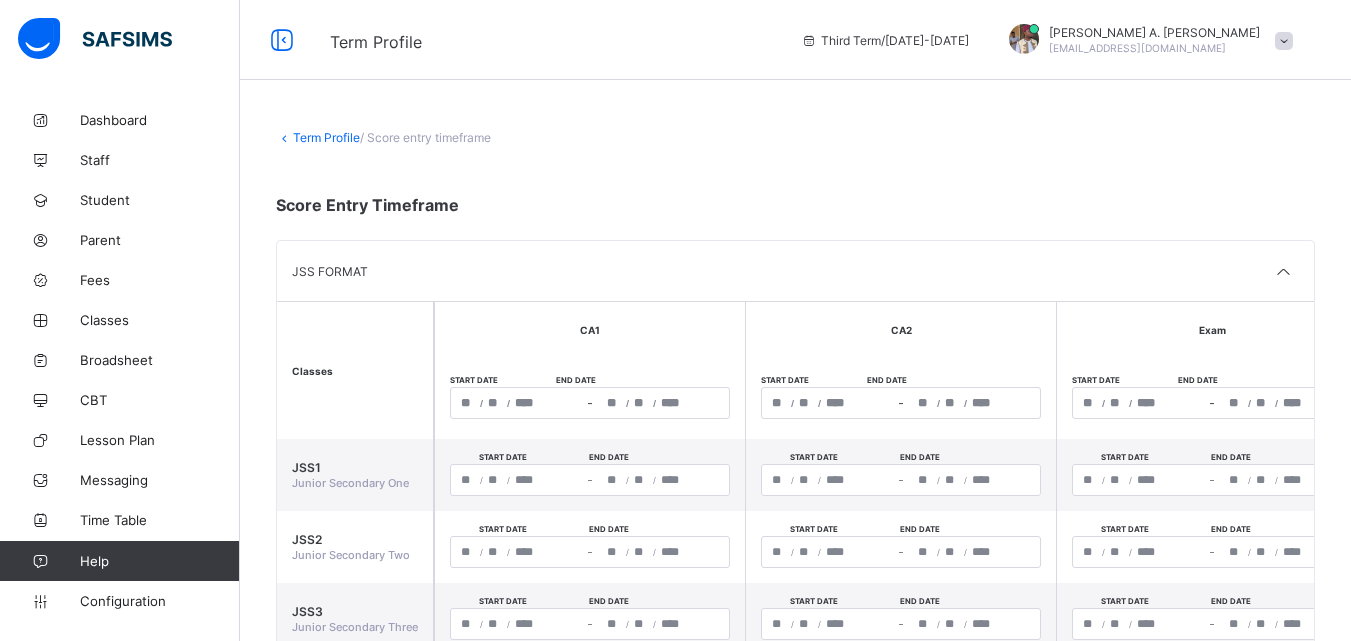 click on "**********" at bounding box center [795, 470] 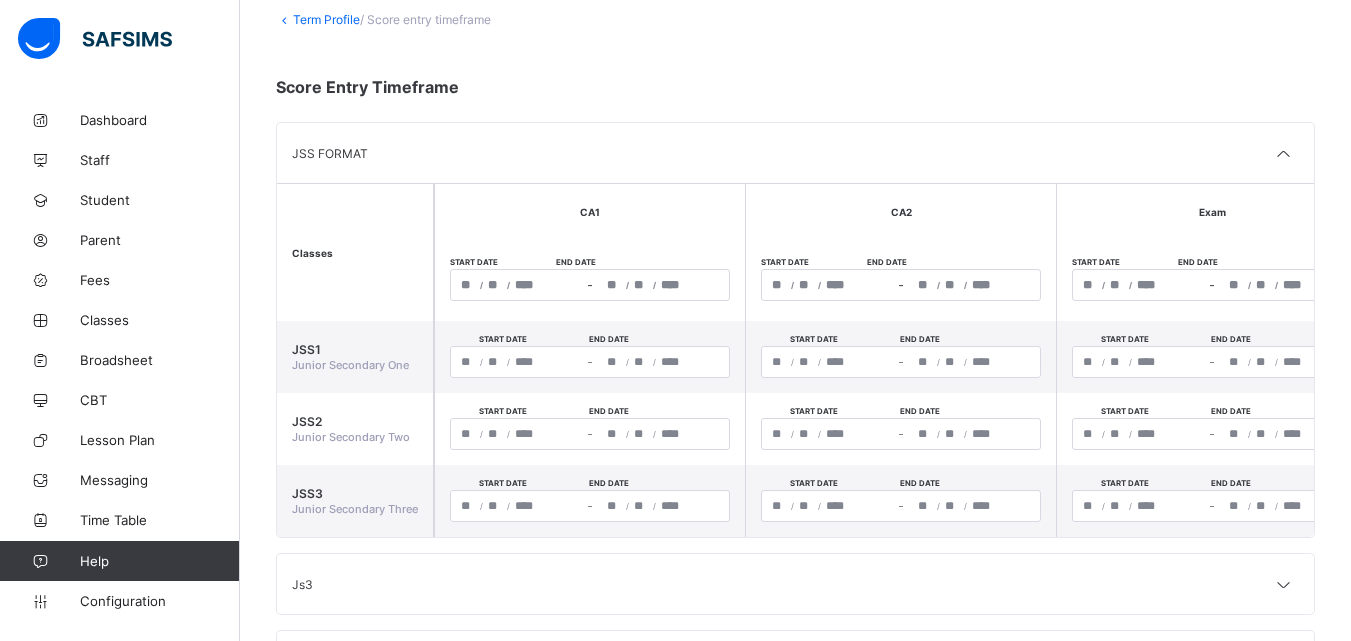 scroll, scrollTop: 120, scrollLeft: 0, axis: vertical 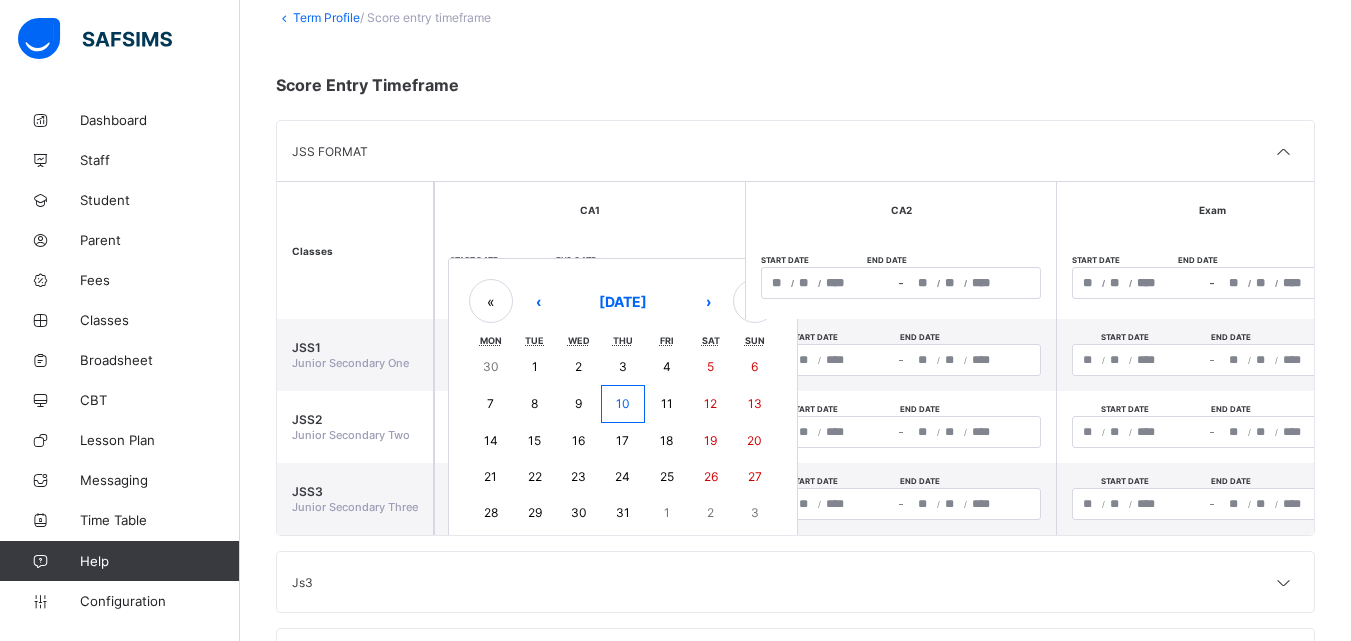 click on "/ / – / / « ‹ July 2025 › » Mon Tue Wed Thu Fri Sat Sun 30 1 2 3 4 5 6 7 8 9 10 11 12 13 14 15 16 17 18 19 20 21 22 23 24 25 26 27 28 29 30 31 1 2 3" at bounding box center (590, 283) 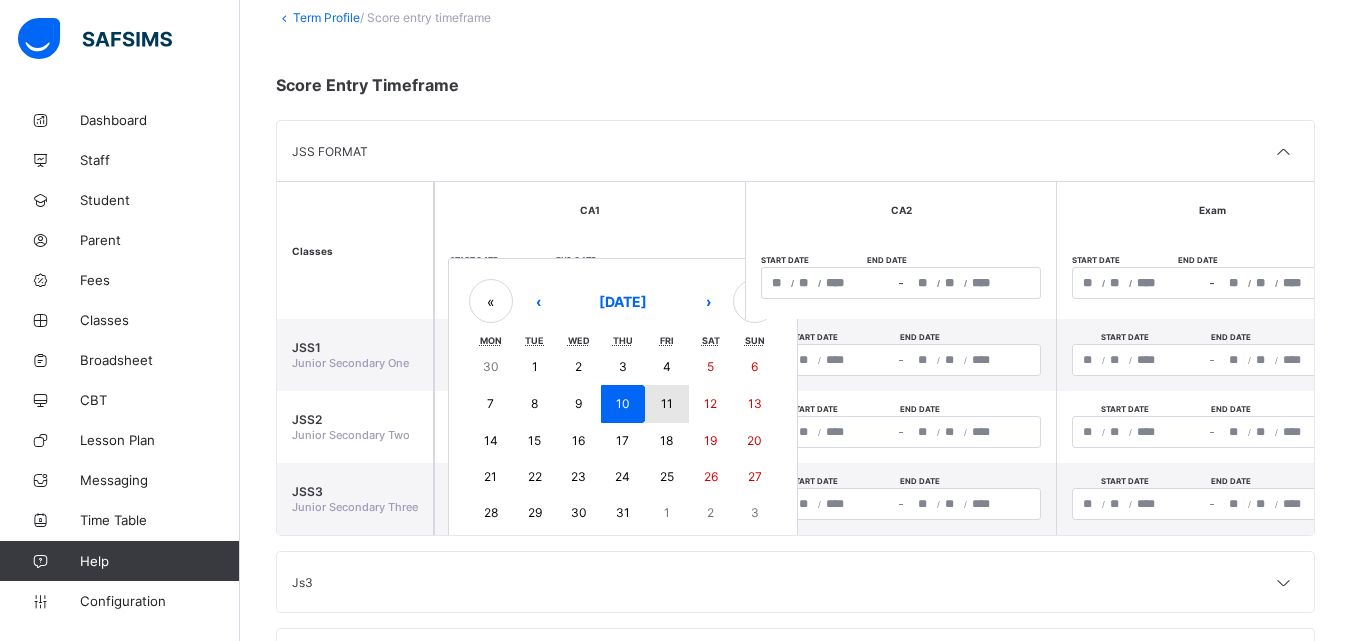 click on "11" at bounding box center [667, 403] 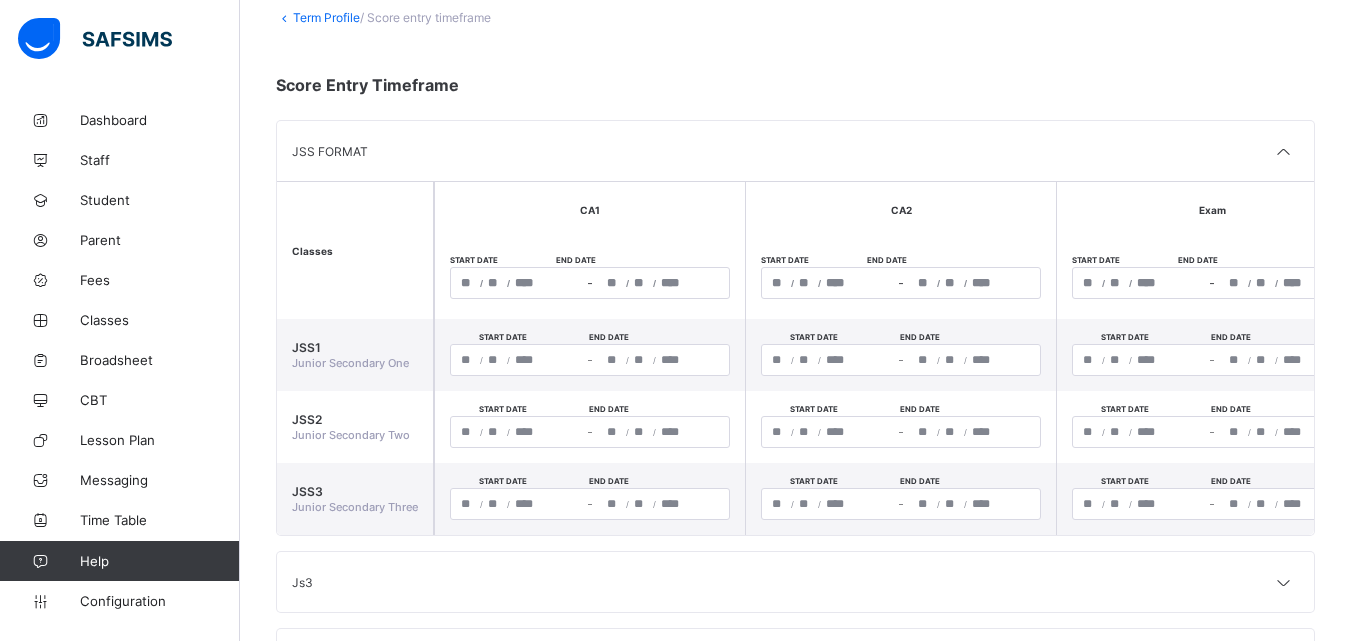click on "/ / – / /" at bounding box center [901, 283] 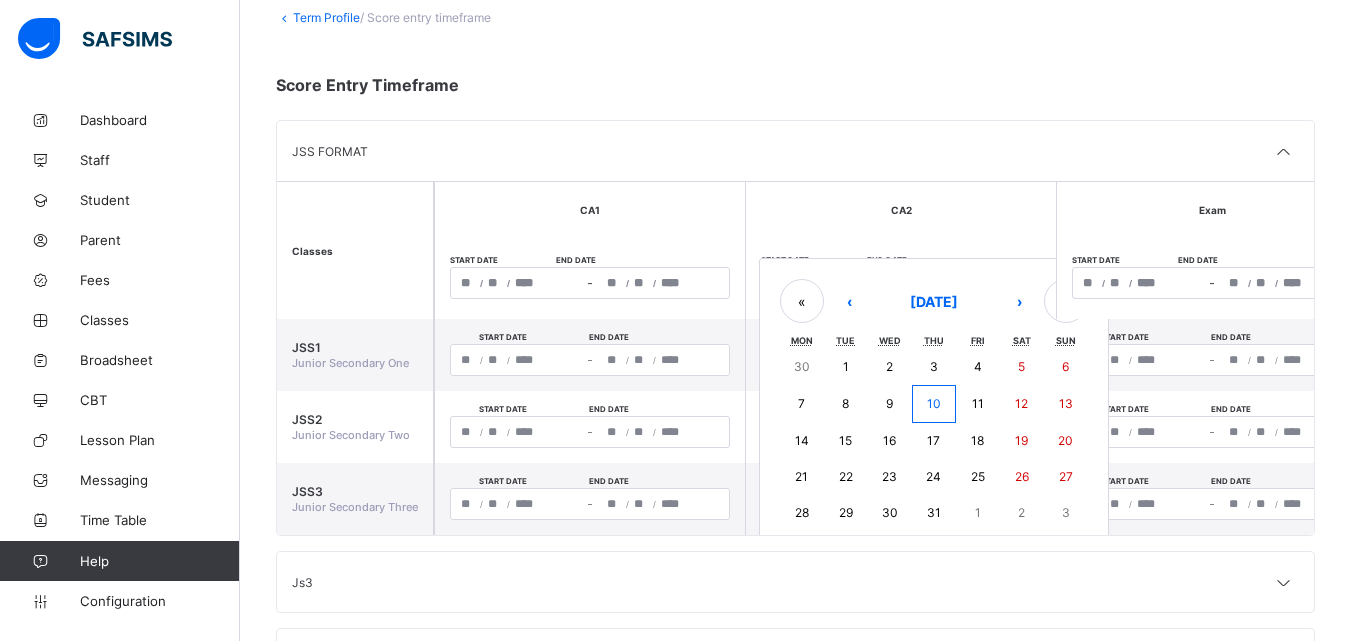 click on "10" at bounding box center (934, 403) 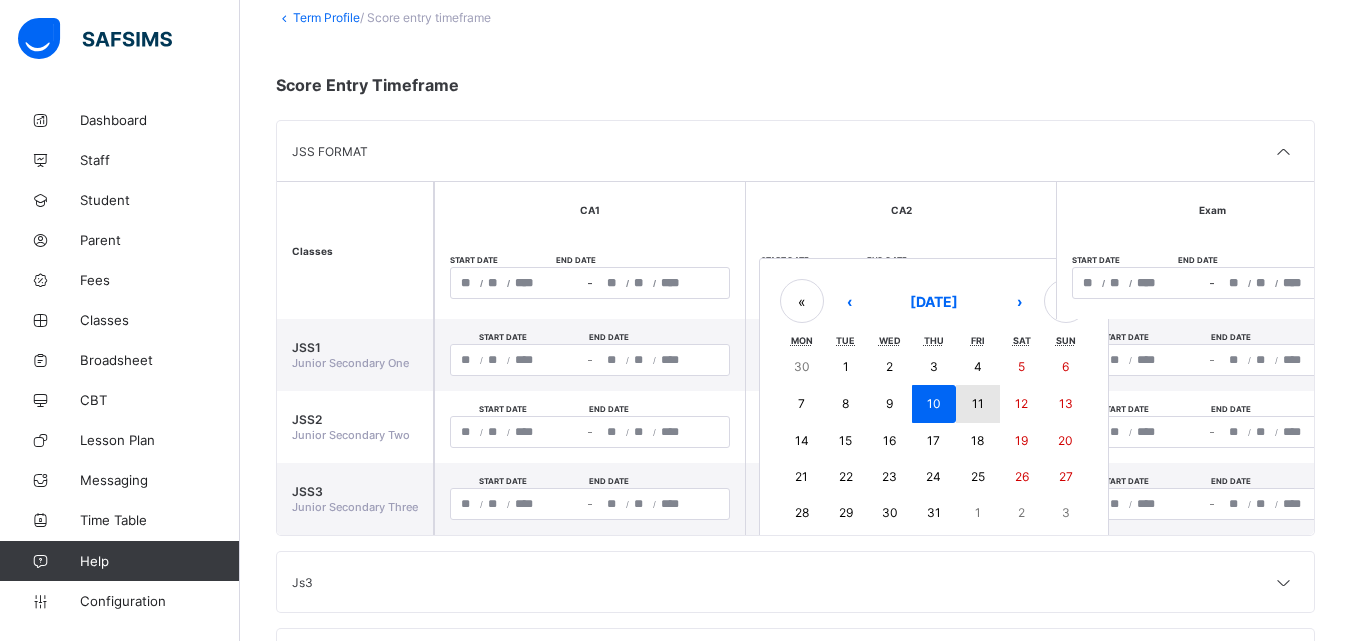 click on "11" at bounding box center [978, 404] 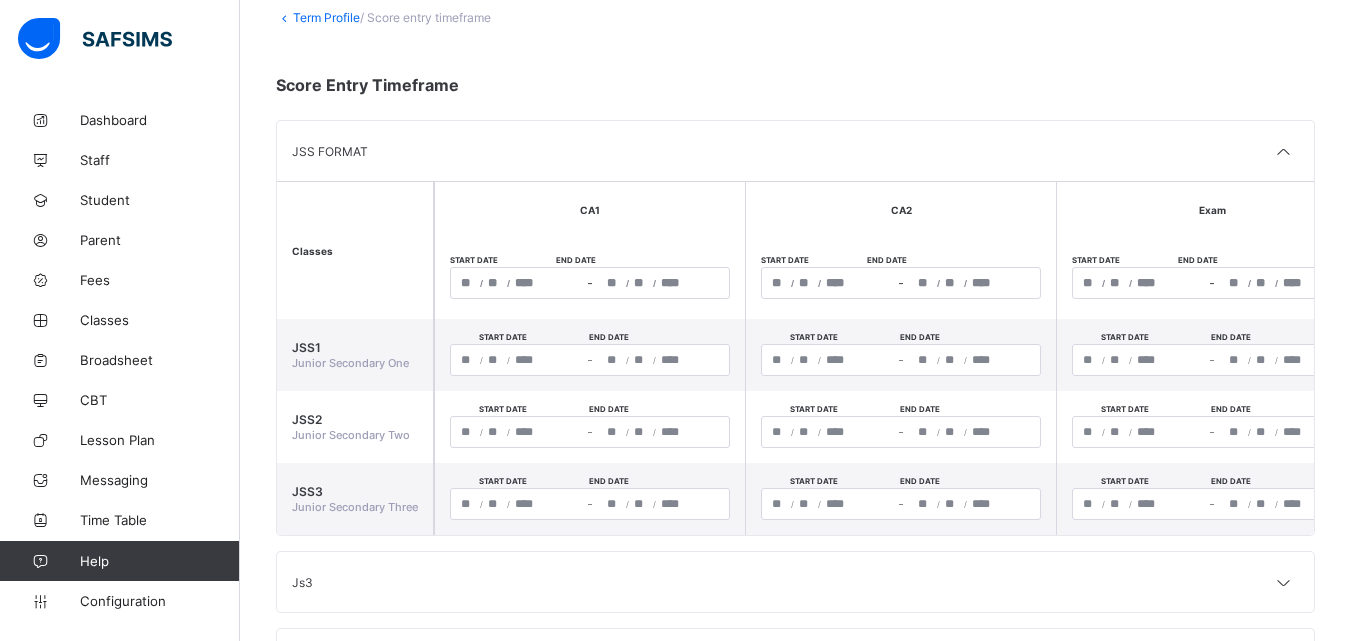 click on "CA2" at bounding box center (900, 209) 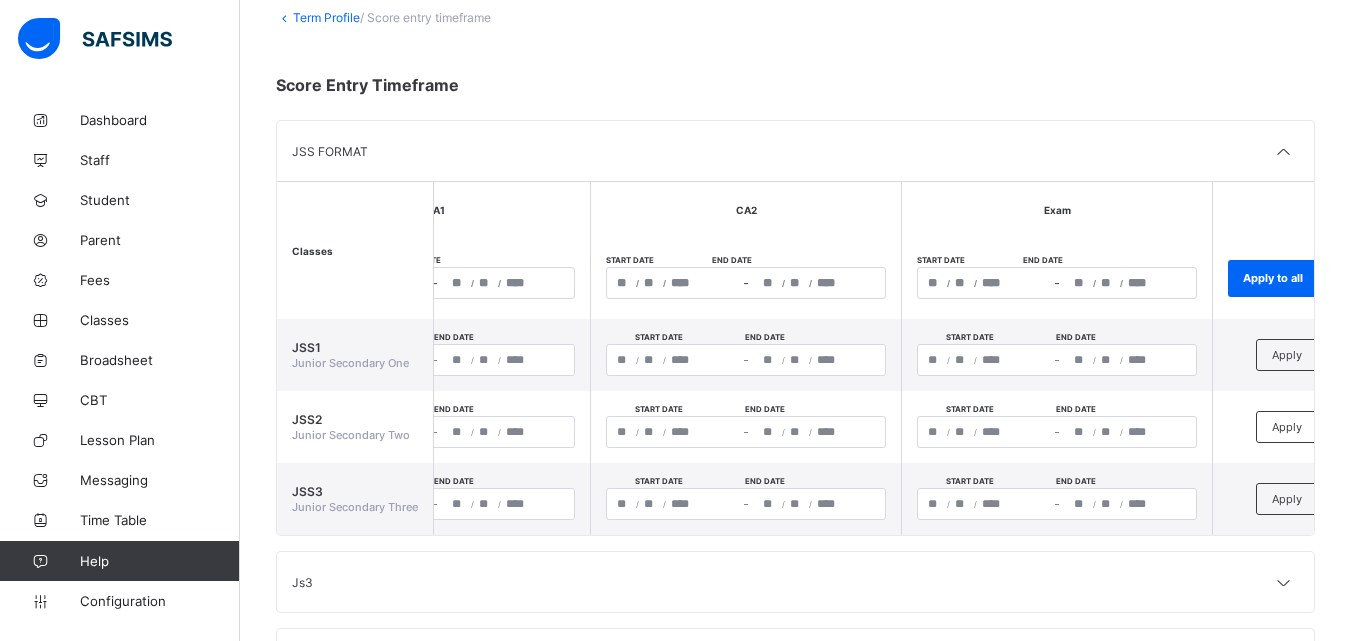 scroll, scrollTop: 0, scrollLeft: 159, axis: horizontal 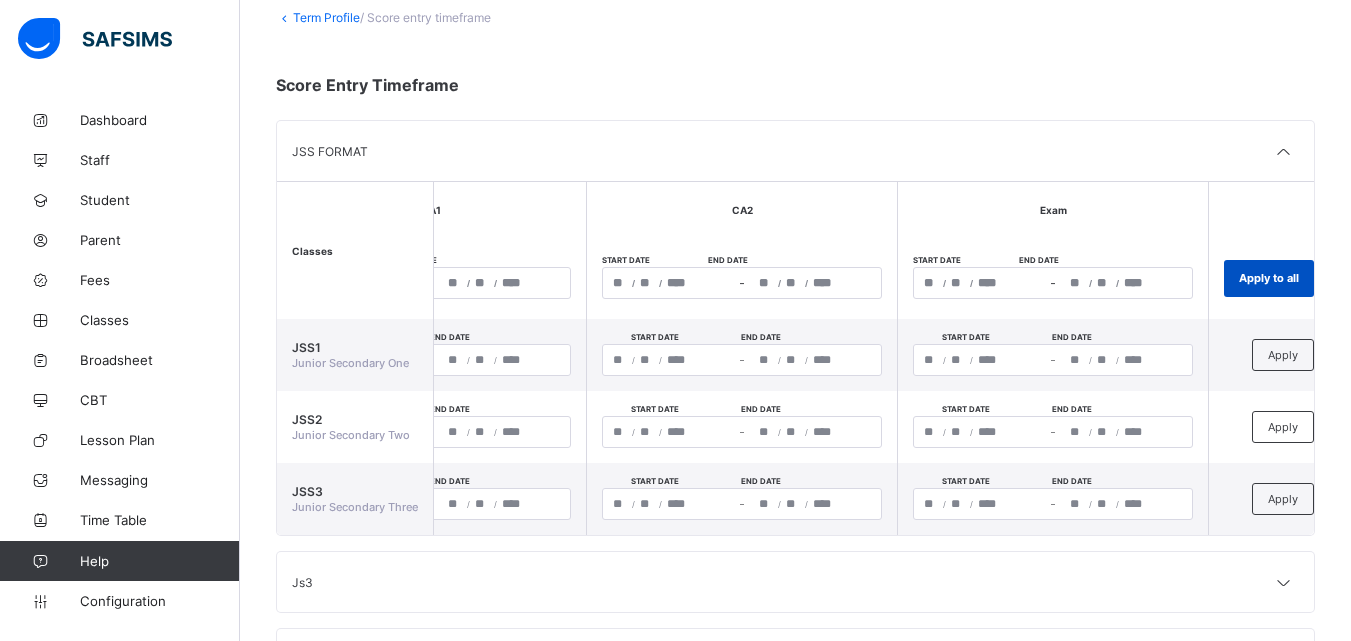 click on "Apply to all" at bounding box center (1269, 278) 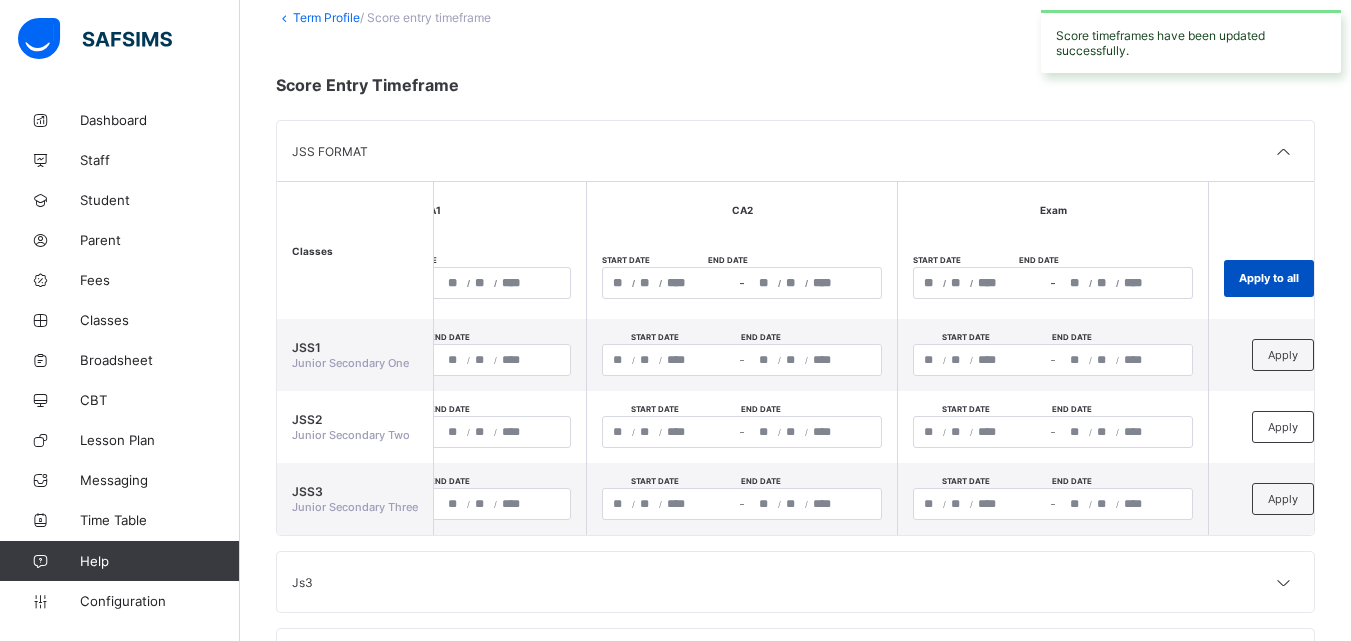 type on "**********" 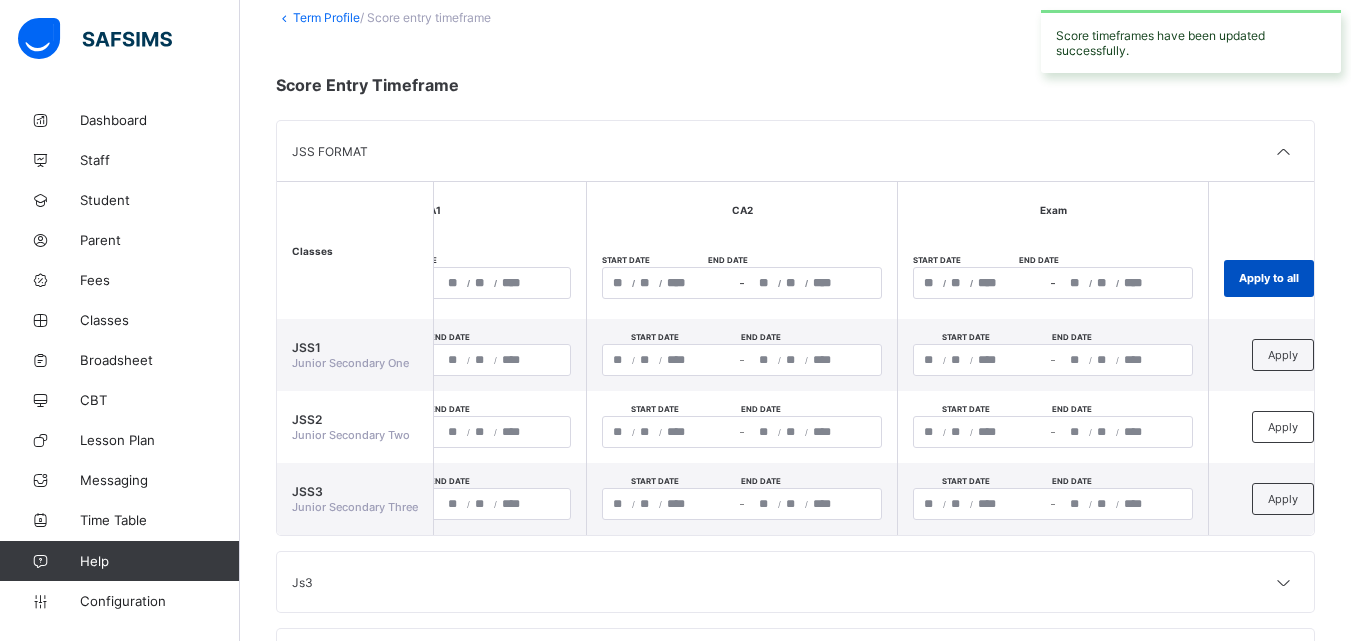 type on "**" 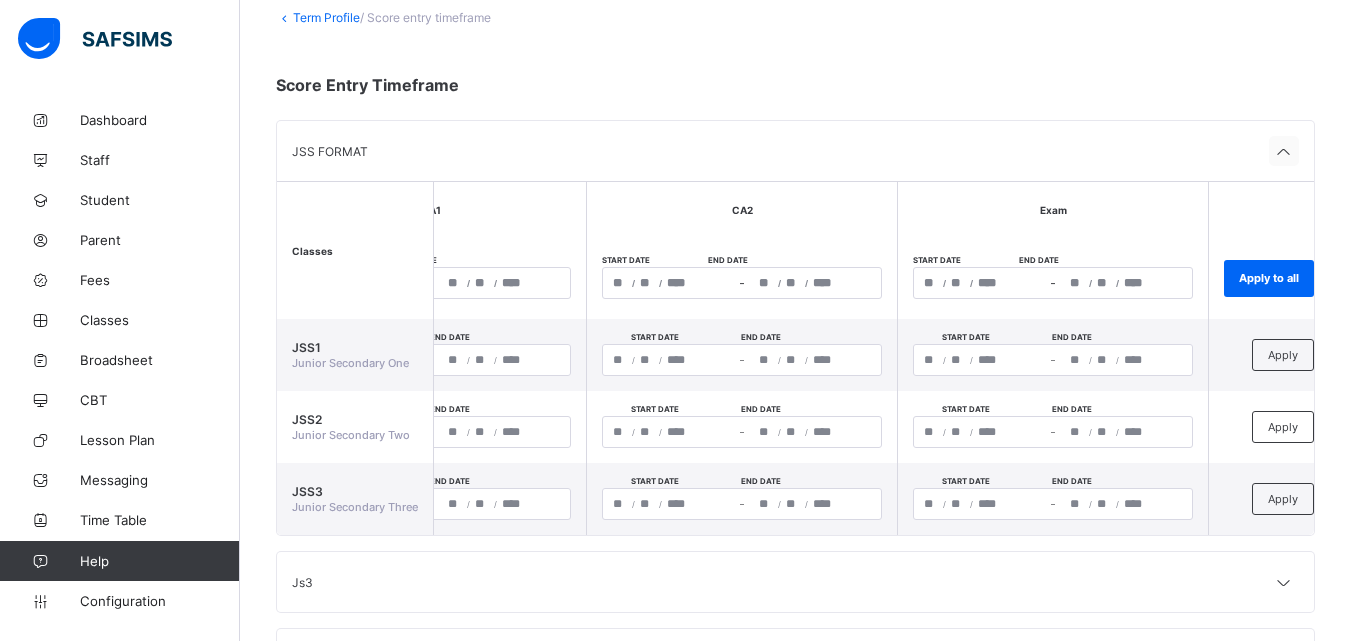 click at bounding box center (1284, 152) 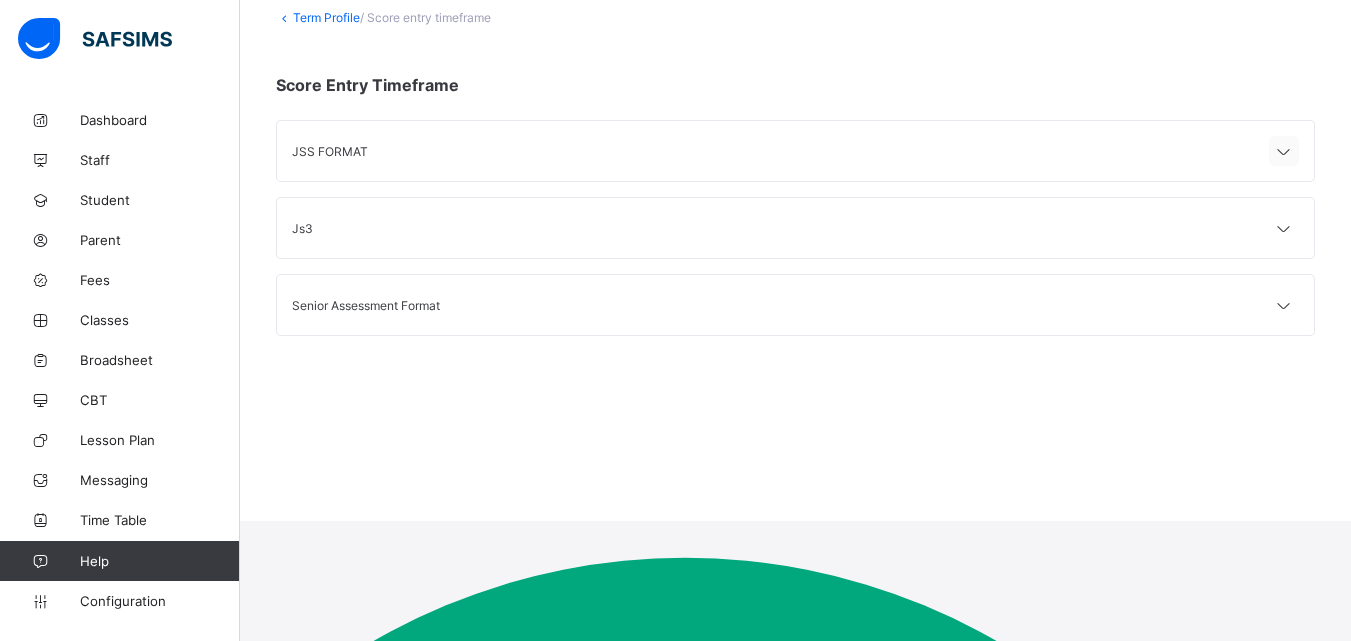 scroll, scrollTop: 0, scrollLeft: 0, axis: both 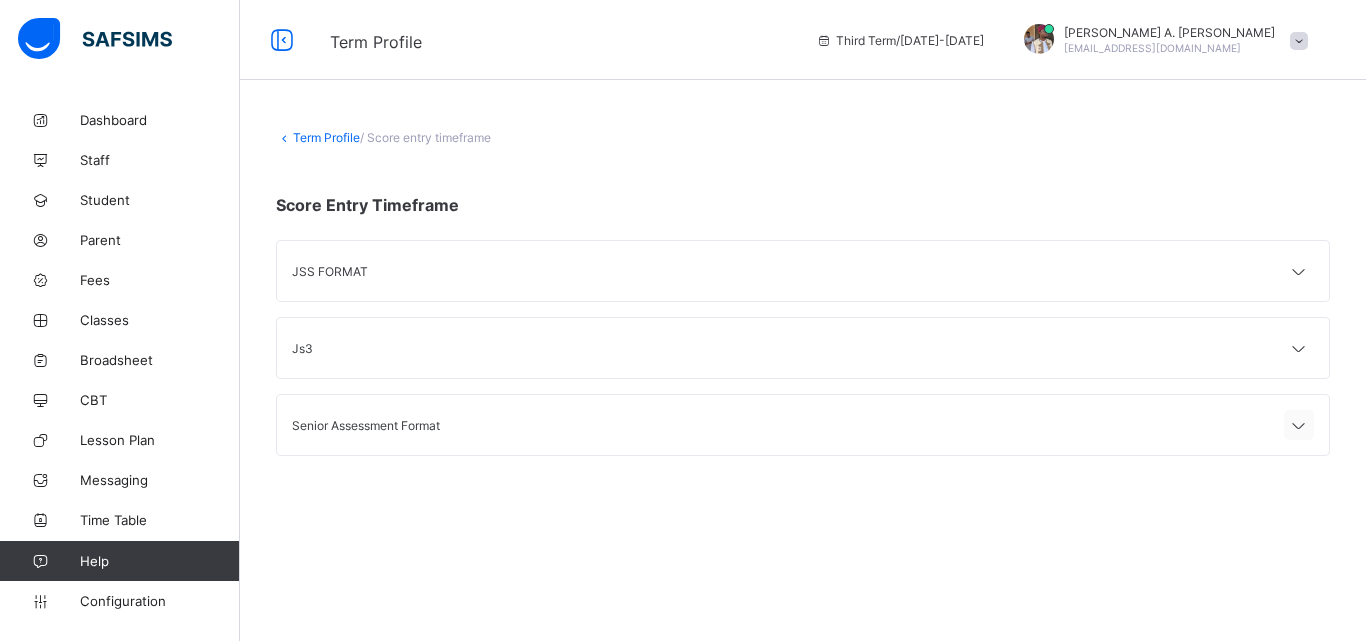 click at bounding box center (1299, 426) 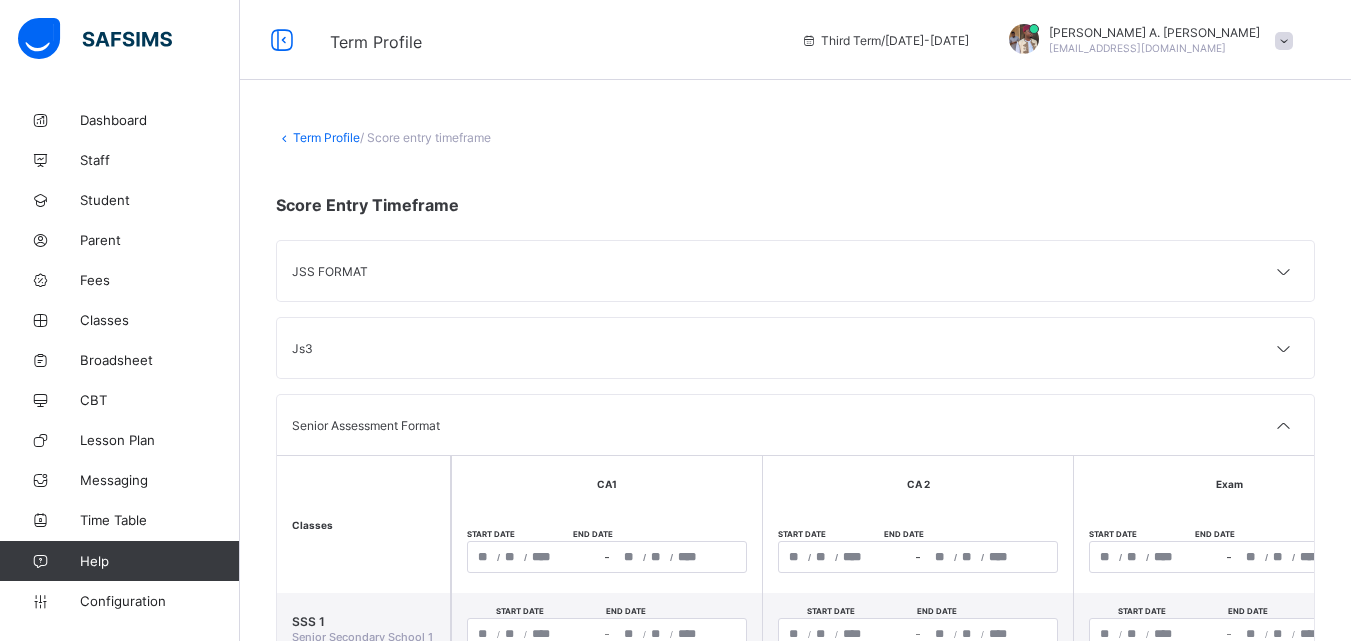 click on "Senior Assessment Format" at bounding box center (795, 425) 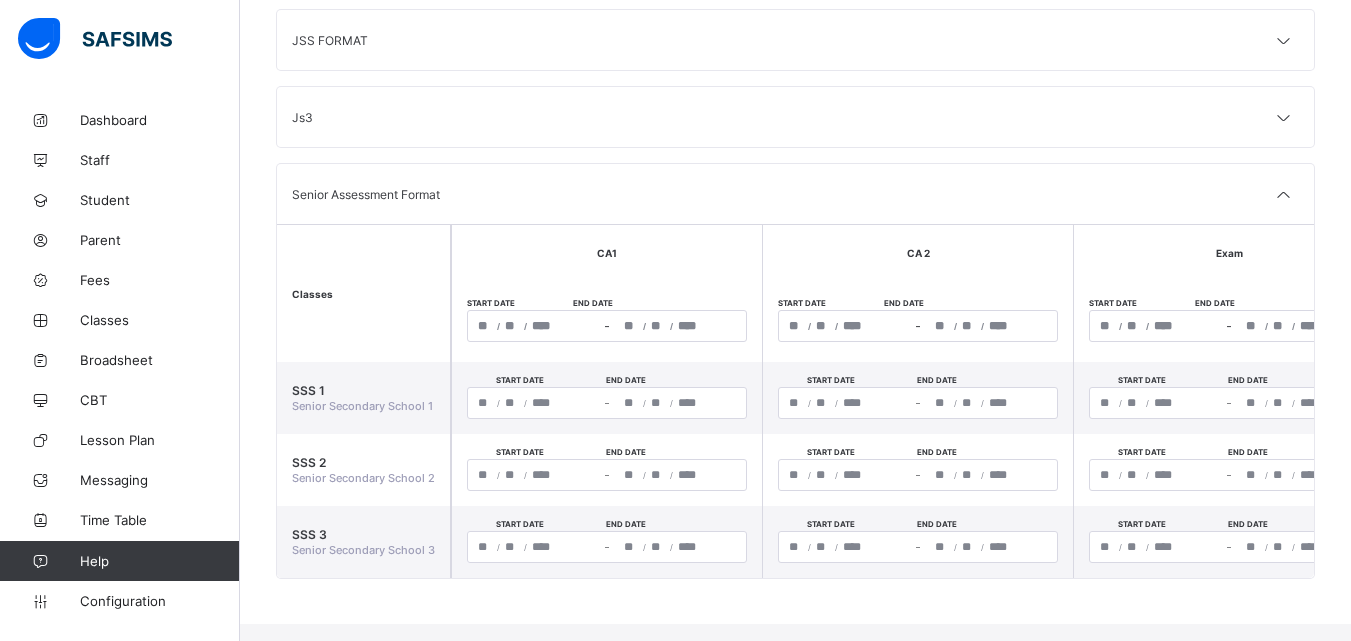 scroll, scrollTop: 232, scrollLeft: 0, axis: vertical 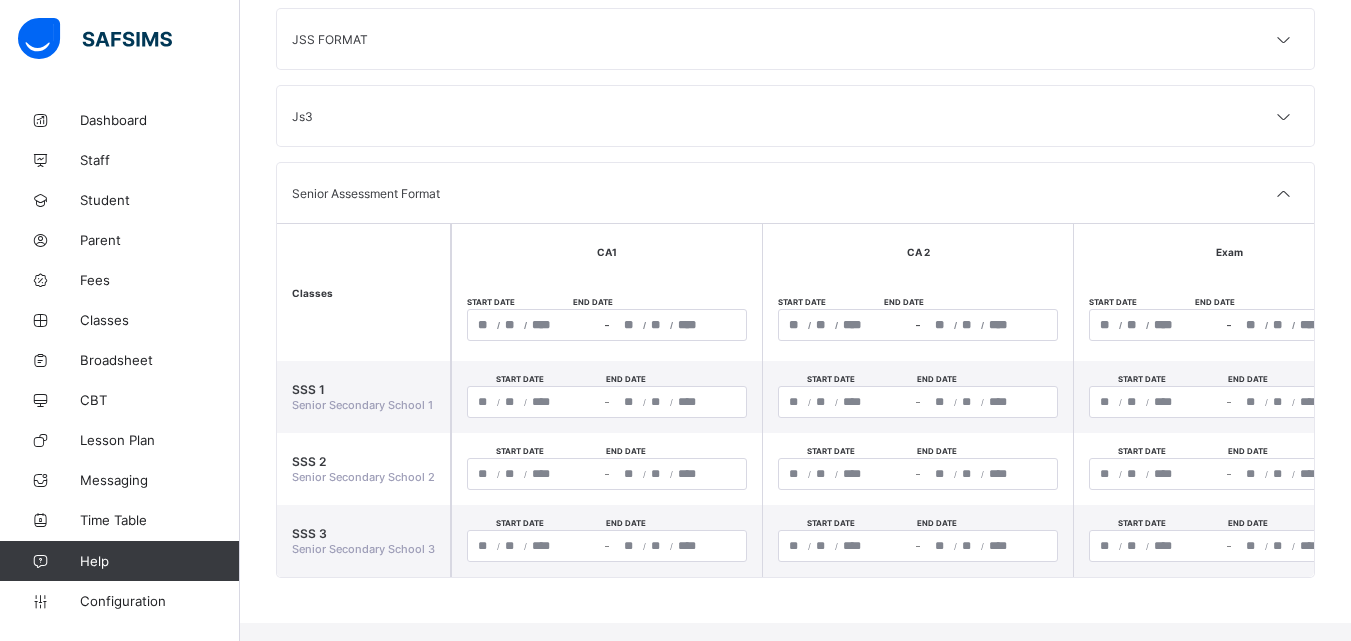 click on "/ / – / /" at bounding box center (607, 325) 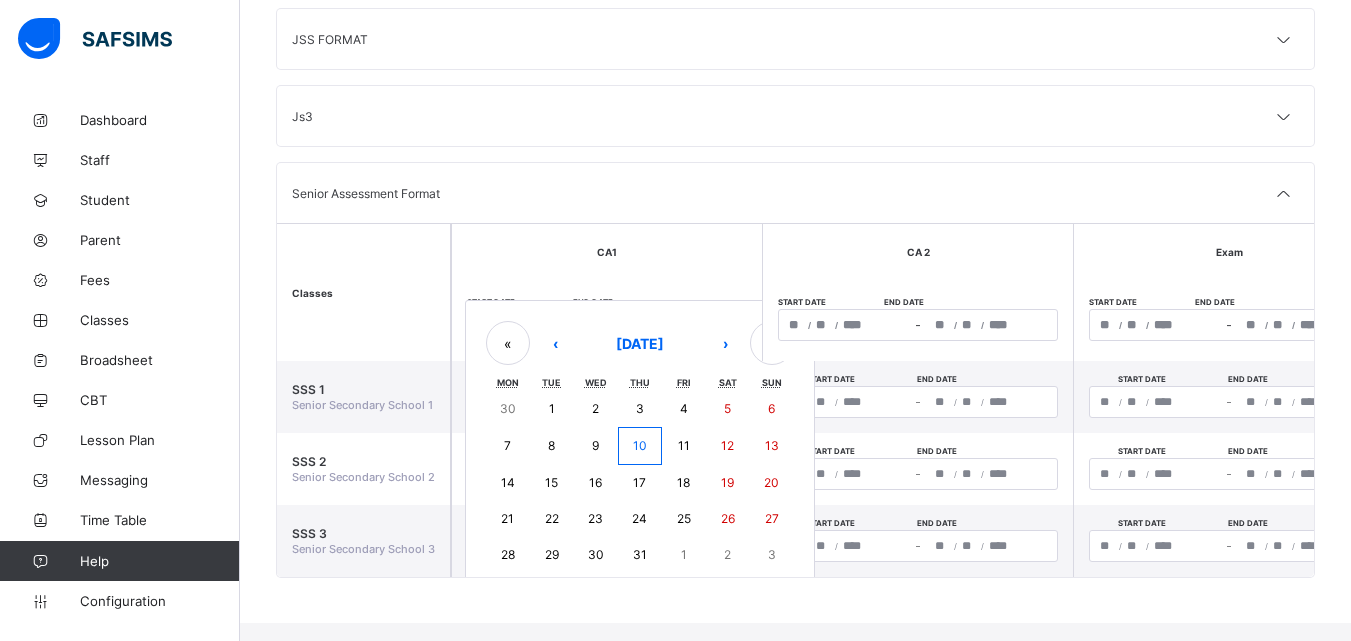 click on "10" at bounding box center (640, 445) 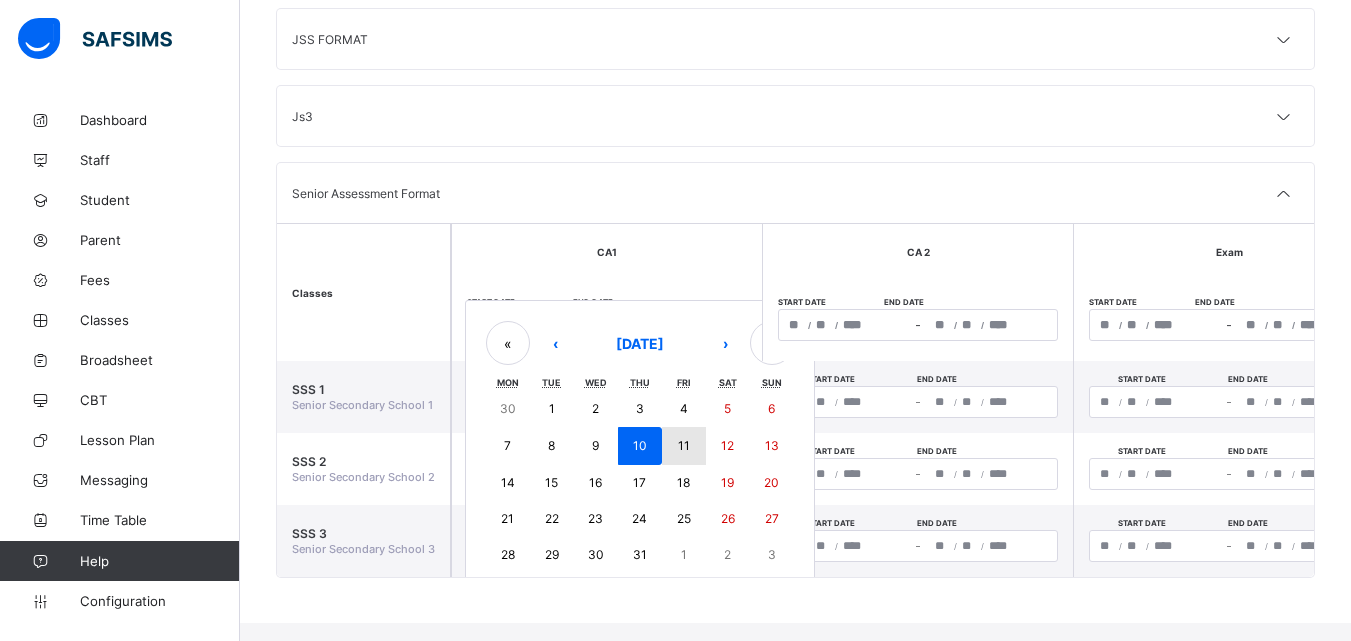 click on "11" at bounding box center (684, 446) 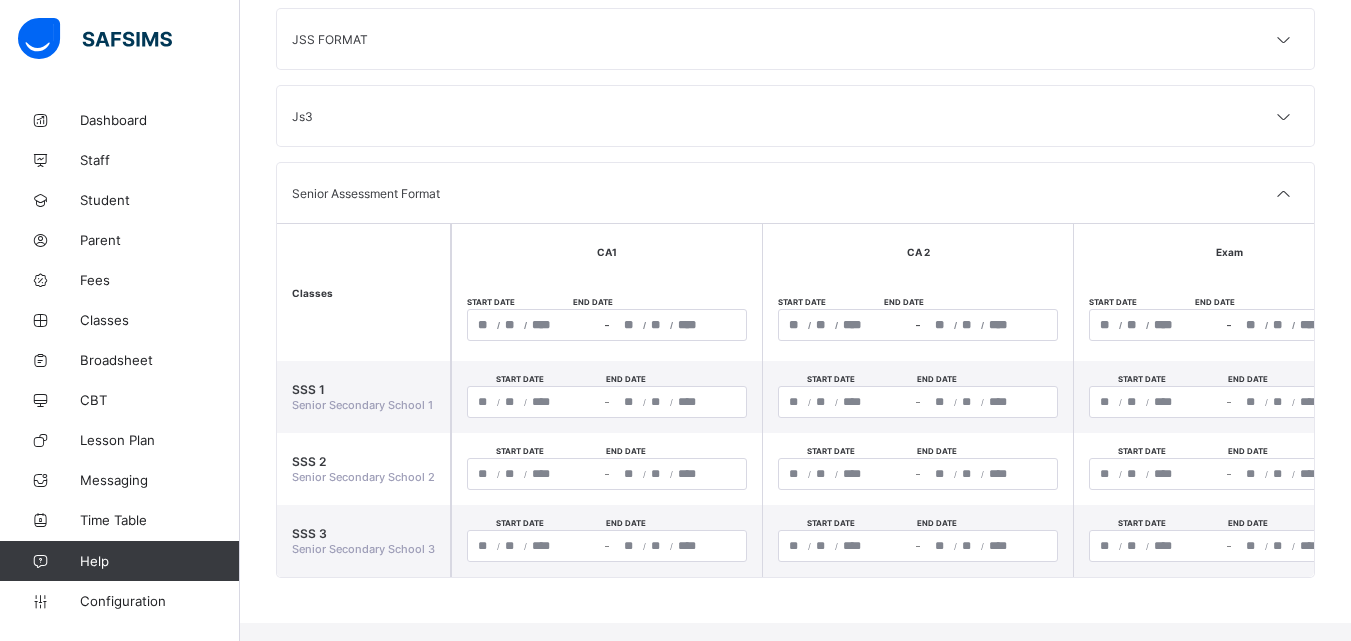 click on "/ / – / /" at bounding box center (918, 325) 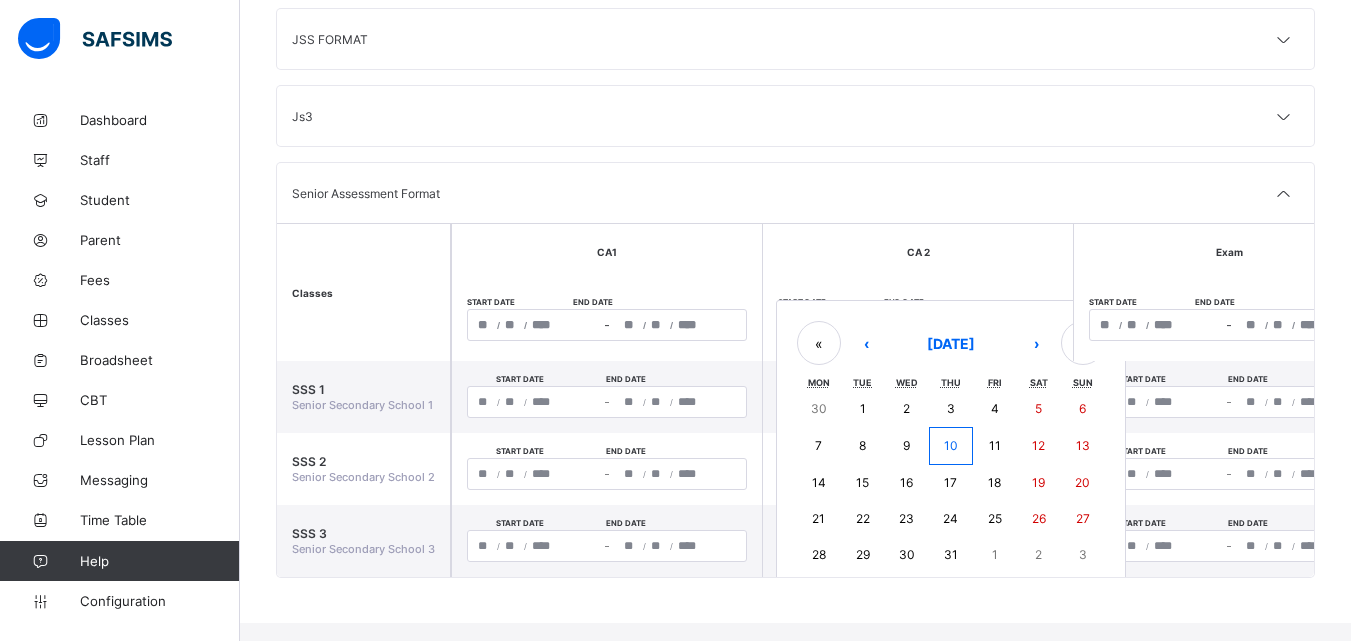 click on "10" at bounding box center (951, 446) 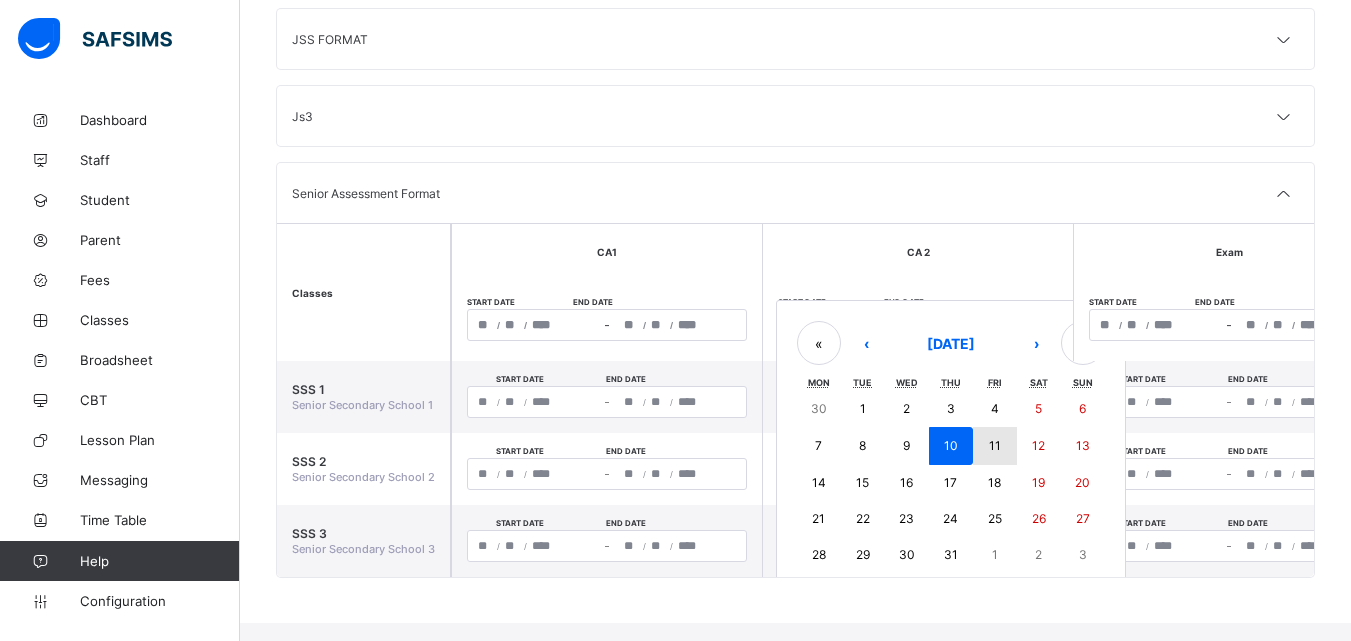 click on "11" at bounding box center (995, 445) 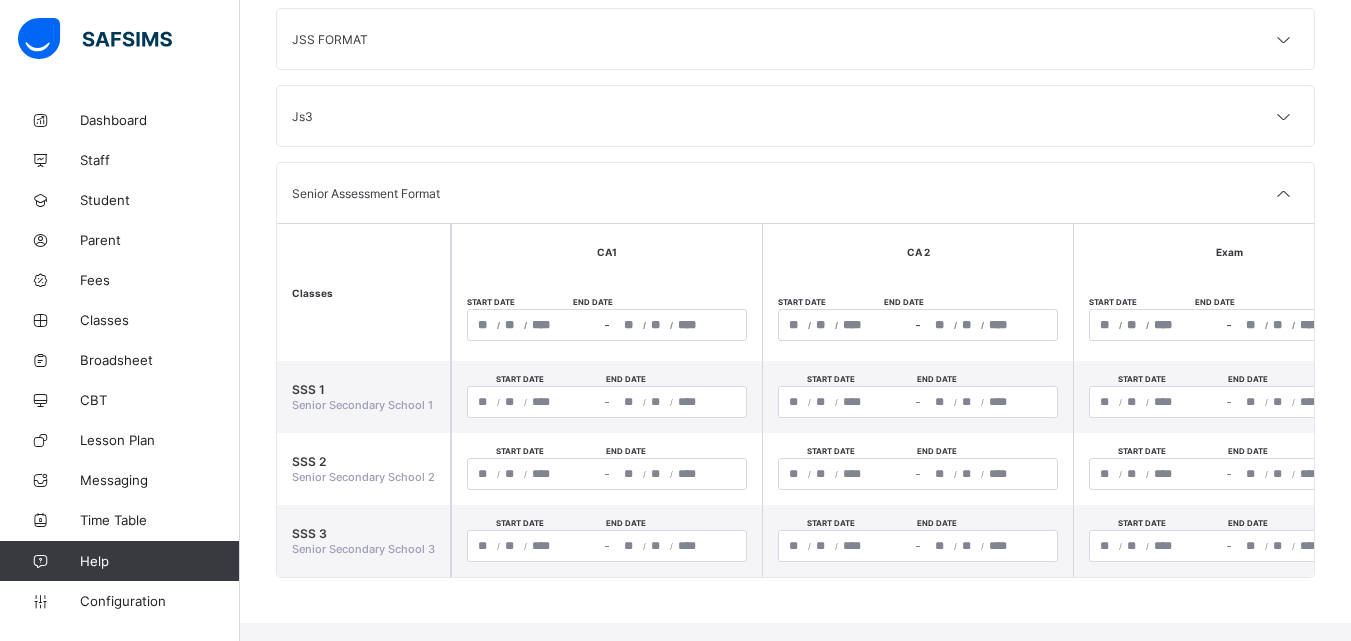 click on "CA 2" at bounding box center [917, 251] 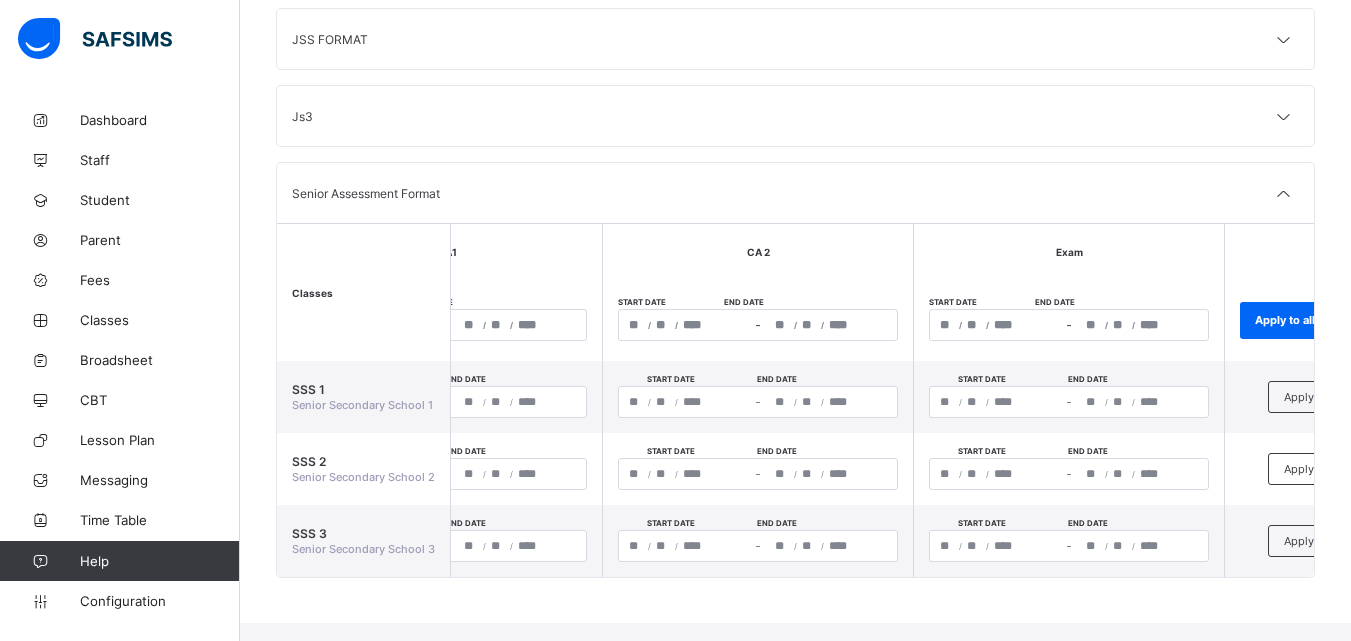 scroll, scrollTop: 0, scrollLeft: 175, axis: horizontal 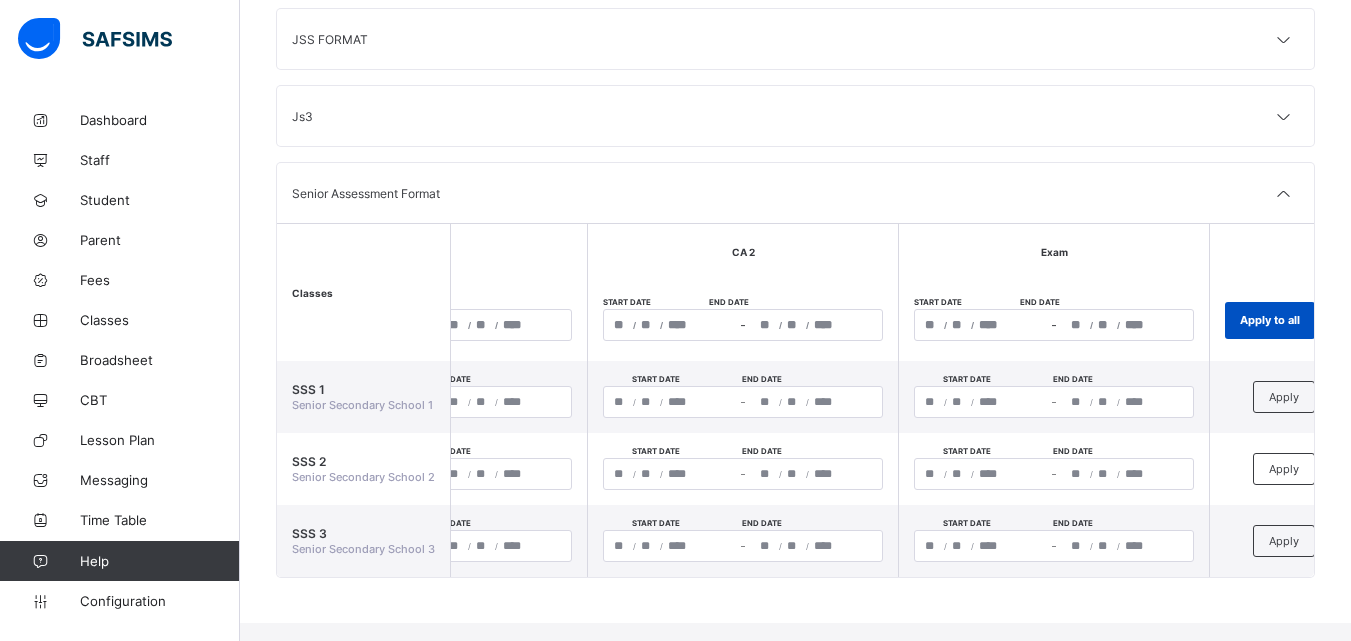 click on "Apply to all" at bounding box center (1270, 320) 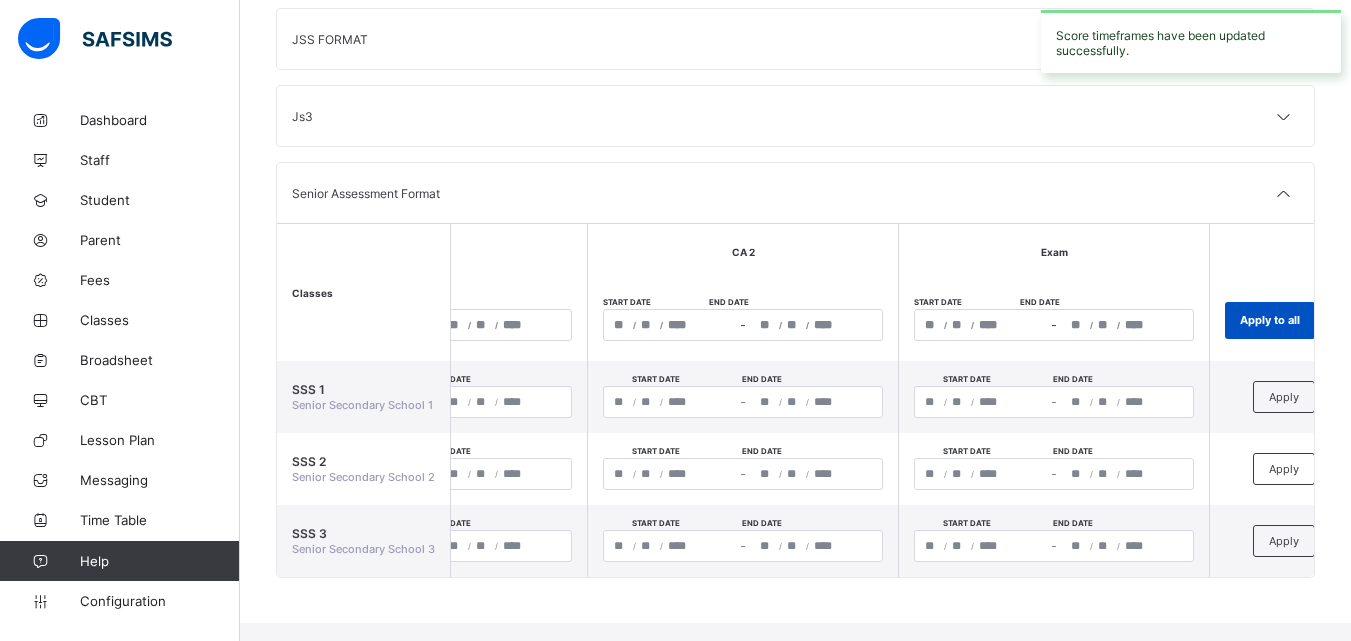 type on "**********" 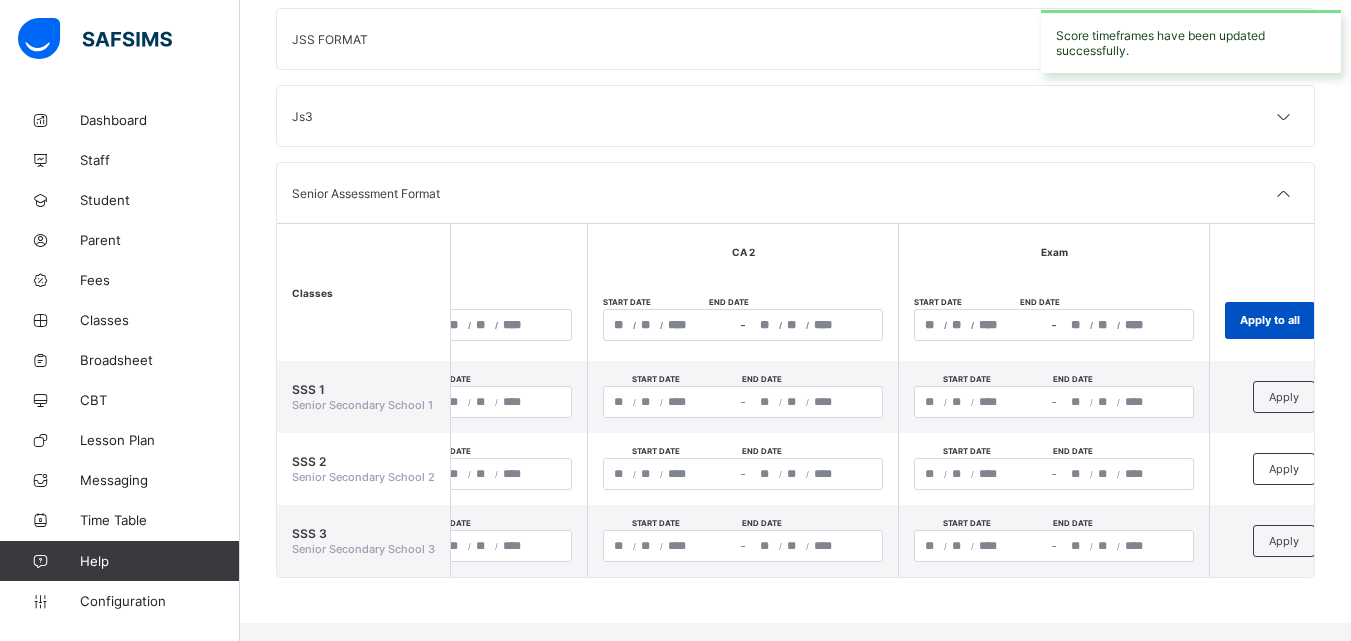 type on "**********" 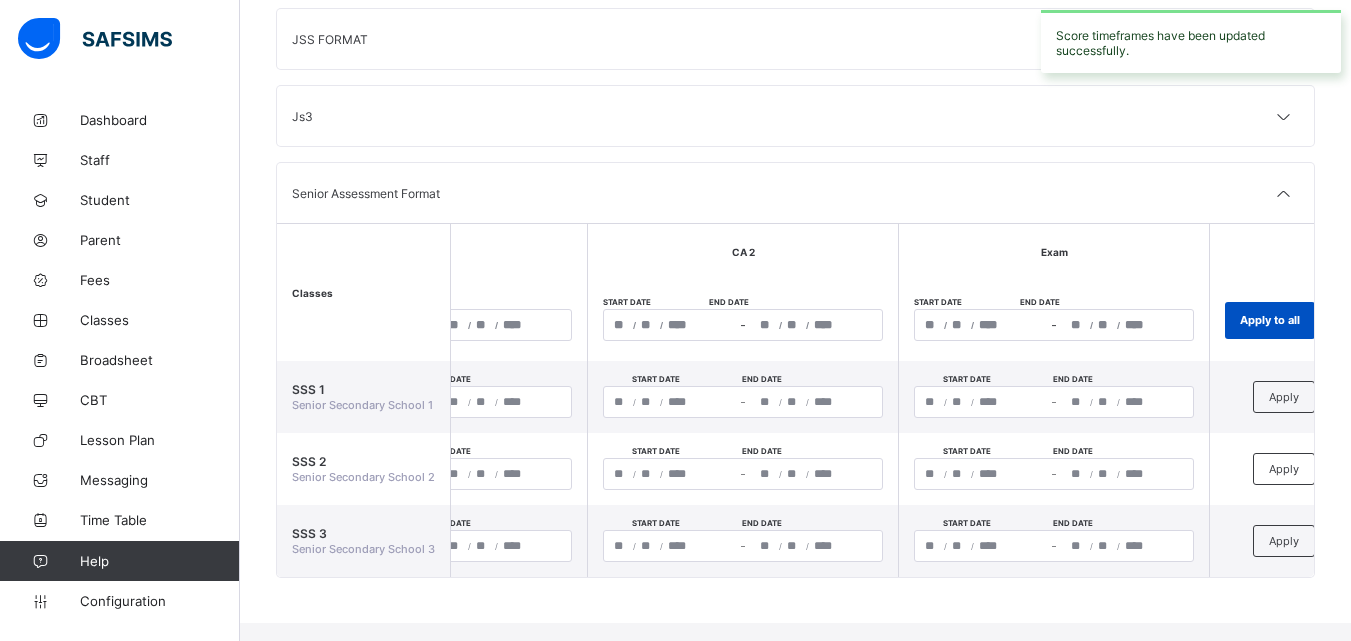 type on "**********" 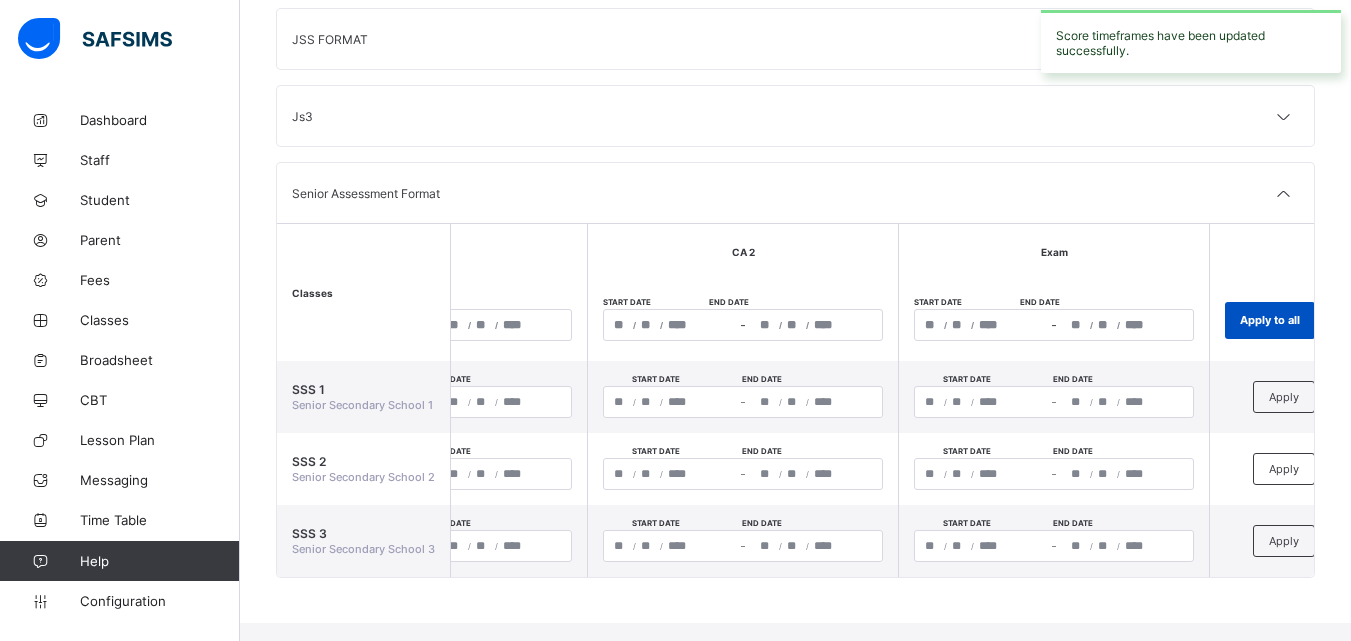 type on "**********" 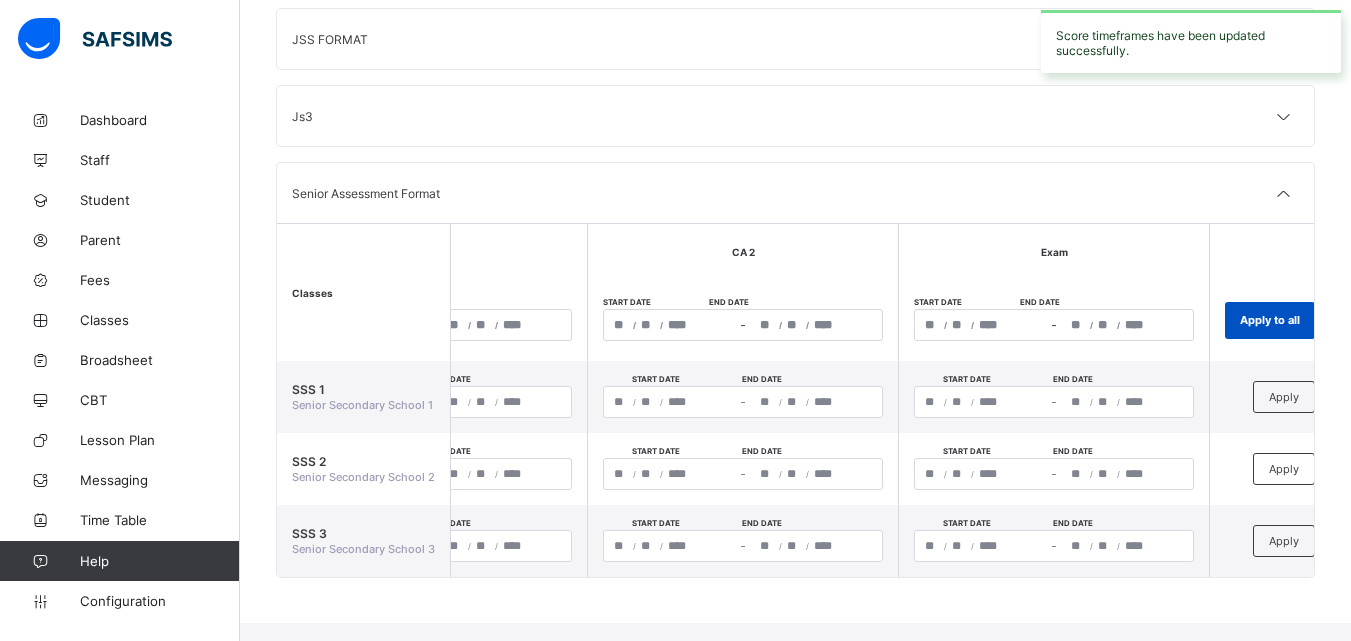 type on "**" 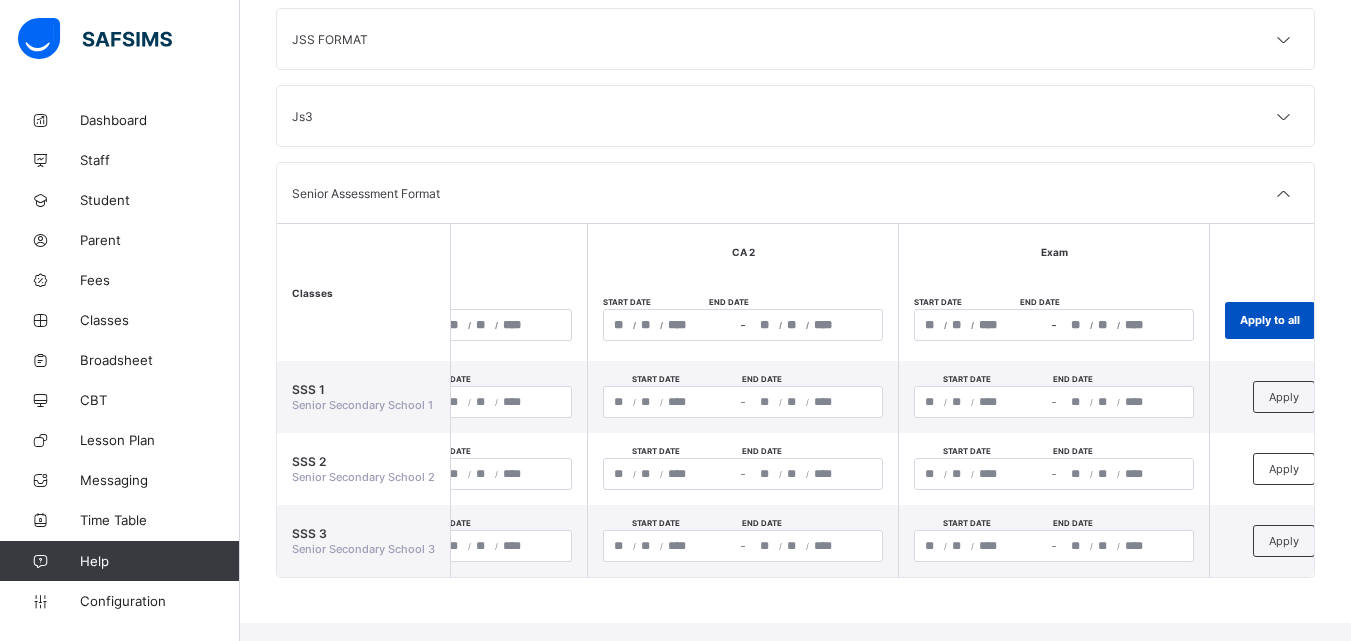 click on "Apply to all" at bounding box center [1270, 320] 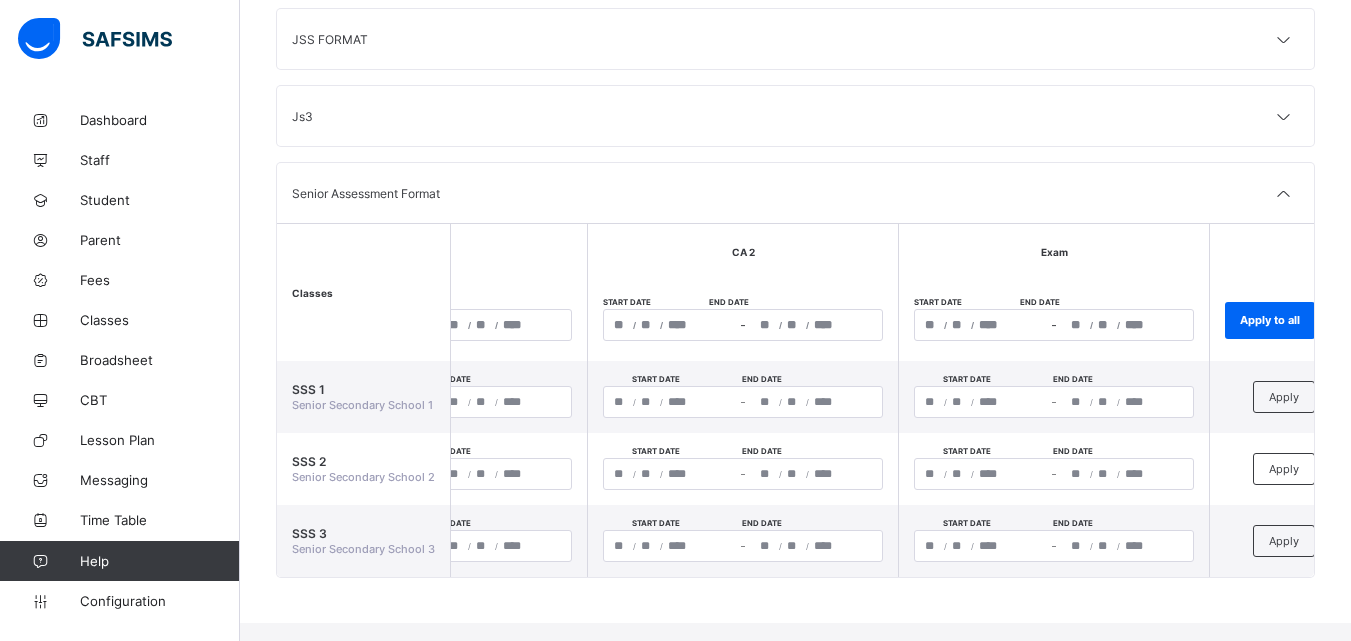 click on "CA 2" at bounding box center (742, 251) 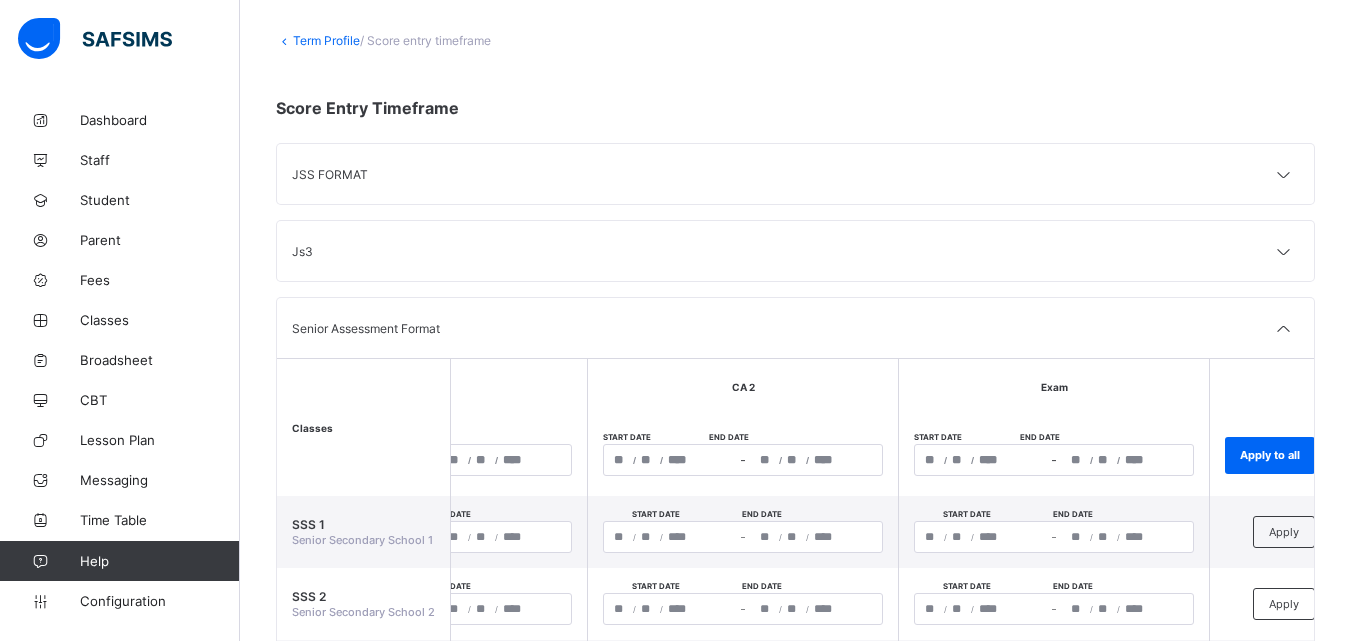 scroll, scrollTop: 0, scrollLeft: 0, axis: both 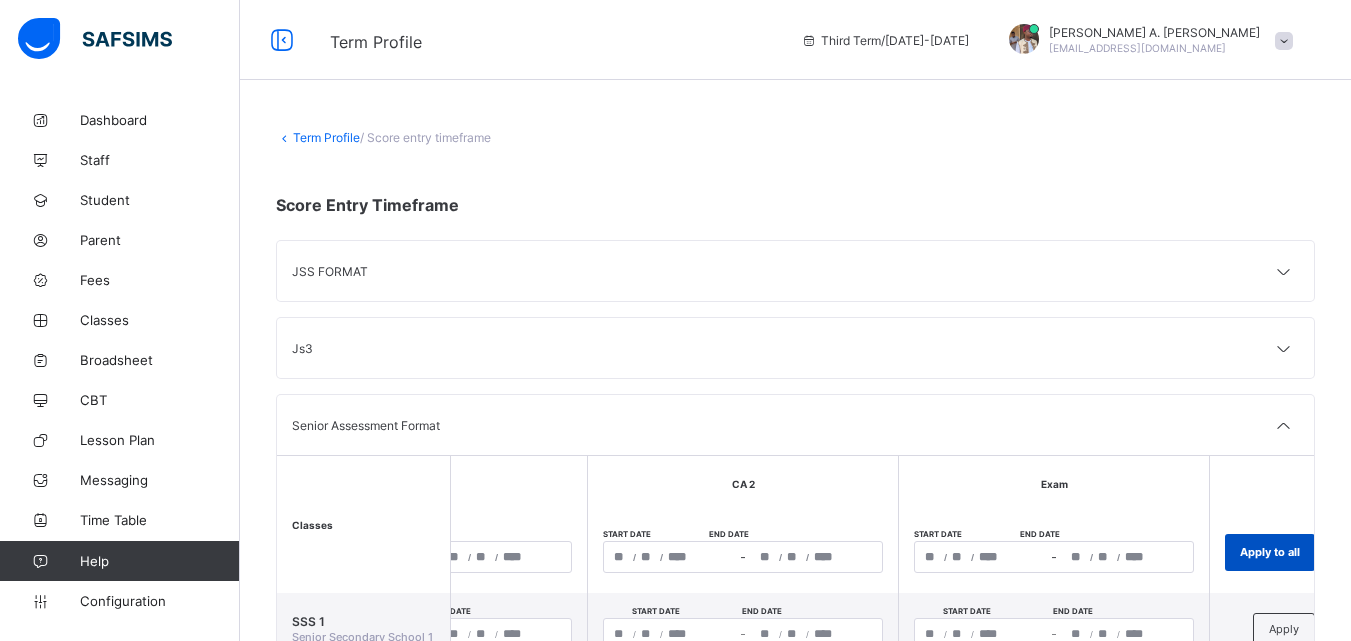 click on "Apply to all" at bounding box center [1270, 552] 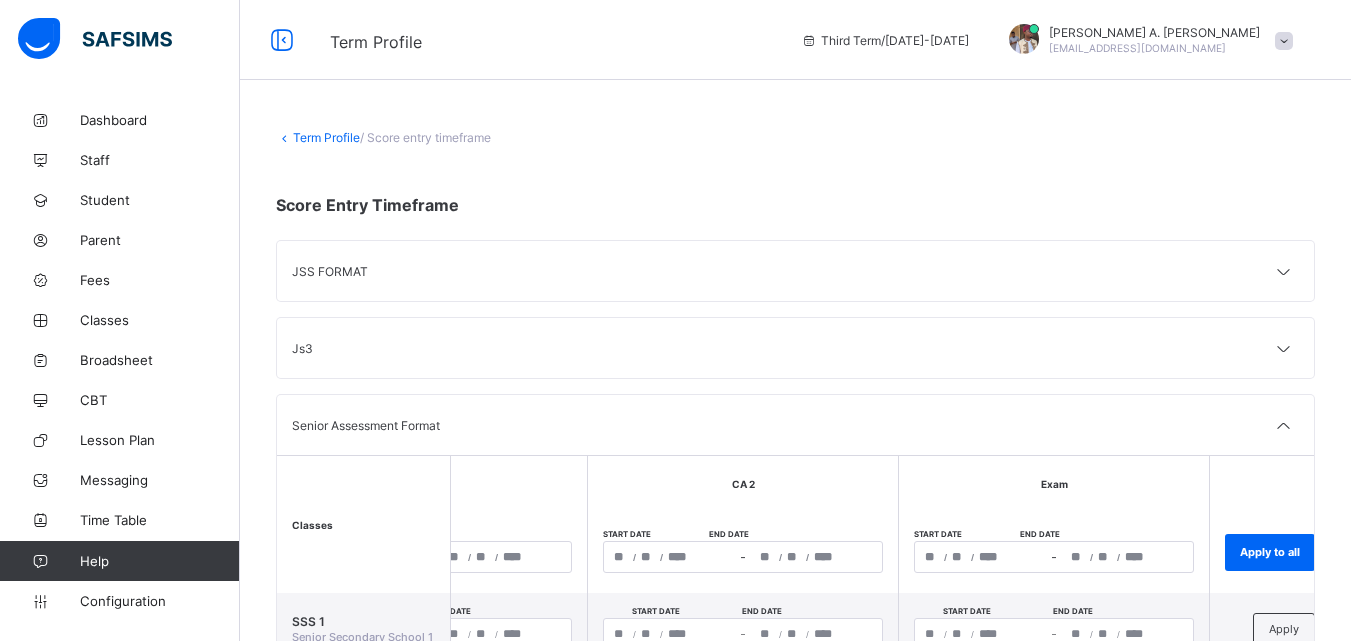 click on "Term Profile" at bounding box center [326, 137] 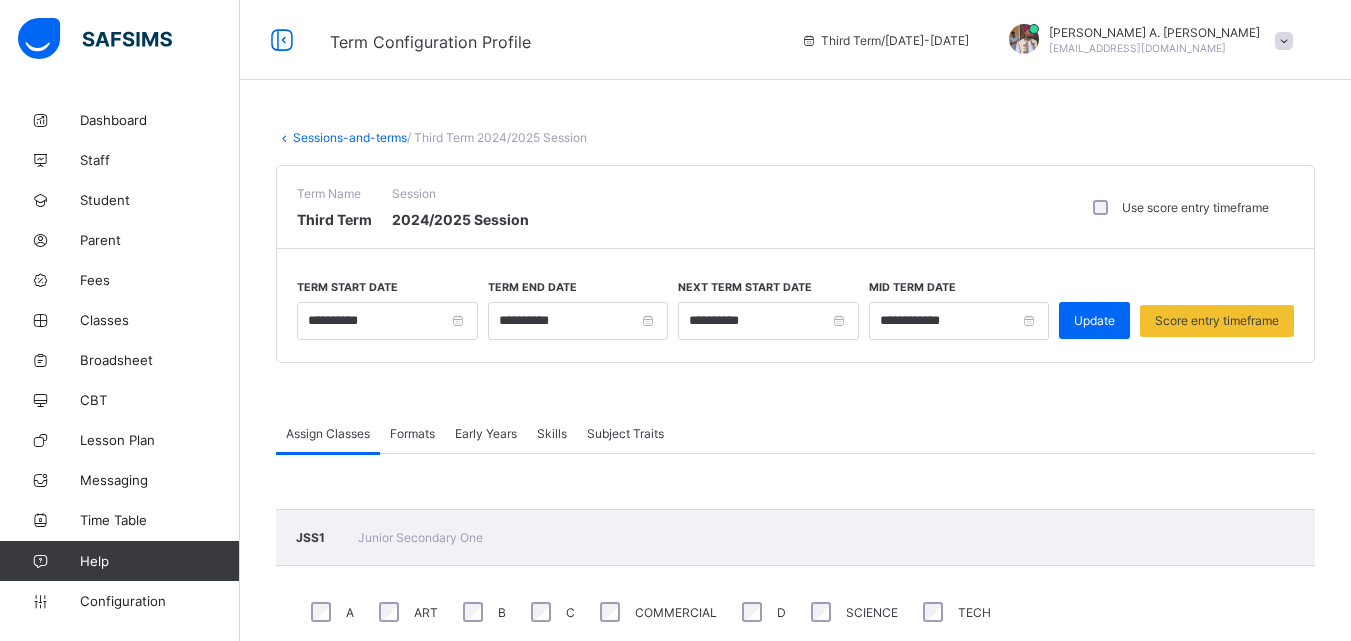 click on "Sessions-and-terms" at bounding box center (350, 137) 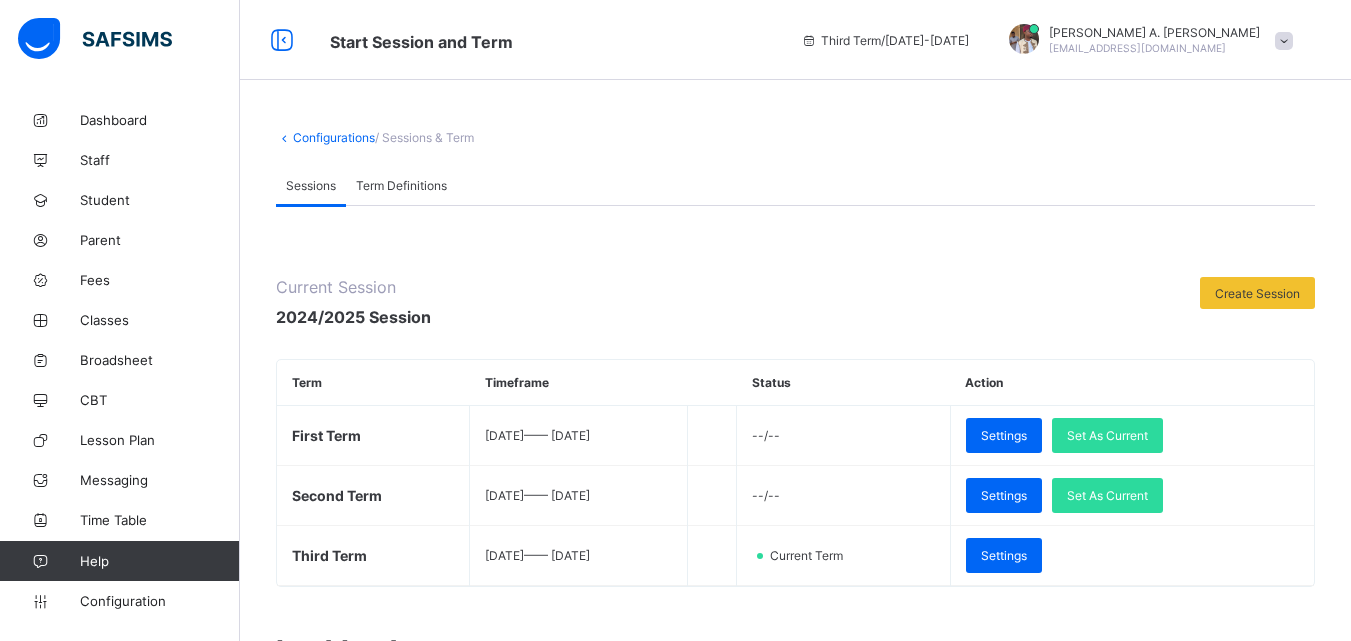 click on "Configurations" at bounding box center [334, 137] 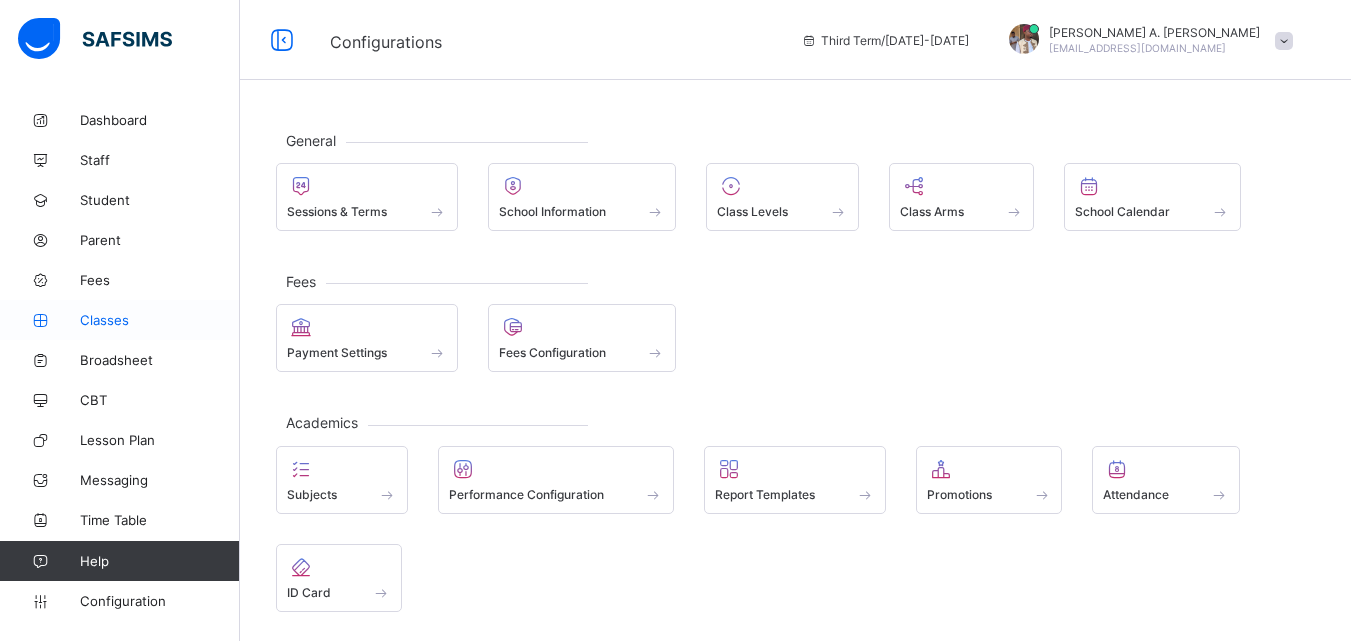 click on "Classes" at bounding box center [160, 320] 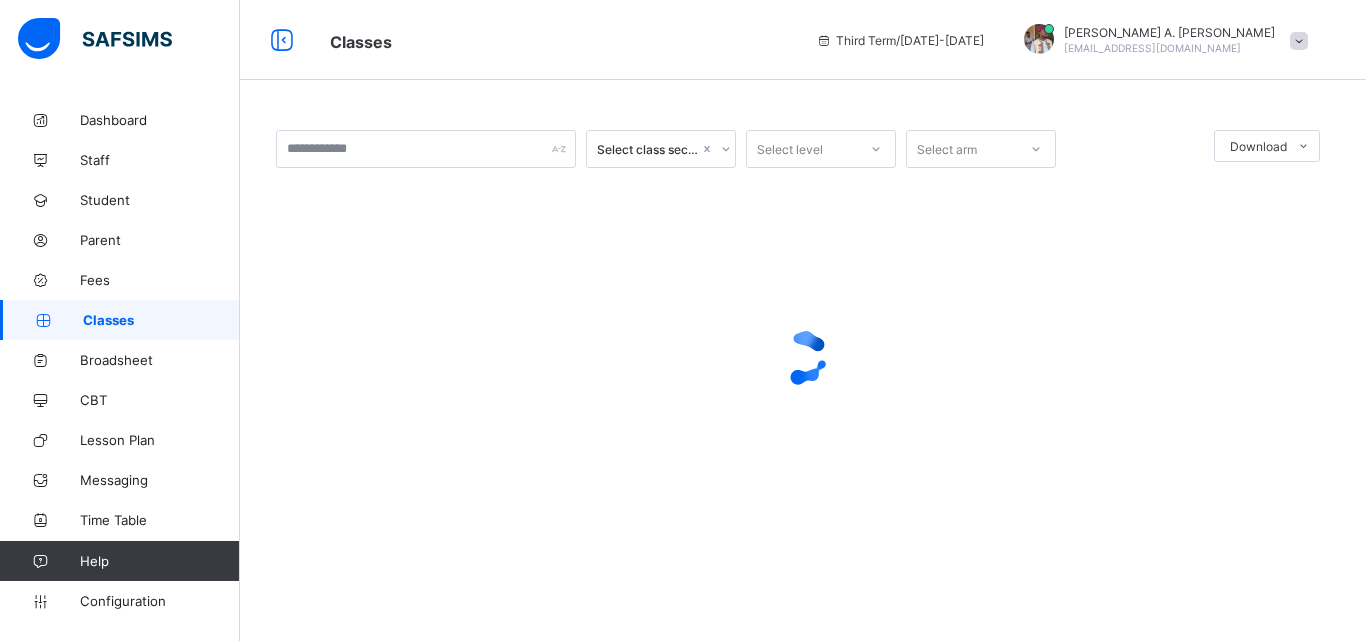 scroll, scrollTop: 0, scrollLeft: 0, axis: both 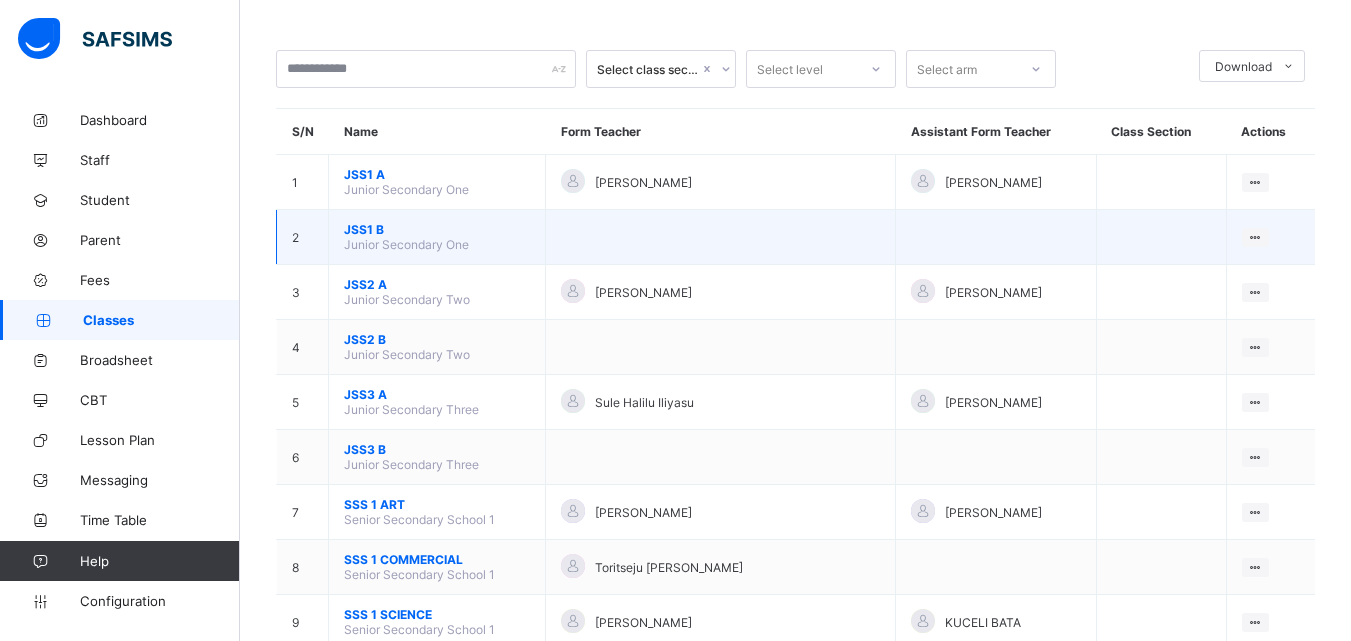 click at bounding box center (721, 237) 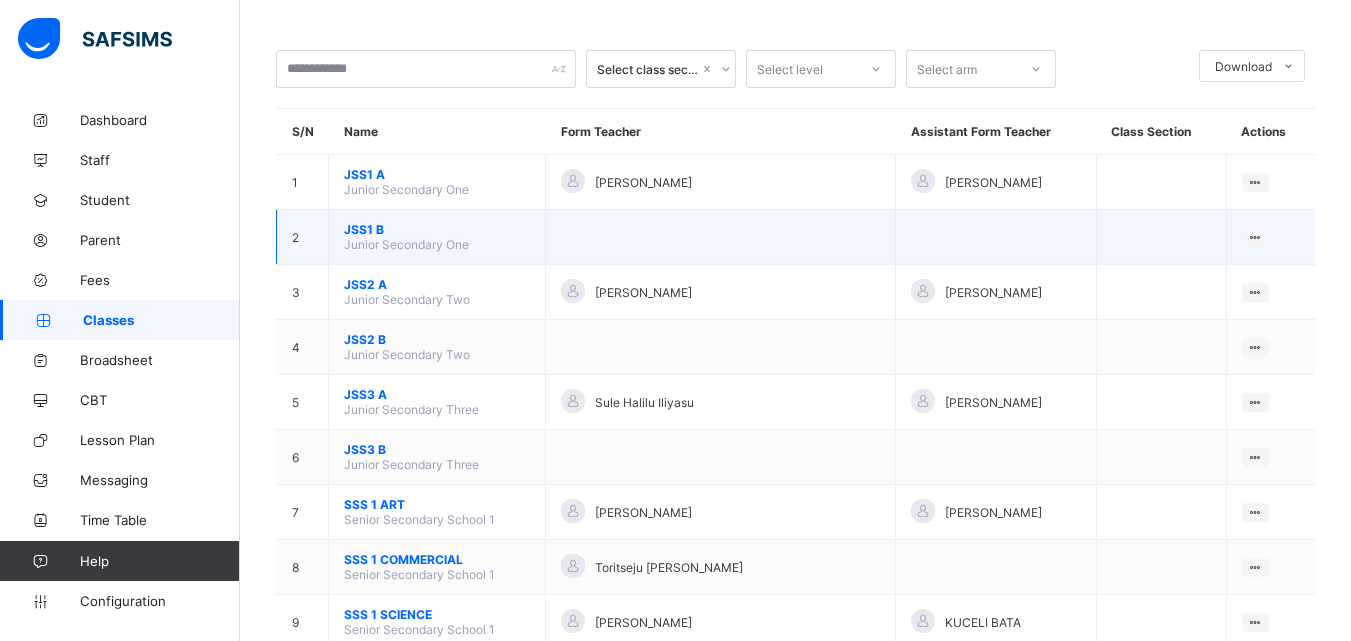 scroll, scrollTop: 200, scrollLeft: 0, axis: vertical 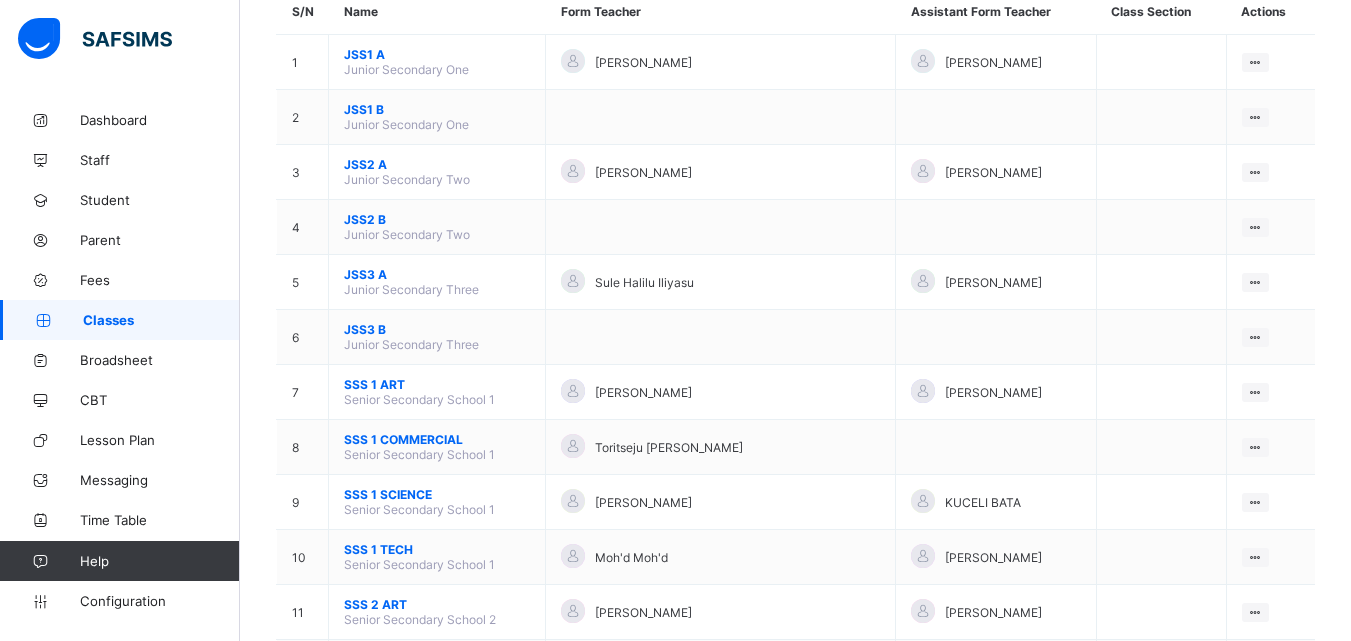 click on "Select class section Select level Select arm Download Pdf Report Excel Report S/N Name Form Teacher Assistant Form Teacher Class Section Actions 1 JSS1   A   Junior Secondary One [PERSON_NAME]  [PERSON_NAME]  View Class Assign form Teacher 2 JSS1   B   Junior Secondary One View Class Assign form Teacher 3 JSS2   A   Junior Secondary Two [PERSON_NAME]  [PERSON_NAME]  View Class Assign form Teacher 4 JSS2   B   Junior Secondary Two View Class Assign form Teacher 5 JSS3   A   Junior Secondary Three Sule Halilu Iliyasu [PERSON_NAME]  View Class Assign form Teacher 6 JSS3   B   Junior Secondary Three View Class Assign form Teacher 7 SSS 1   ART   Senior Secondary School 1 [PERSON_NAME]  ASABE [PERSON_NAME]  View Class Assign form Teacher 8 SSS 1   COMMERCIAL   Senior Secondary School 1 Toritseju [PERSON_NAME] View Class Assign form Teacher 9 SSS 1   SCIENCE   Senior Secondary School 1 [PERSON_NAME] BATA  View Class Assign form Teacher 10 SSS 1   TECH   Senior Secondary School 1 Moh'd Moh'd  ALHERI PASCAL  11" at bounding box center [795, 487] 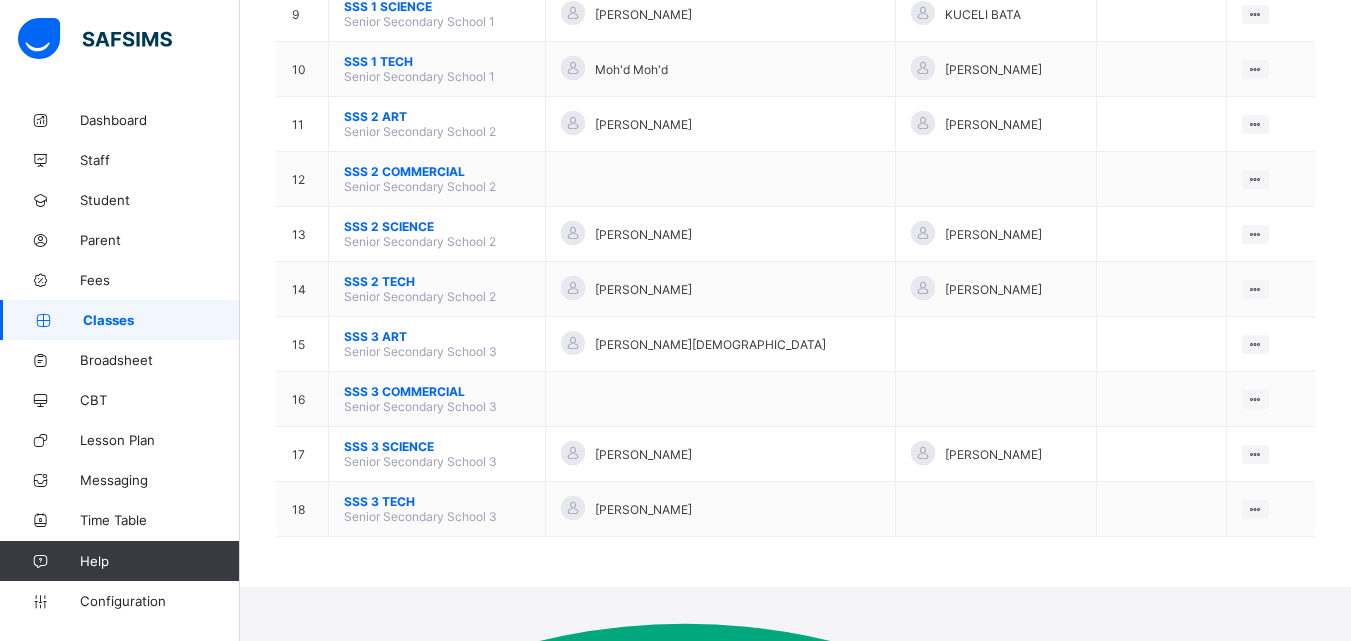 scroll, scrollTop: 720, scrollLeft: 0, axis: vertical 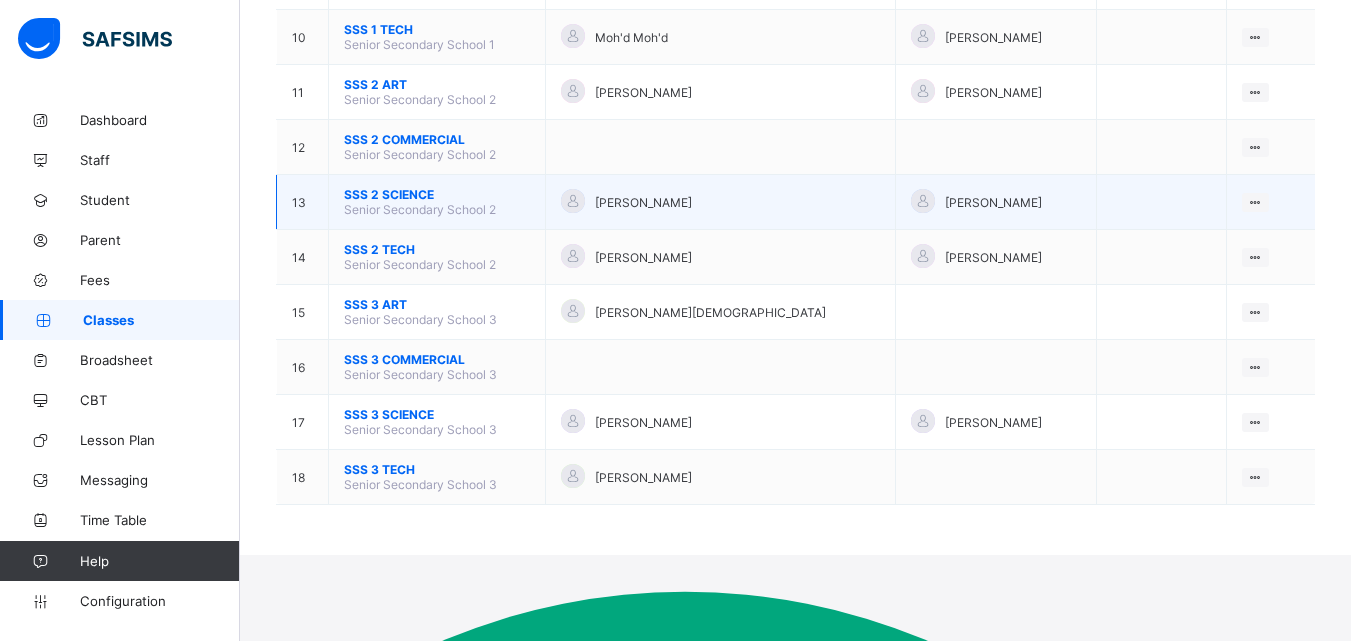 click on "SSS 2   SCIENCE" at bounding box center [437, 194] 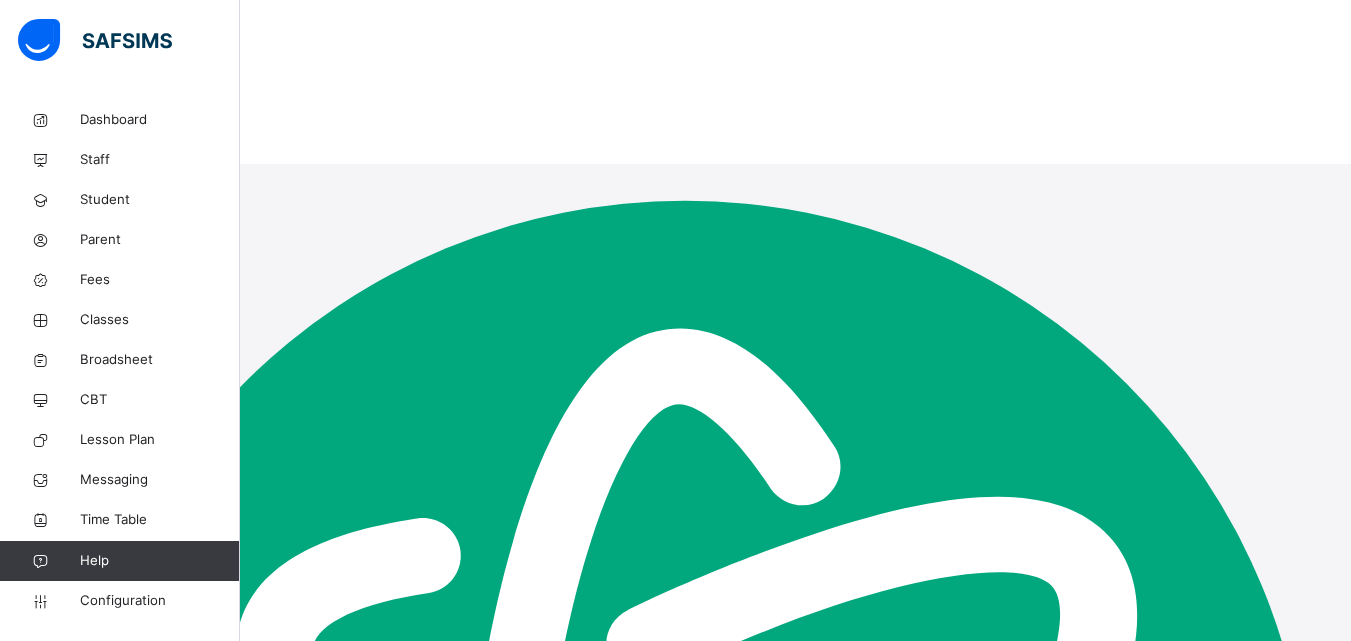 scroll, scrollTop: 0, scrollLeft: 0, axis: both 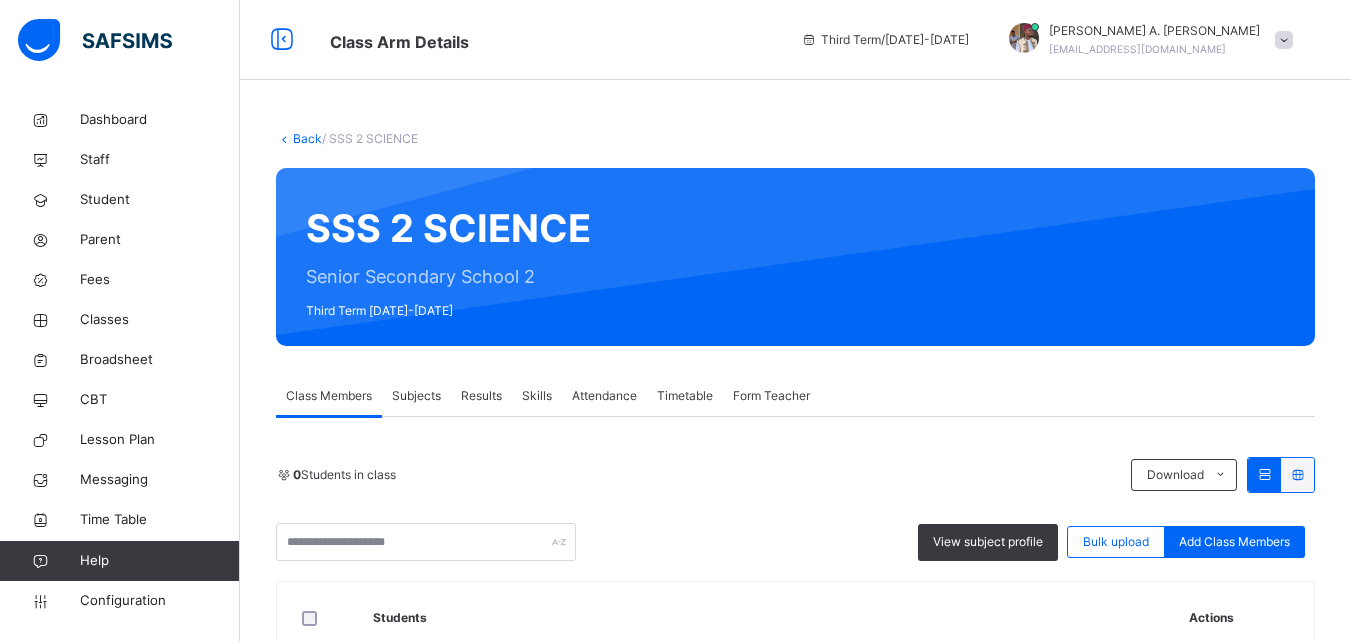 click on "Back" at bounding box center (307, 138) 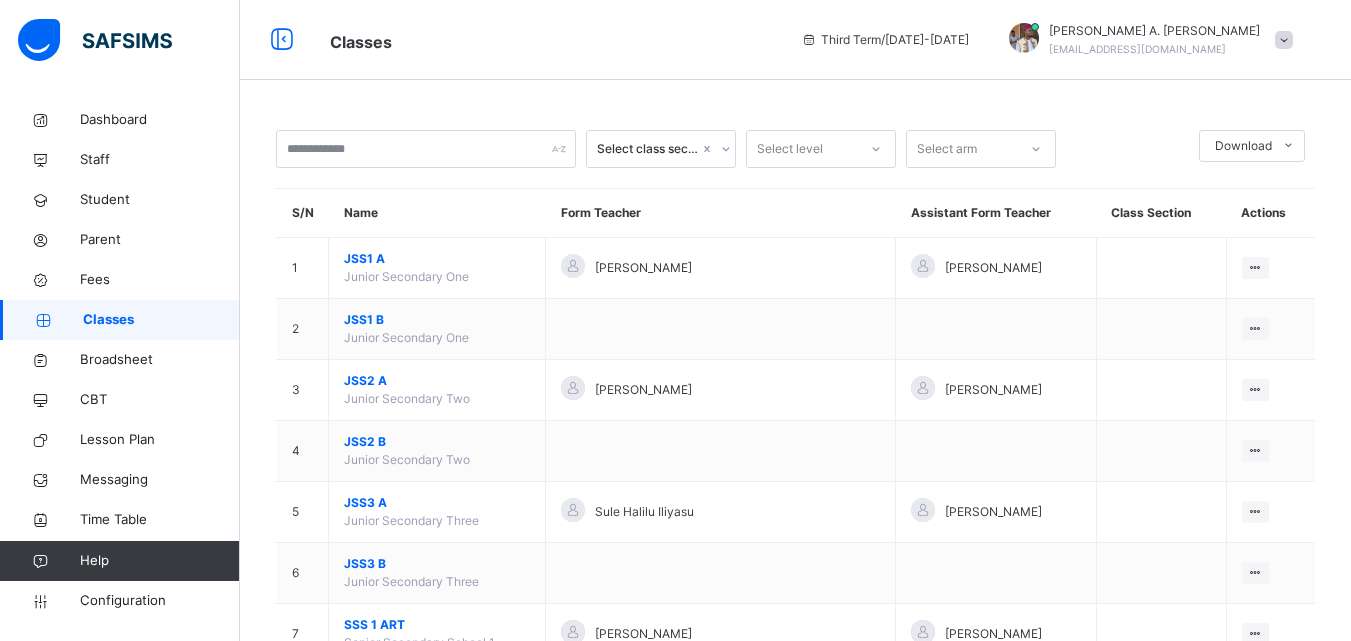 click on "JSS1   A   Junior Secondary One" at bounding box center (437, 268) 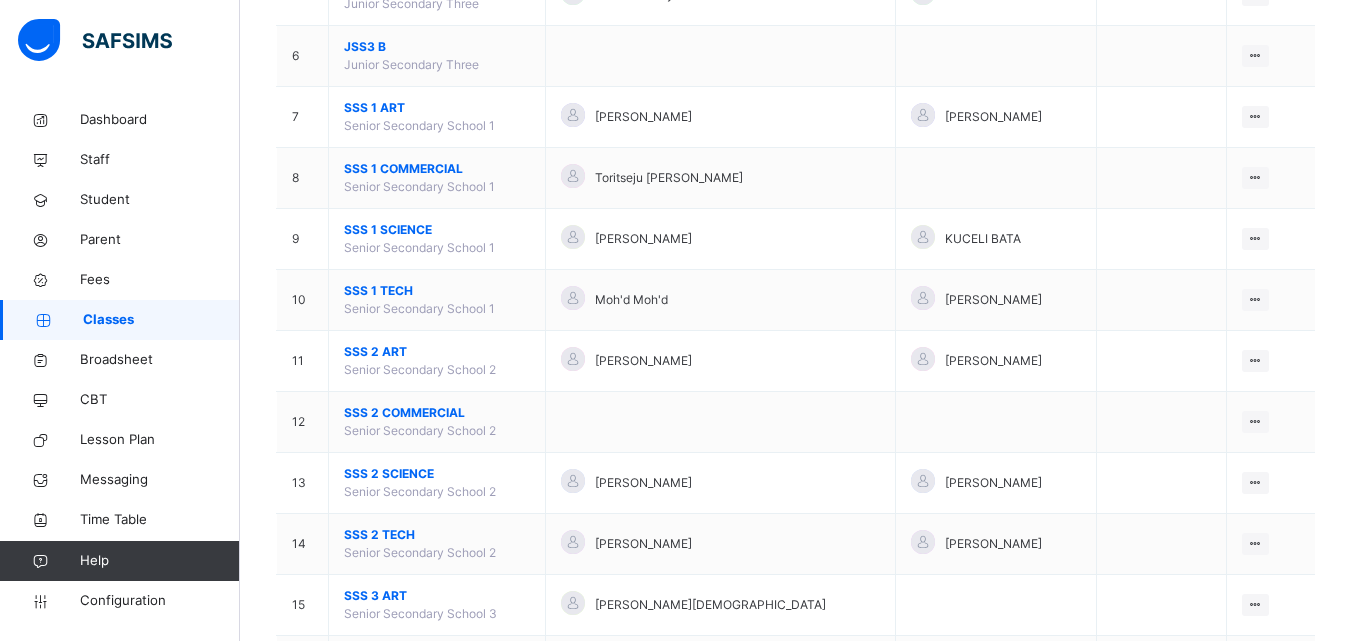 scroll, scrollTop: 505, scrollLeft: 0, axis: vertical 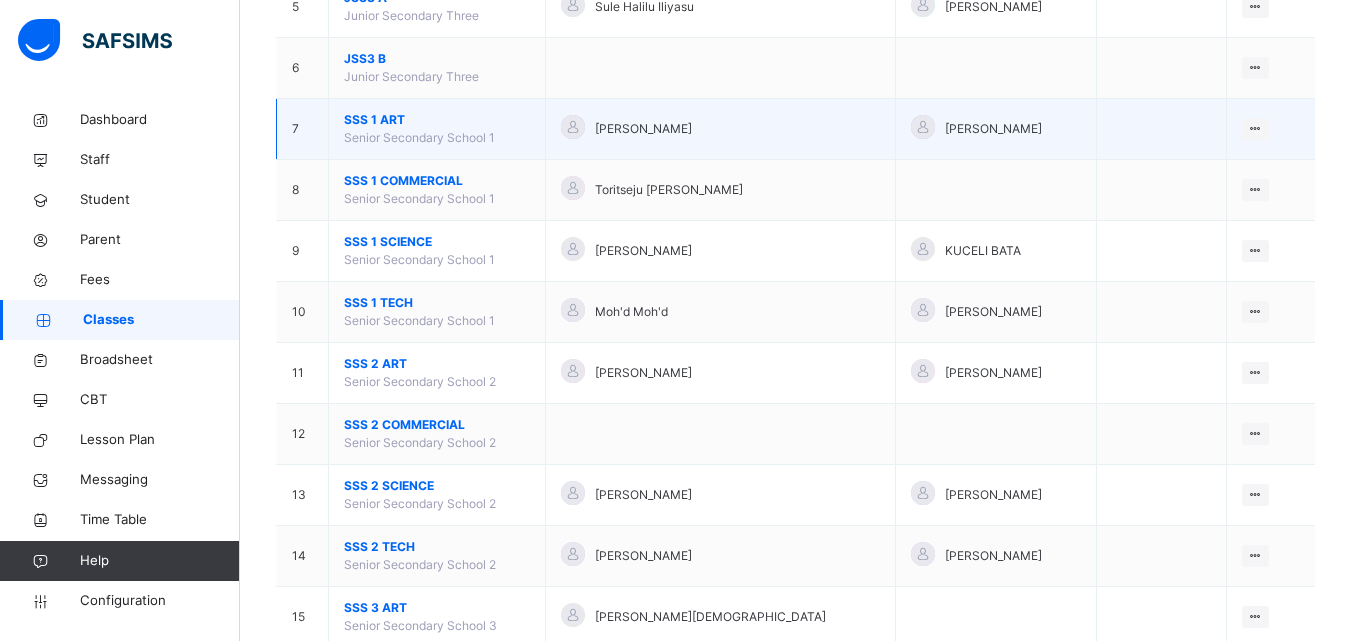 click on "Senior Secondary School 1" at bounding box center (419, 137) 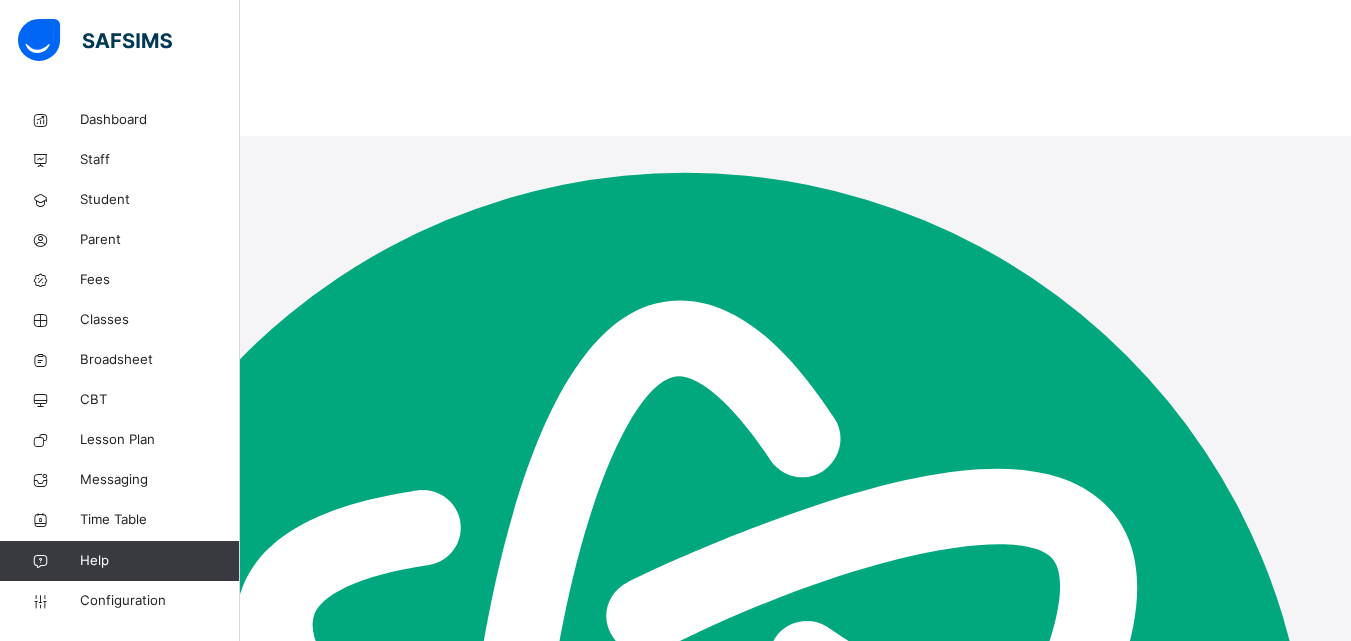 scroll, scrollTop: 0, scrollLeft: 0, axis: both 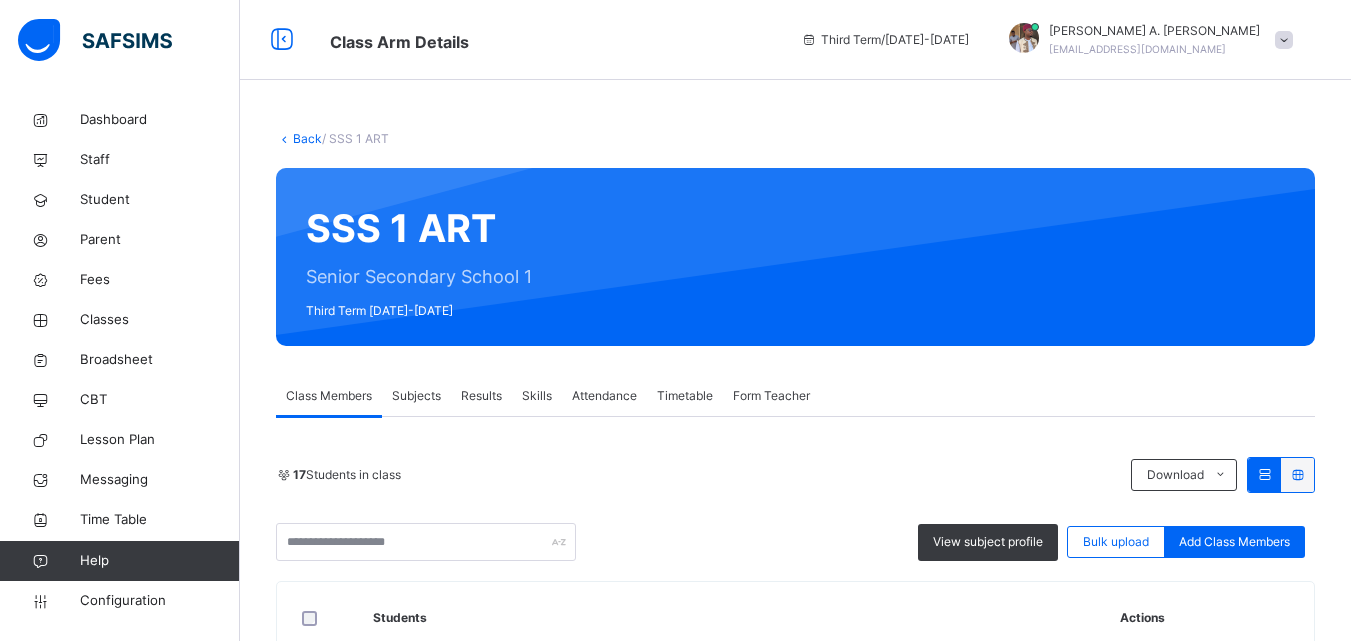 click on "SSS 1 ART Senior Secondary School 1 Third Term [DATE]-[DATE]" at bounding box center [795, 257] 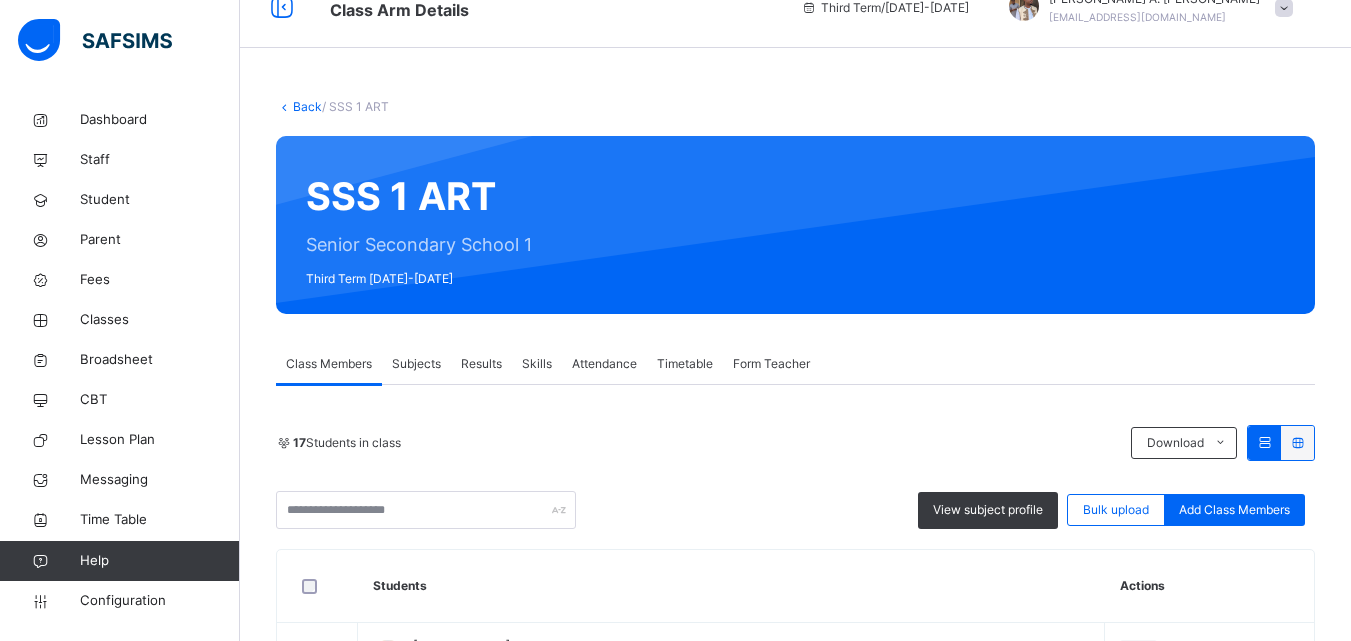scroll, scrollTop: 0, scrollLeft: 0, axis: both 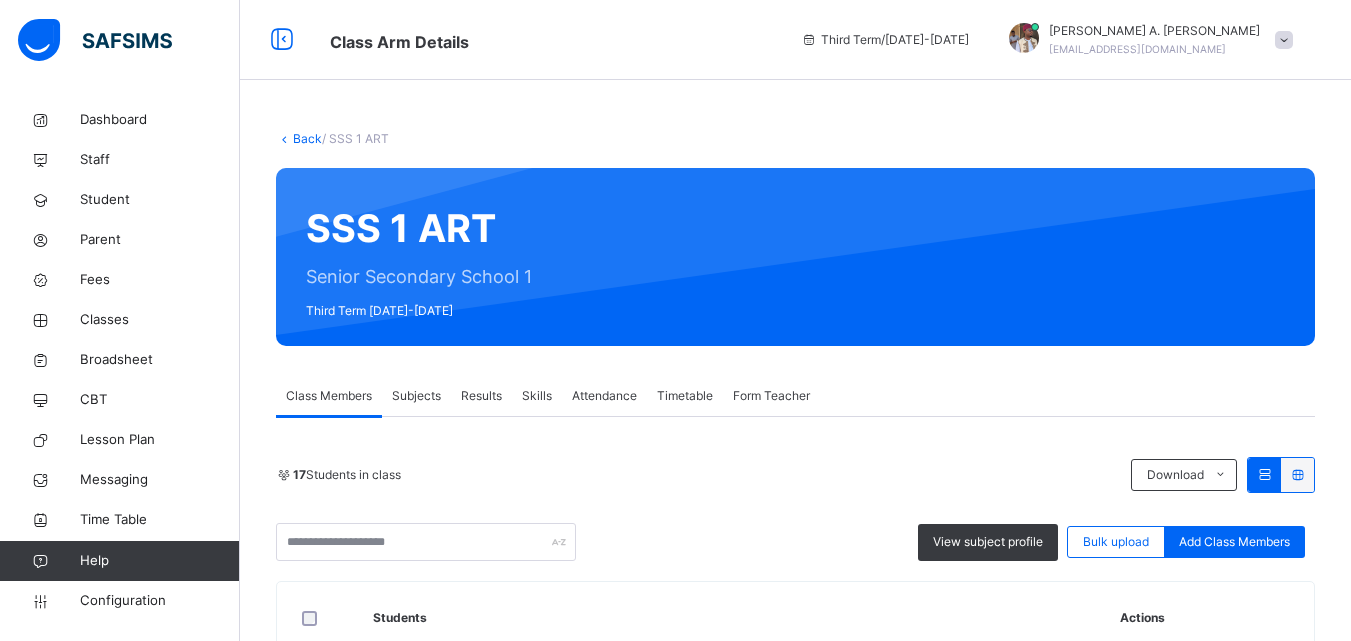 click on "Back" at bounding box center (307, 138) 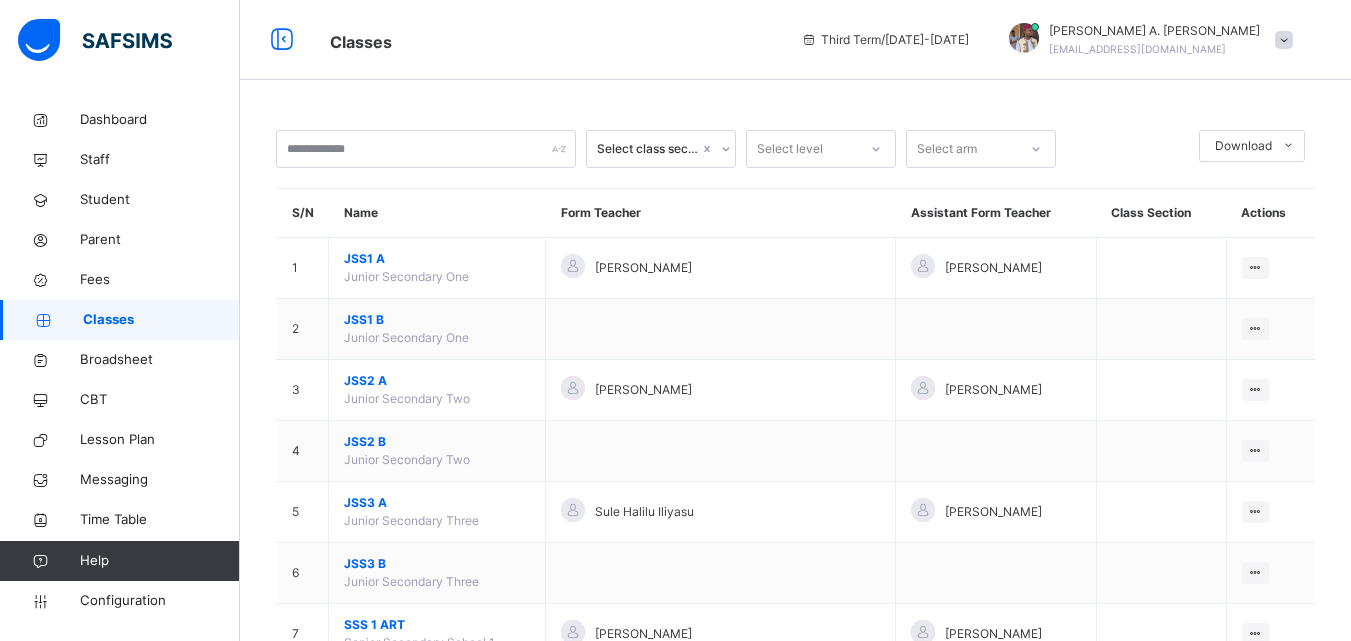 click on "JSS1   A   Junior Secondary One" at bounding box center [437, 268] 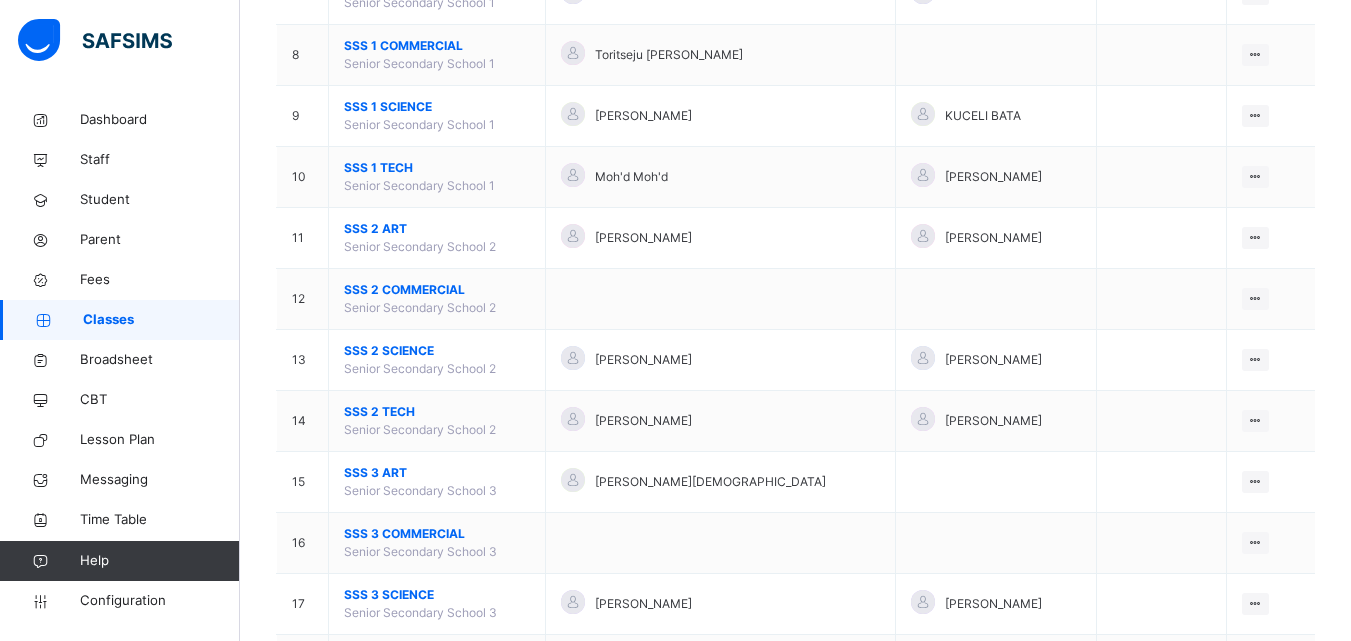 scroll, scrollTop: 600, scrollLeft: 0, axis: vertical 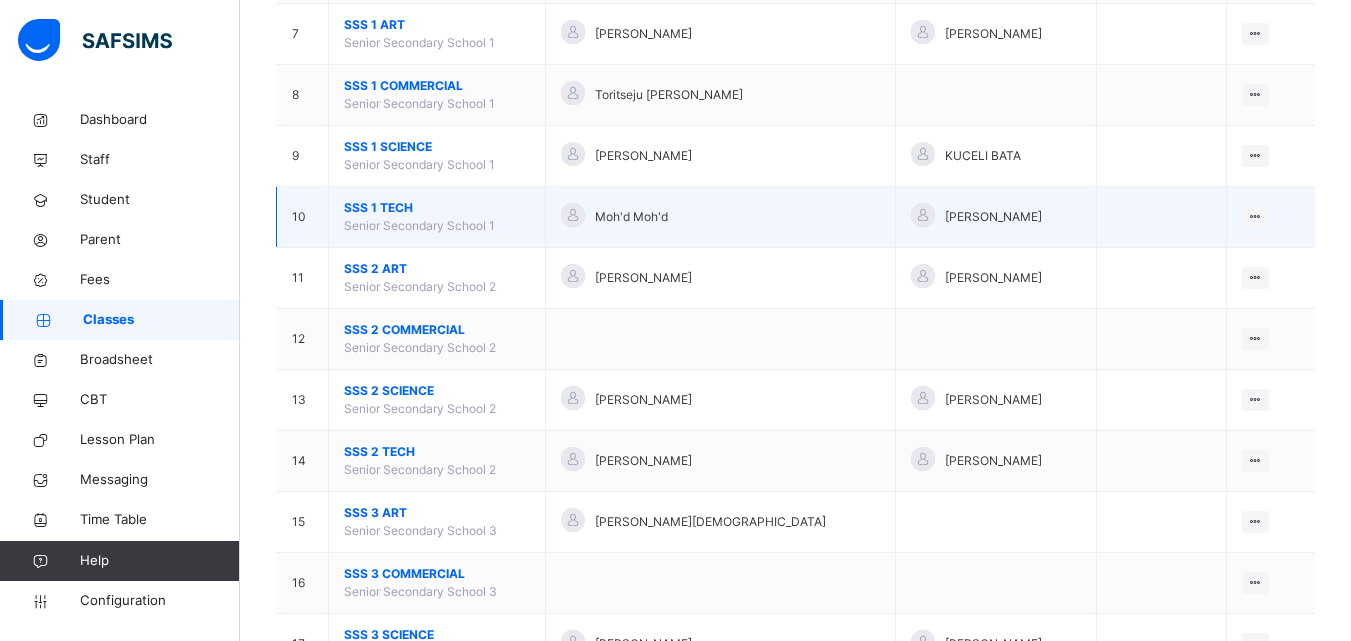 click on "SSS 1   TECH" at bounding box center [437, 208] 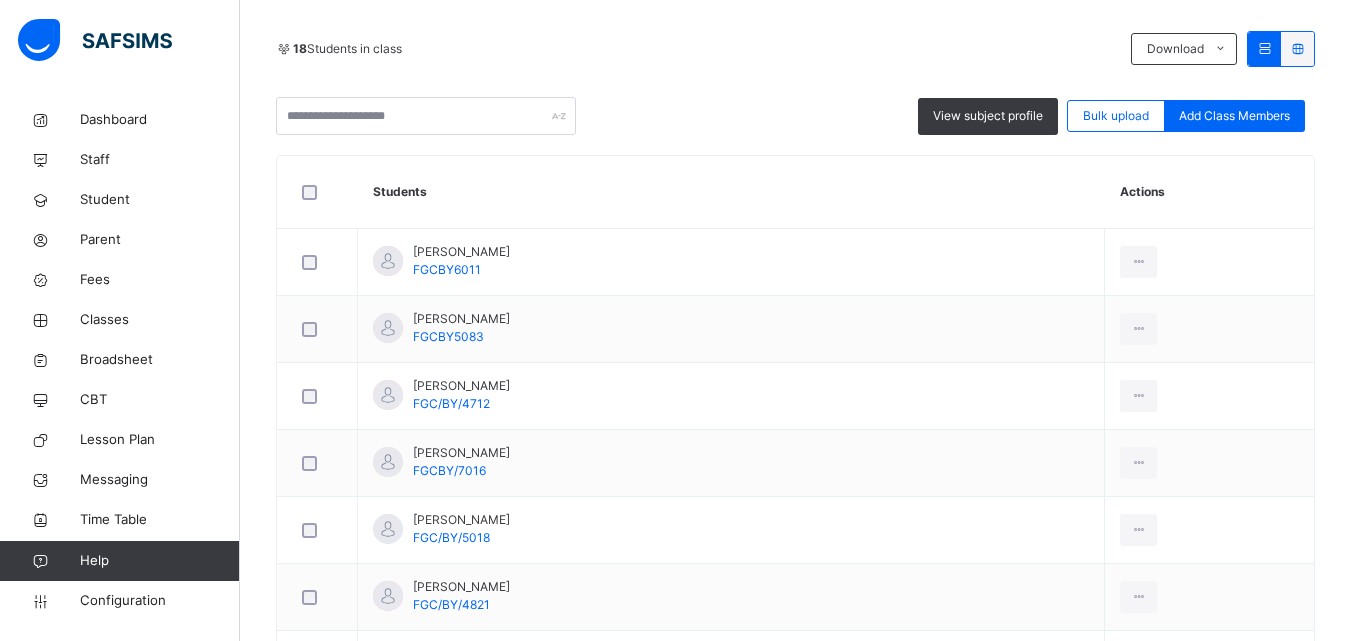 scroll, scrollTop: 0, scrollLeft: 0, axis: both 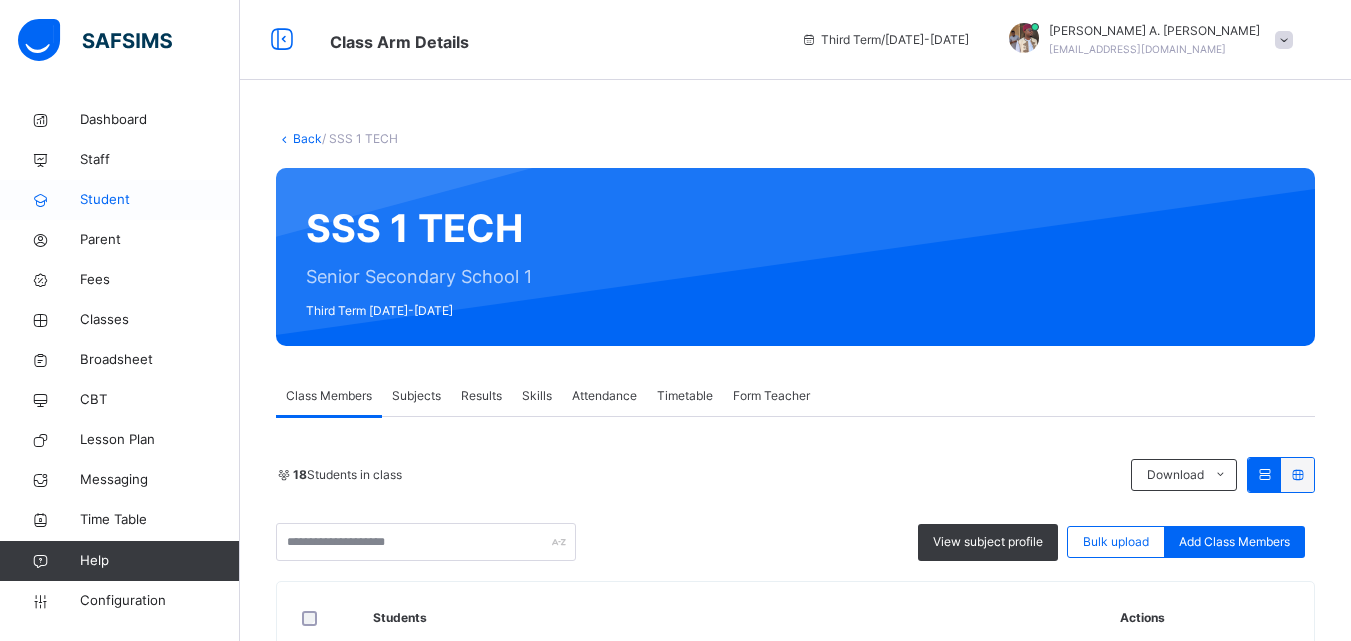 click on "Student" at bounding box center [160, 200] 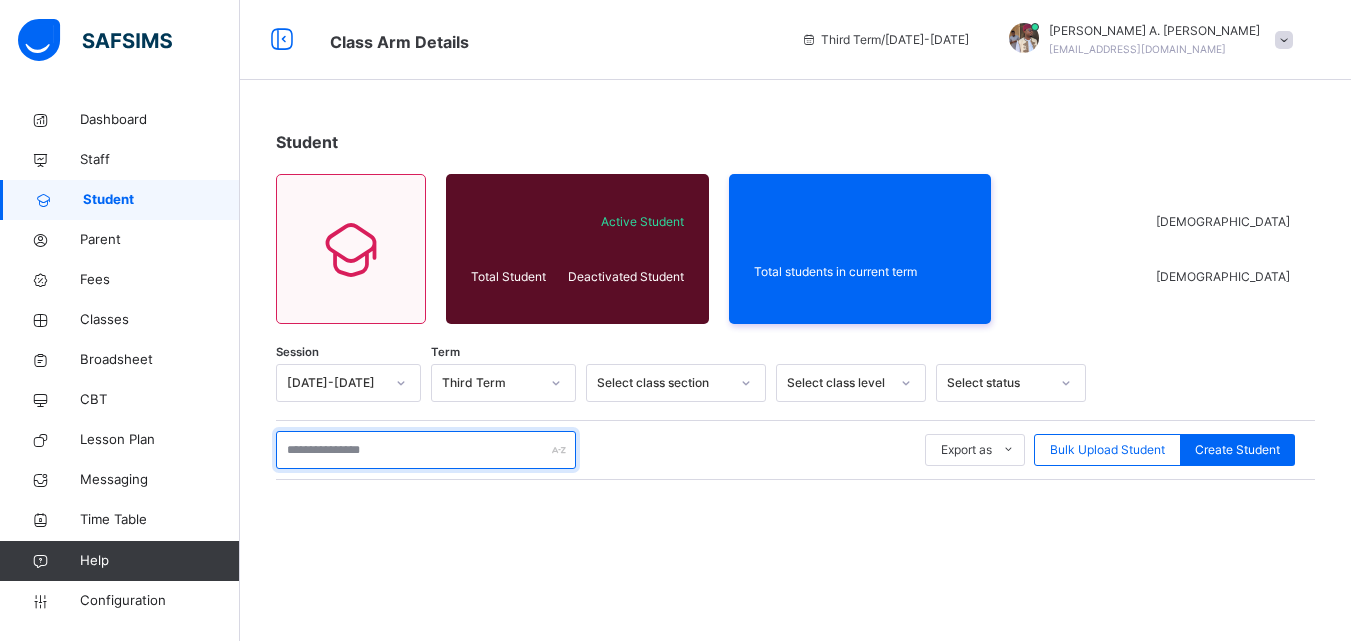 click at bounding box center [426, 450] 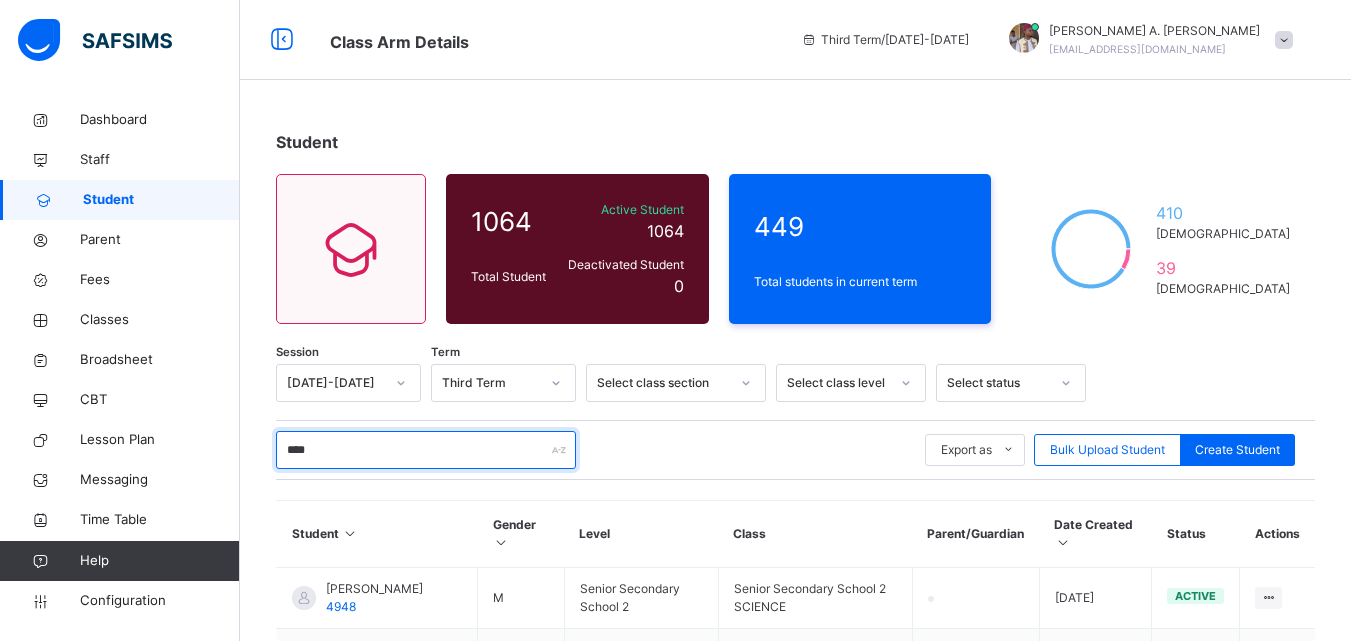type on "****" 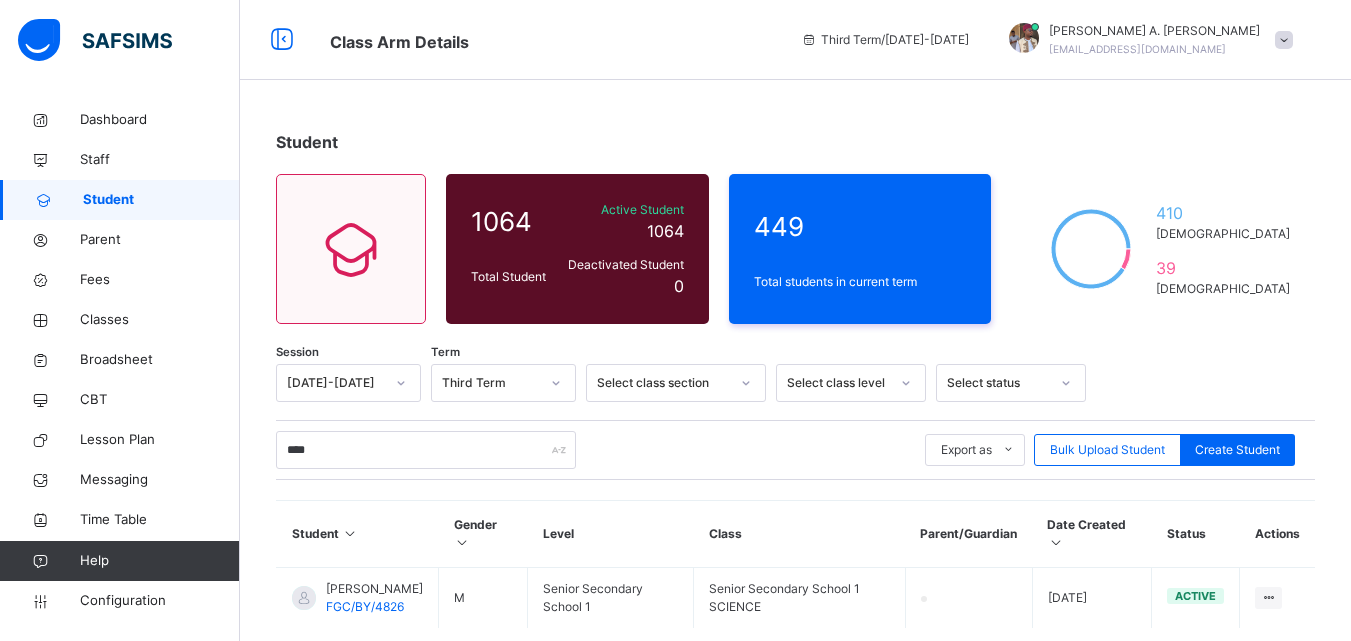click on "Student" at bounding box center [358, 534] 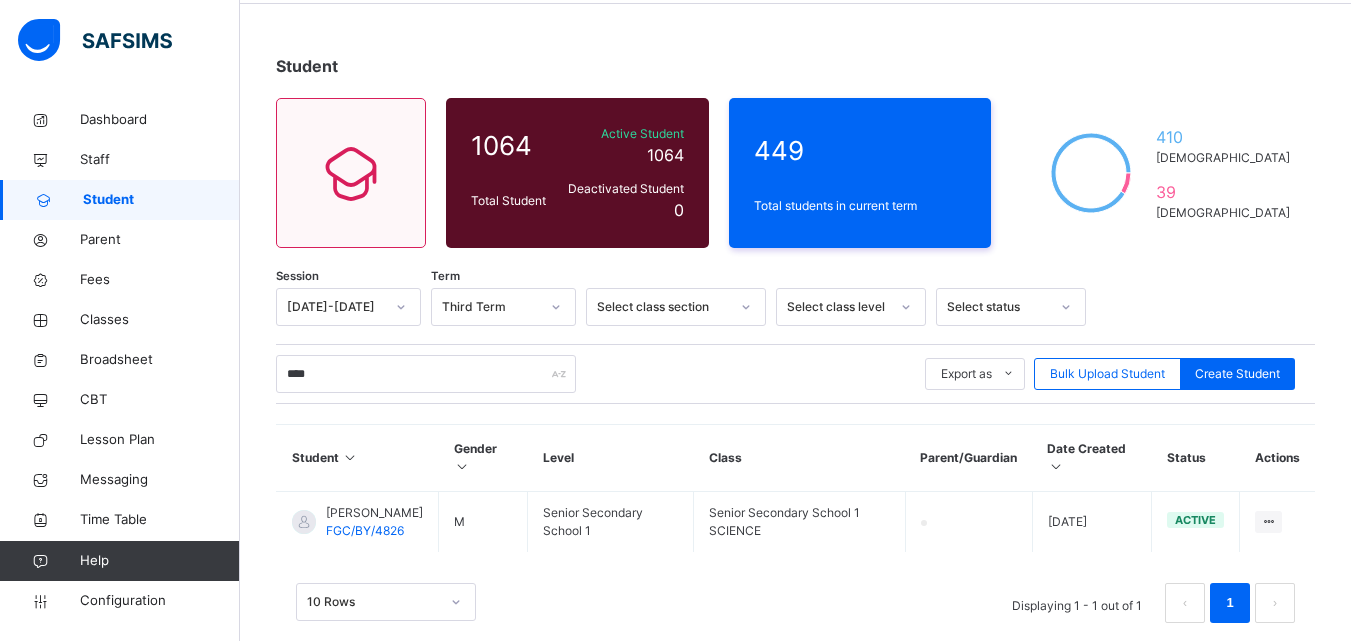 scroll, scrollTop: 80, scrollLeft: 0, axis: vertical 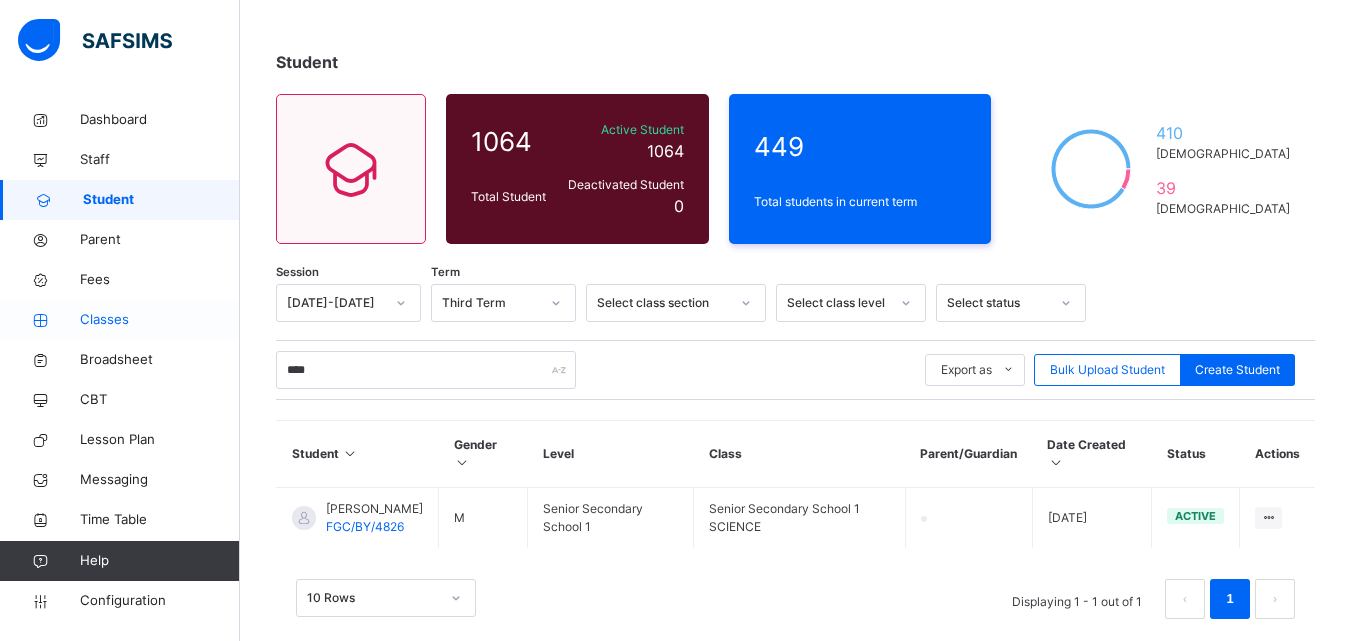 click on "Classes" at bounding box center (160, 320) 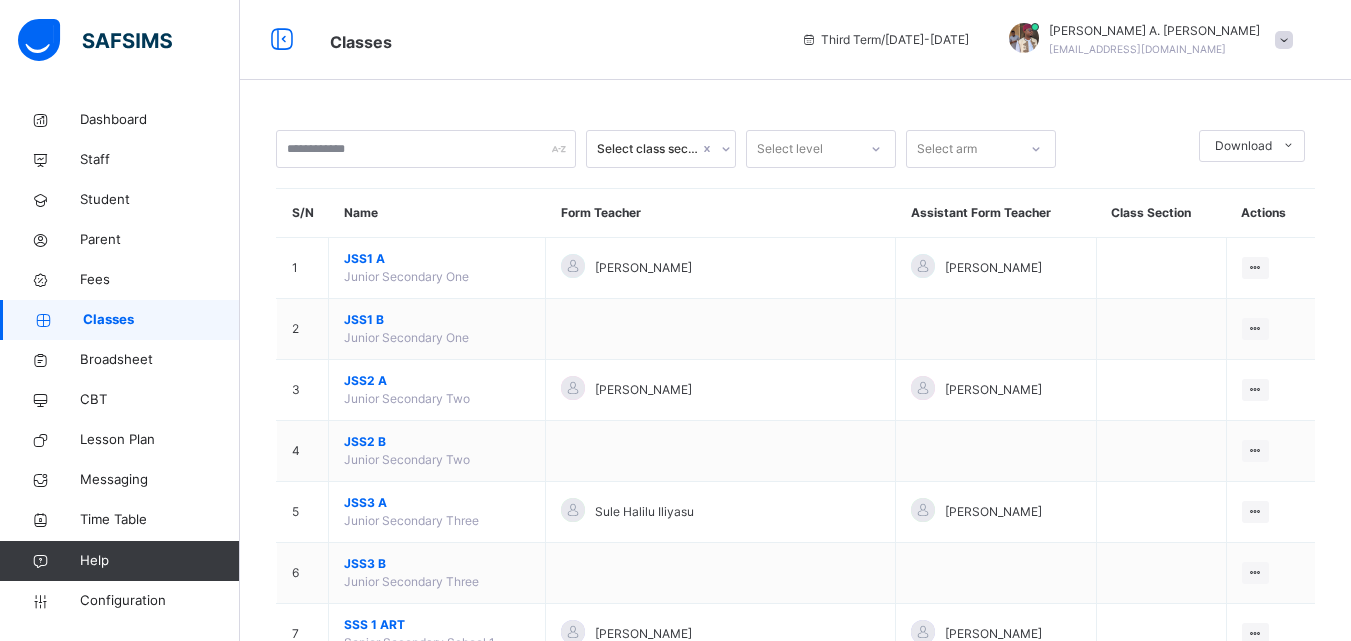 click on "Name" at bounding box center [437, 213] 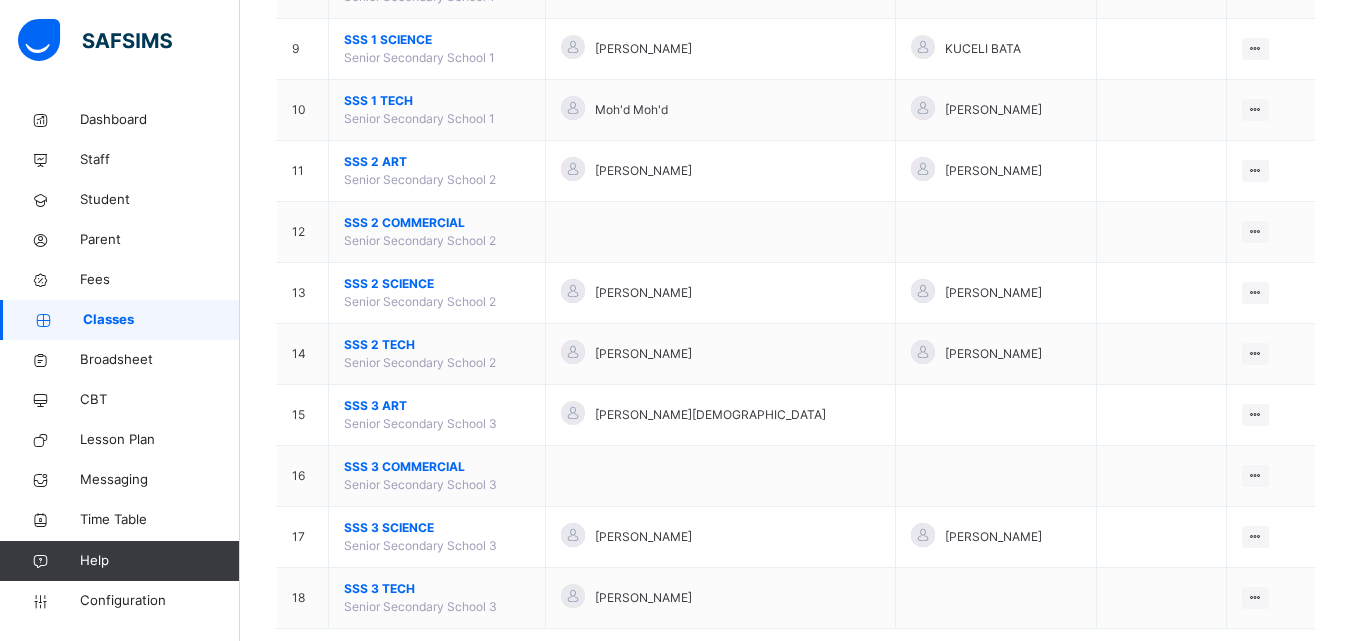 scroll, scrollTop: 665, scrollLeft: 0, axis: vertical 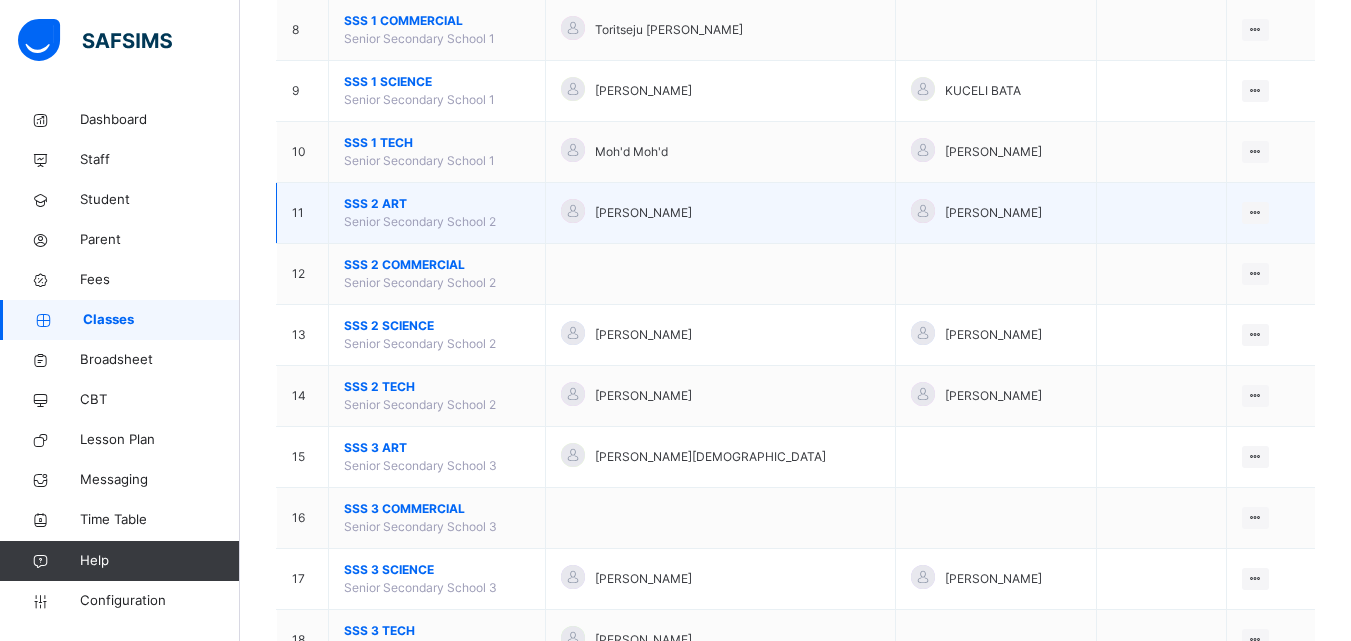 click on "SSS 2   ART" at bounding box center [437, 204] 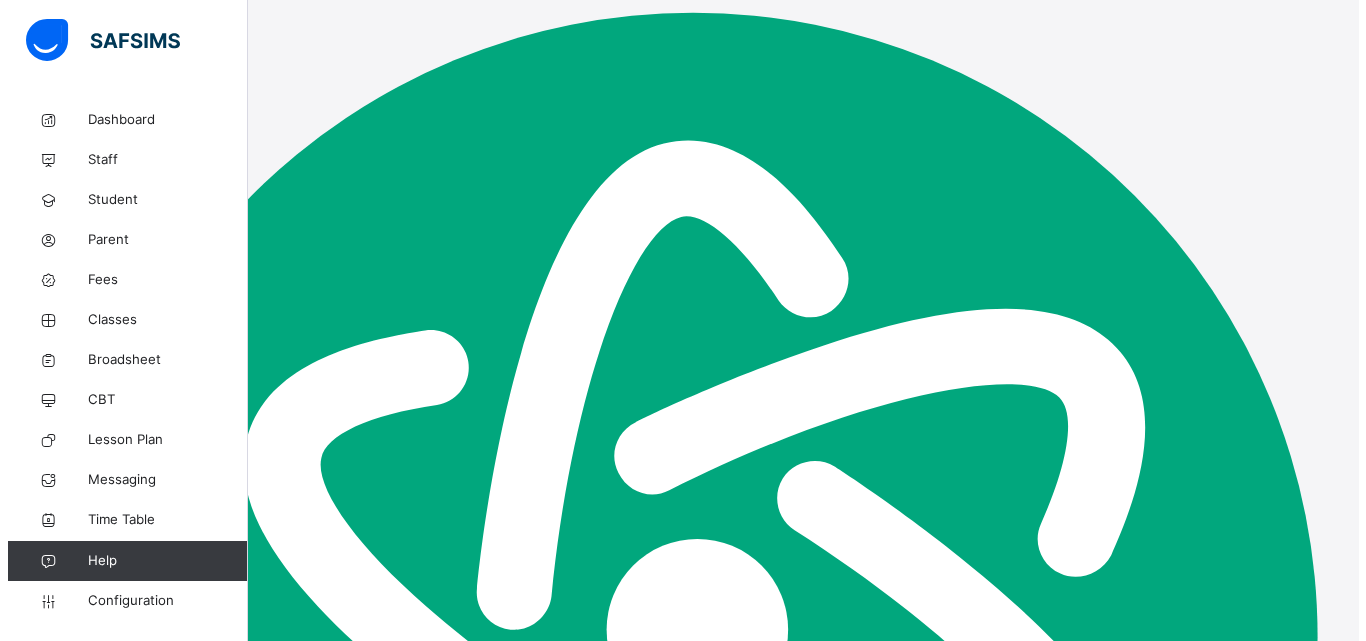 scroll, scrollTop: 0, scrollLeft: 0, axis: both 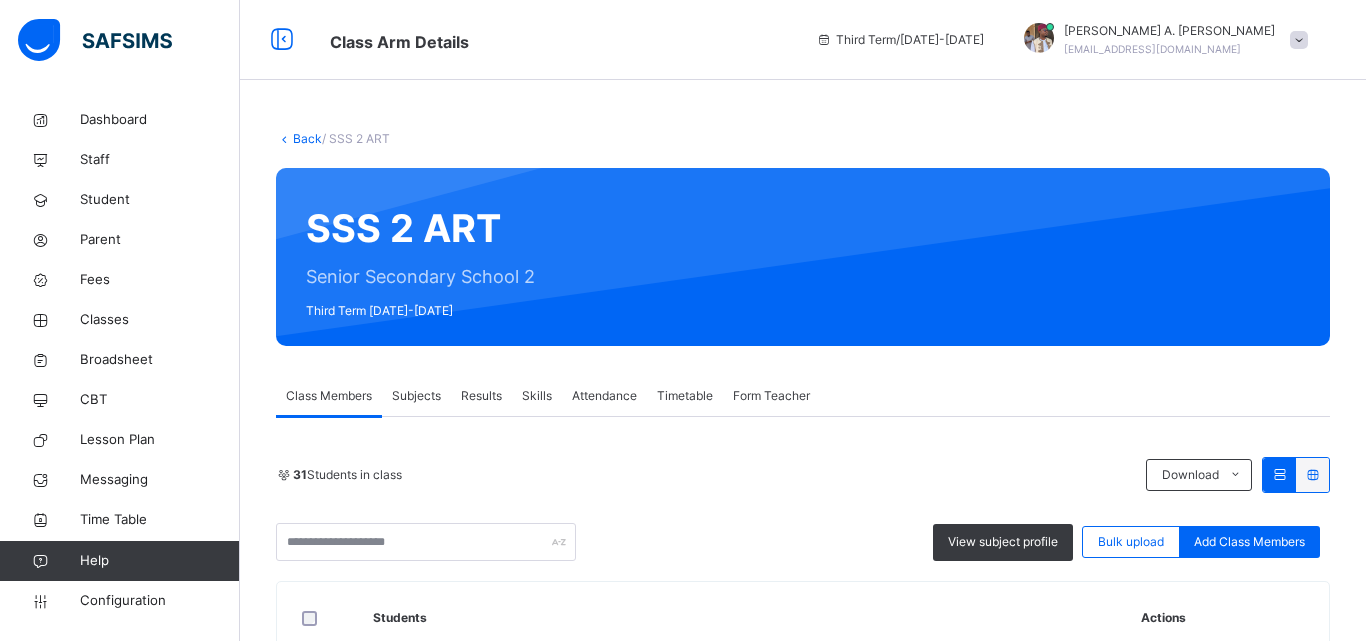 click on "31  Students in class" at bounding box center [706, 475] 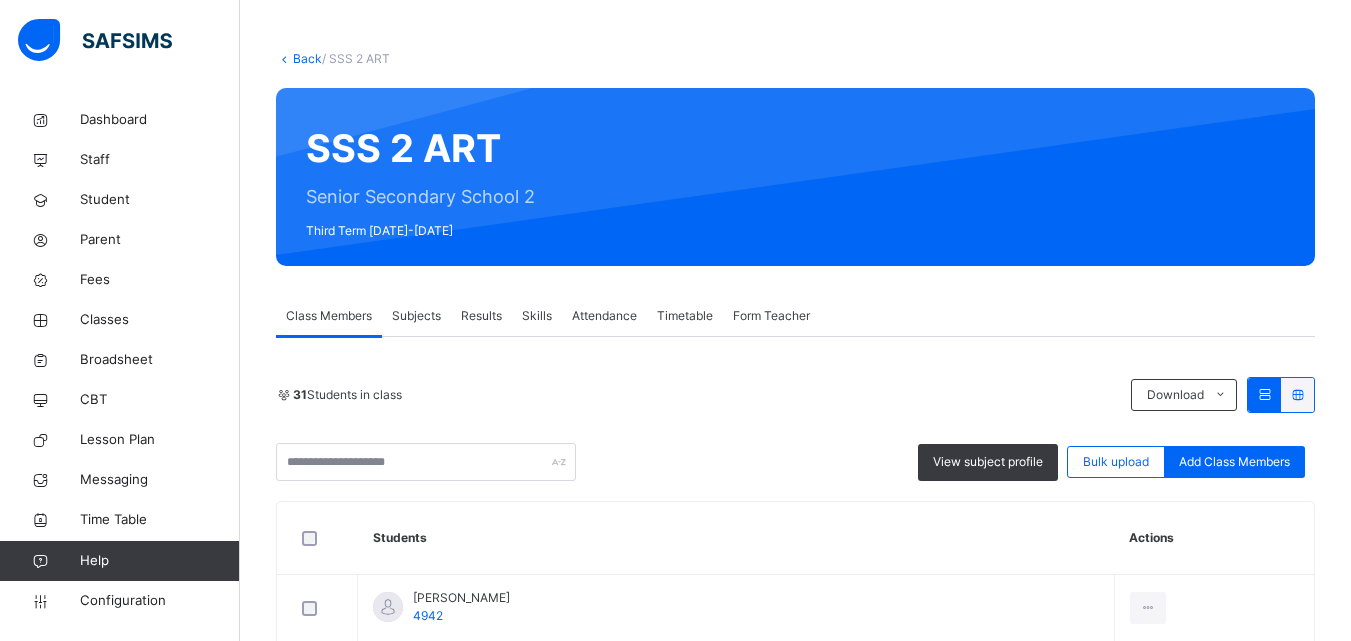 scroll, scrollTop: 240, scrollLeft: 0, axis: vertical 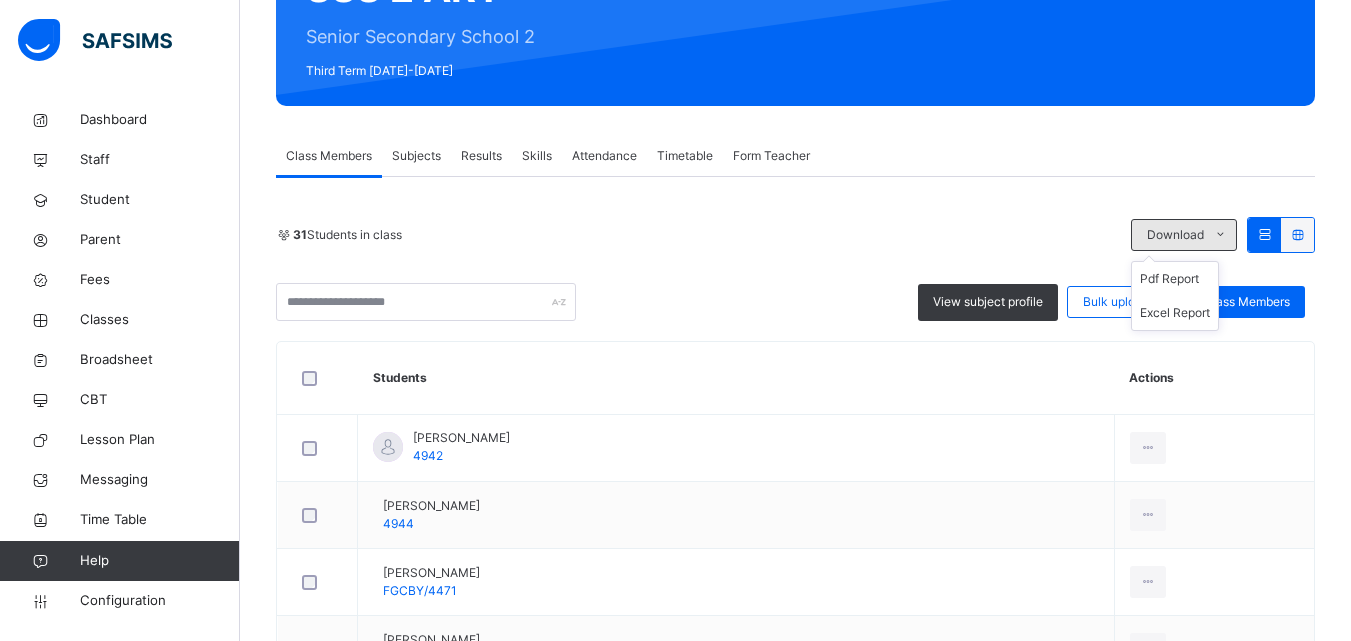 click at bounding box center (1220, 235) 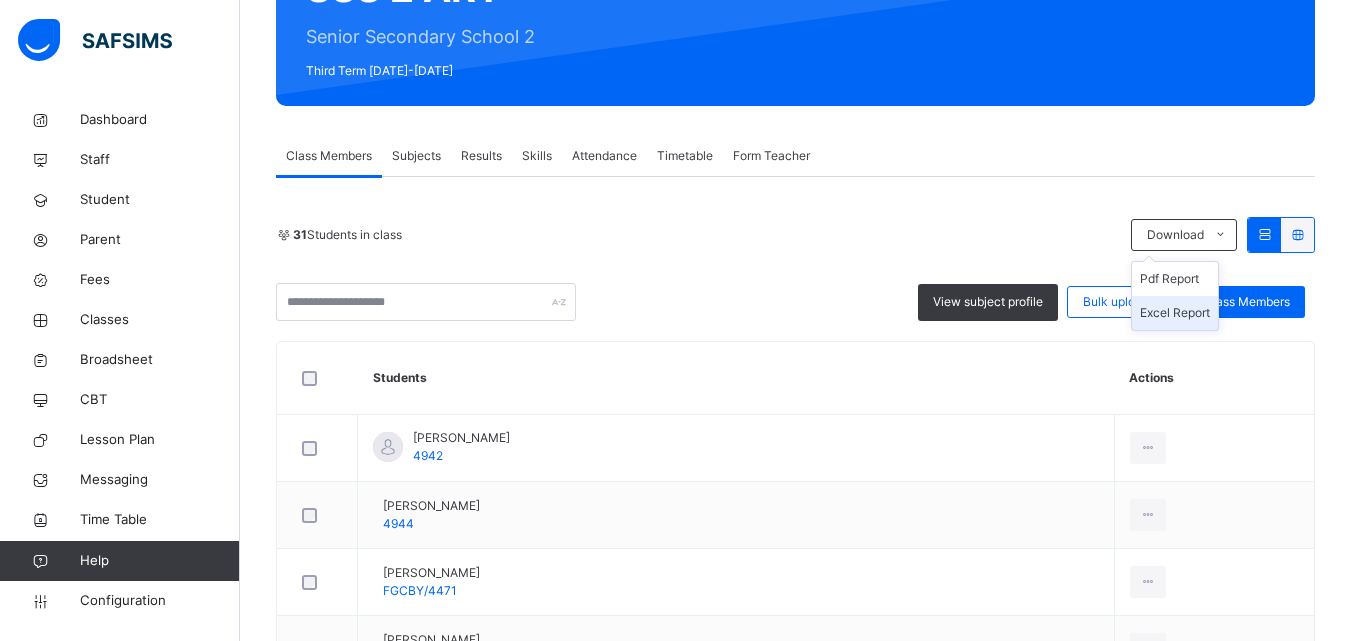 click on "Excel Report" at bounding box center [1175, 313] 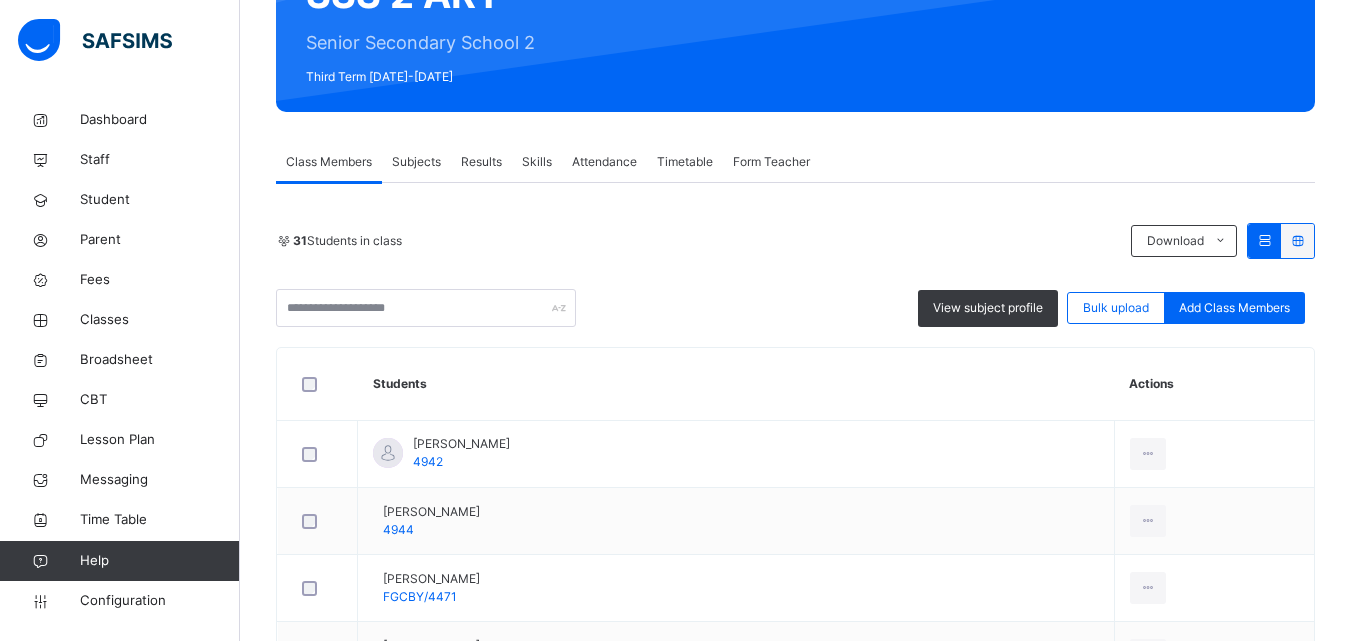 scroll, scrollTop: 200, scrollLeft: 0, axis: vertical 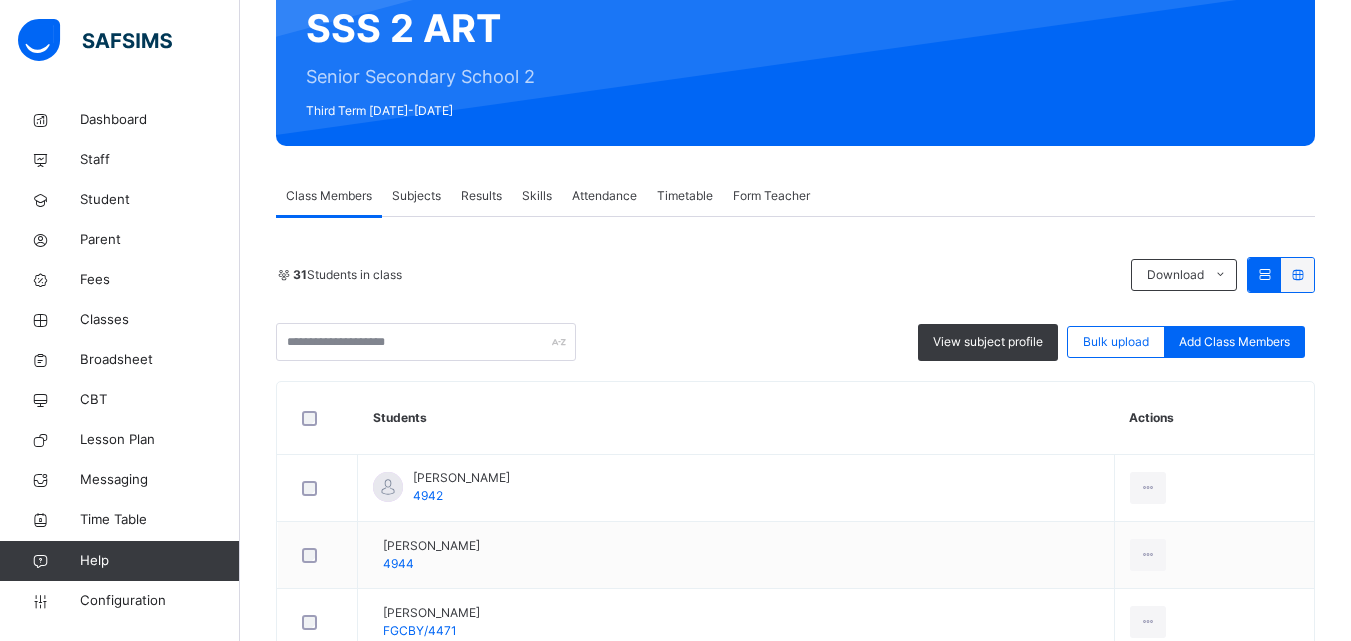 click on "31  Students in class Download Pdf Report Excel Report" at bounding box center (795, 275) 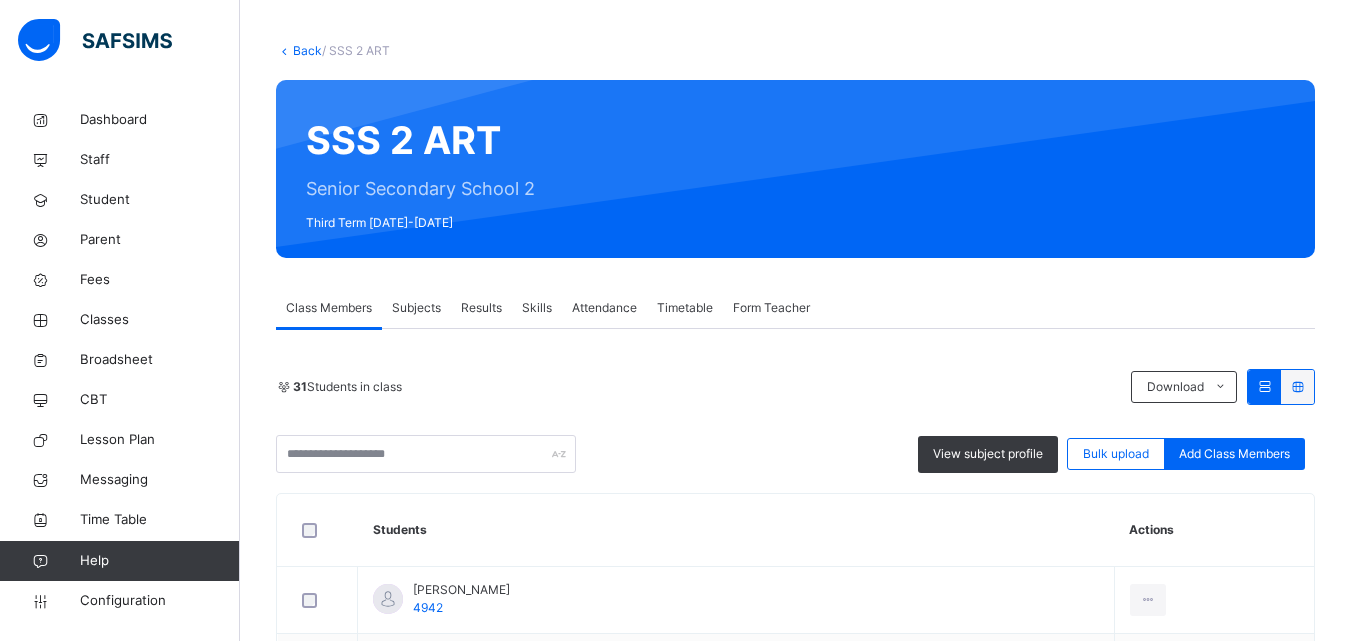 scroll, scrollTop: 0, scrollLeft: 0, axis: both 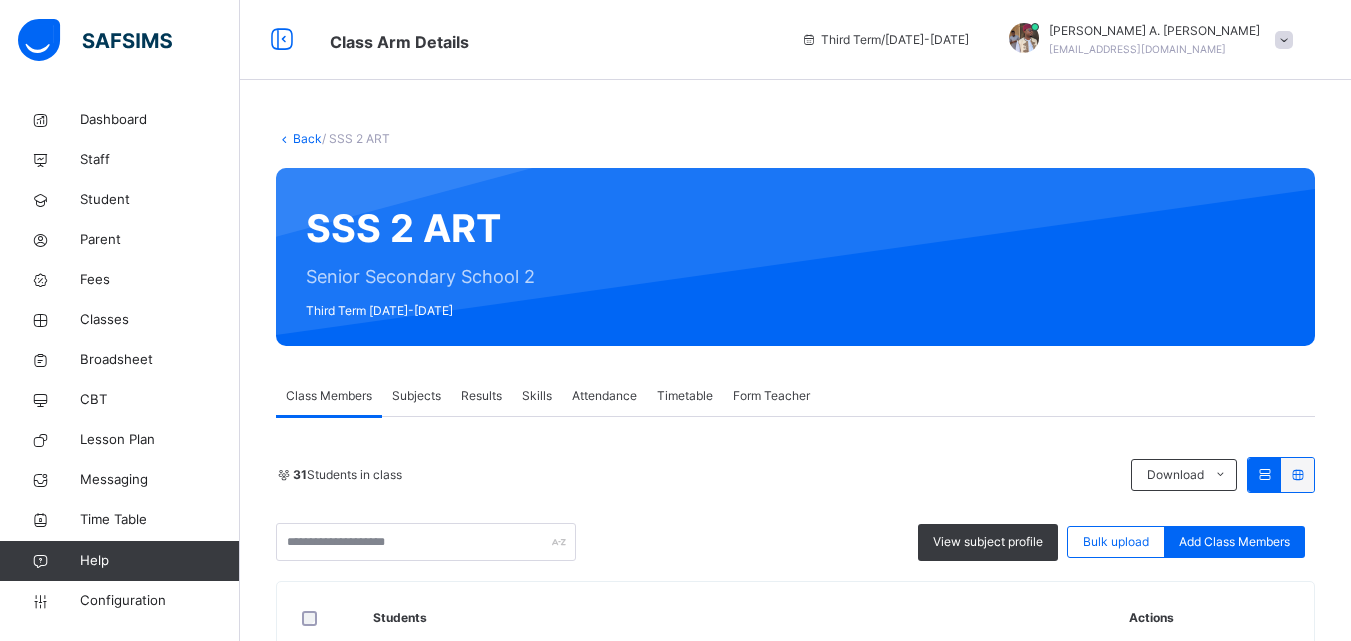 click on "Back" at bounding box center (307, 138) 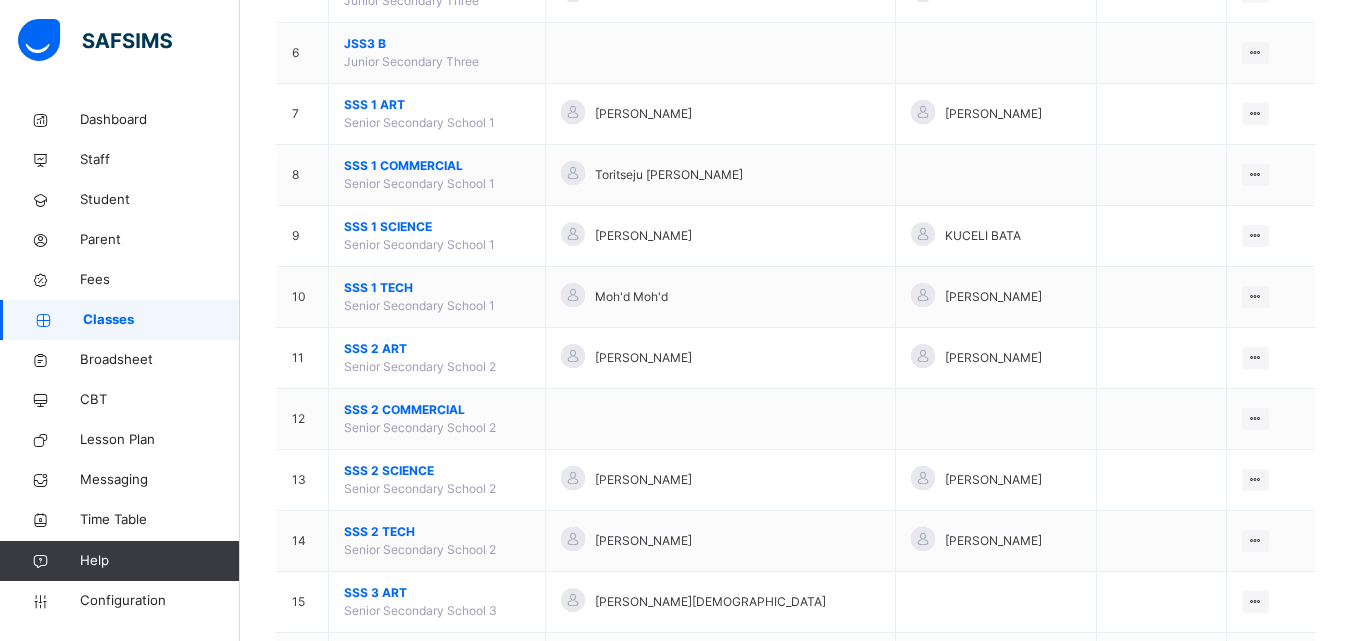 scroll, scrollTop: 560, scrollLeft: 0, axis: vertical 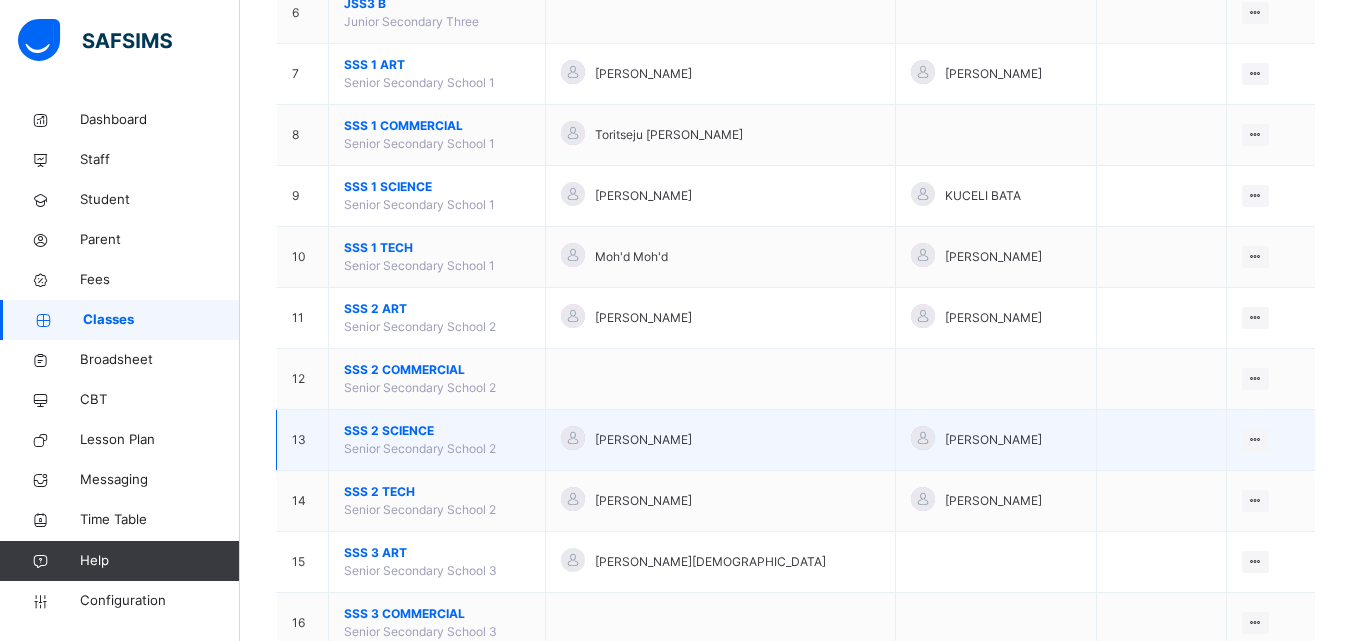 click on "Senior Secondary School 2" at bounding box center [420, 448] 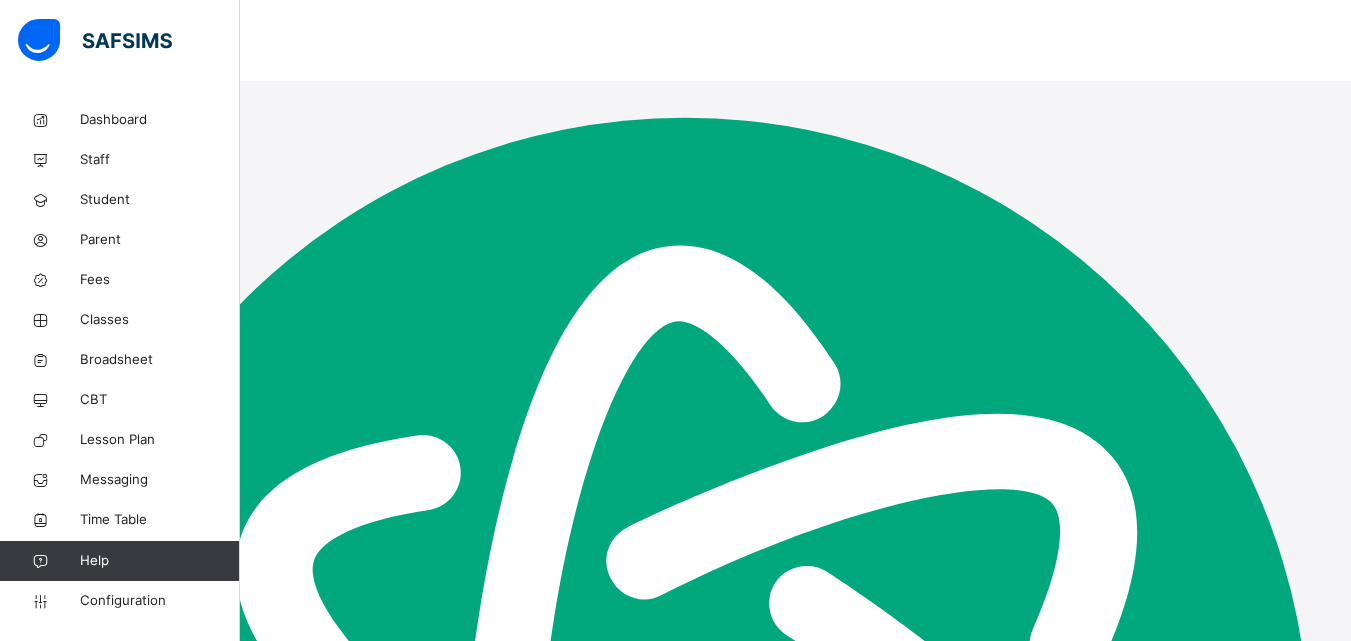 scroll, scrollTop: 0, scrollLeft: 0, axis: both 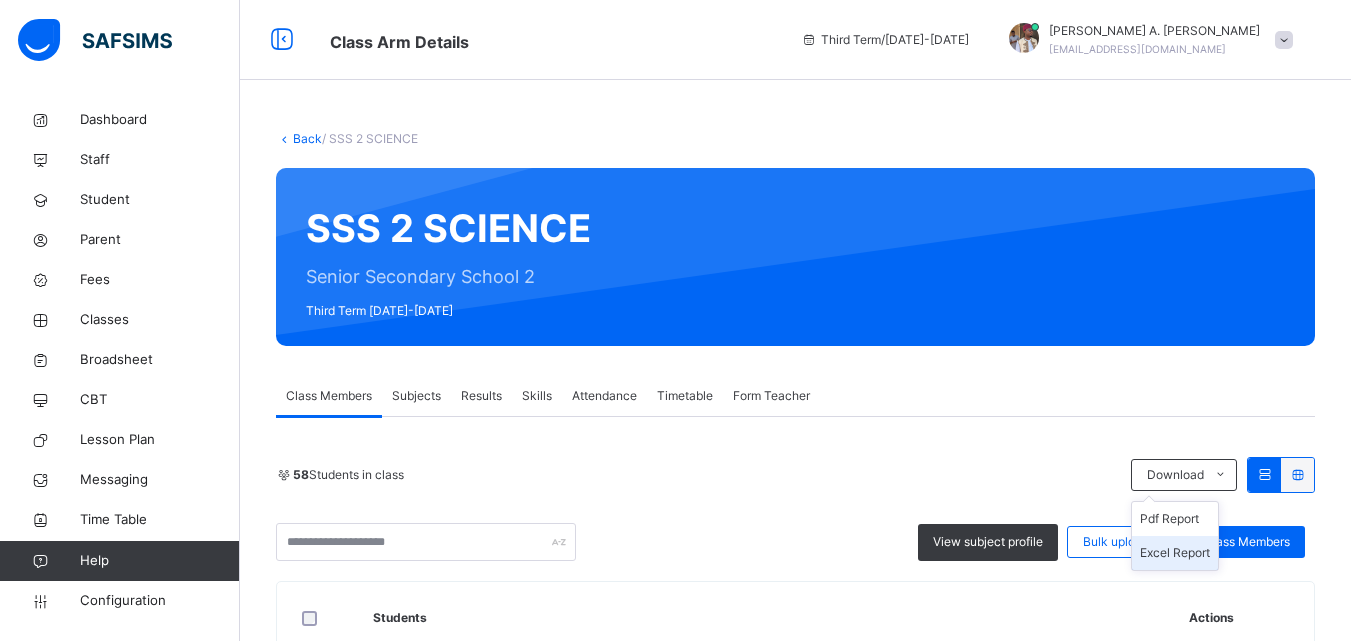 click on "Excel Report" at bounding box center [1175, 553] 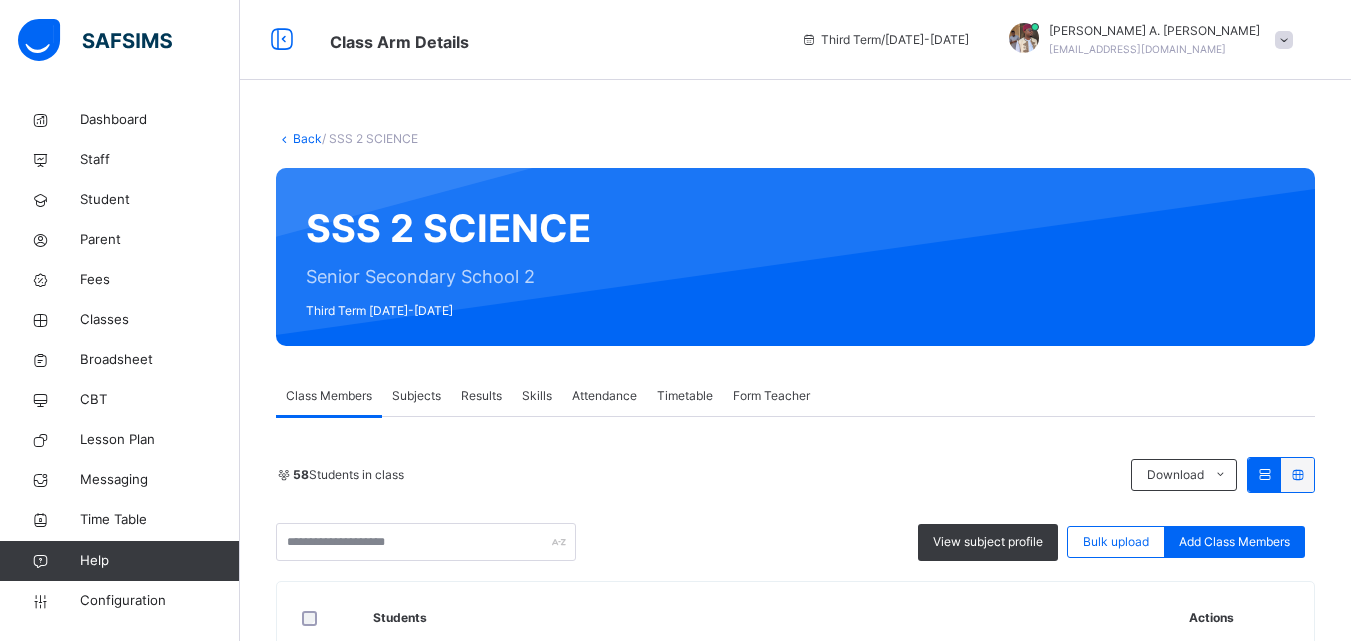 click on "58  Students in class Download Pdf Report Excel Report View subject profile Bulk upload Add Class Members Federal Government College Buniyadi Date: [DATE] 9:12:35 am Class Members Class:  SSS 2 SCIENCE Total no. of Students:  58 Term:  Third Term Session:  [DATE]-[DATE] S/NO Admission No. Last Name First Name Other Name 1 FGCBY6025 [PERSON_NAME] 2 FGC/by/1008 [PERSON_NAME] 3 7038 [PERSON_NAME] 4 FGC/BY/4722 [PERSON_NAME] 5 FGC/BY/4827 [PERSON_NAME] 6 4633 [PERSON_NAME] 7 4961 [PERSON_NAME] 8 FGCBY/7001 [PERSON_NAME]'d 9 4631 [PERSON_NAME] 10 FGCBY6028 [PERSON_NAME] 11 FGCBY6071 [PERSON_NAME] 12 FGC/BY/4775 [PERSON_NAME] 13 4959 [PERSON_NAME] [PERSON_NAME] 14 4623 [PERSON_NAME] 15 4542 YA'U [PERSON_NAME] 16 FGCBY6027 [PERSON_NAME] 17 5059 [PERSON_NAME] 18 7046 [PERSON_NAME] 19 4936 [PERSON_NAME] 20 4635 [PERSON_NAME] 21 4960 [PERSON_NAME] 22 4587 [PERSON_NAME] 23 4573 24" at bounding box center [795, 2509] 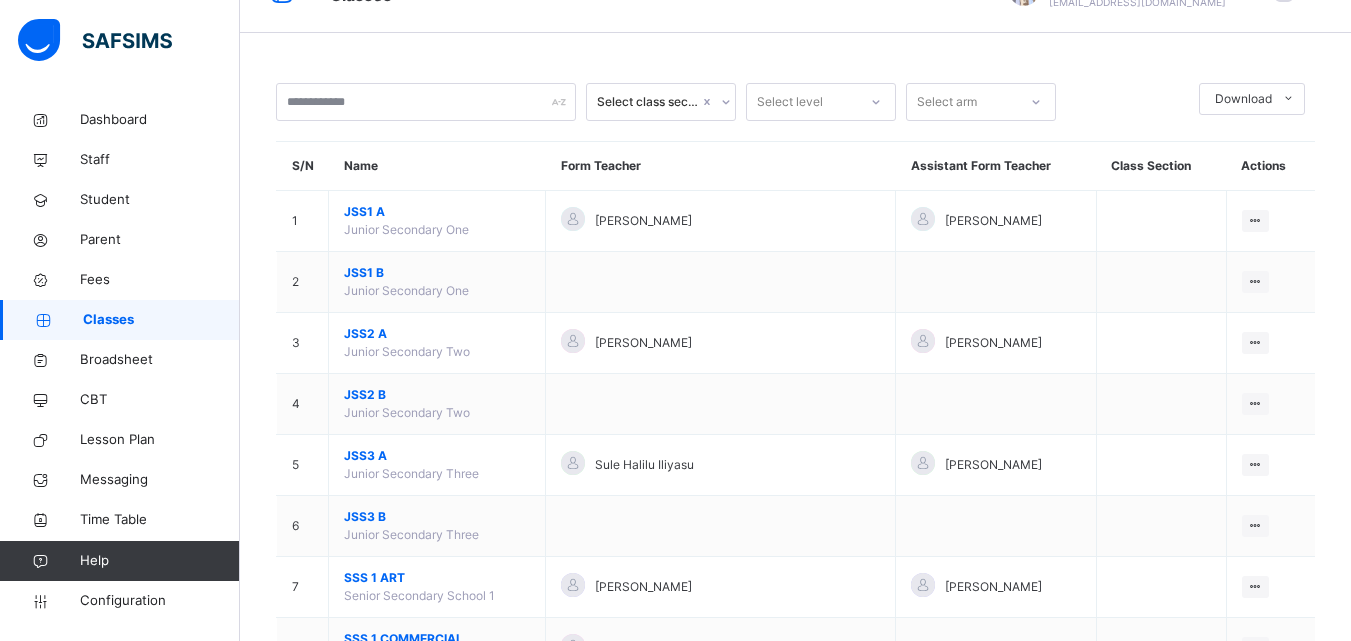 scroll, scrollTop: 745, scrollLeft: 0, axis: vertical 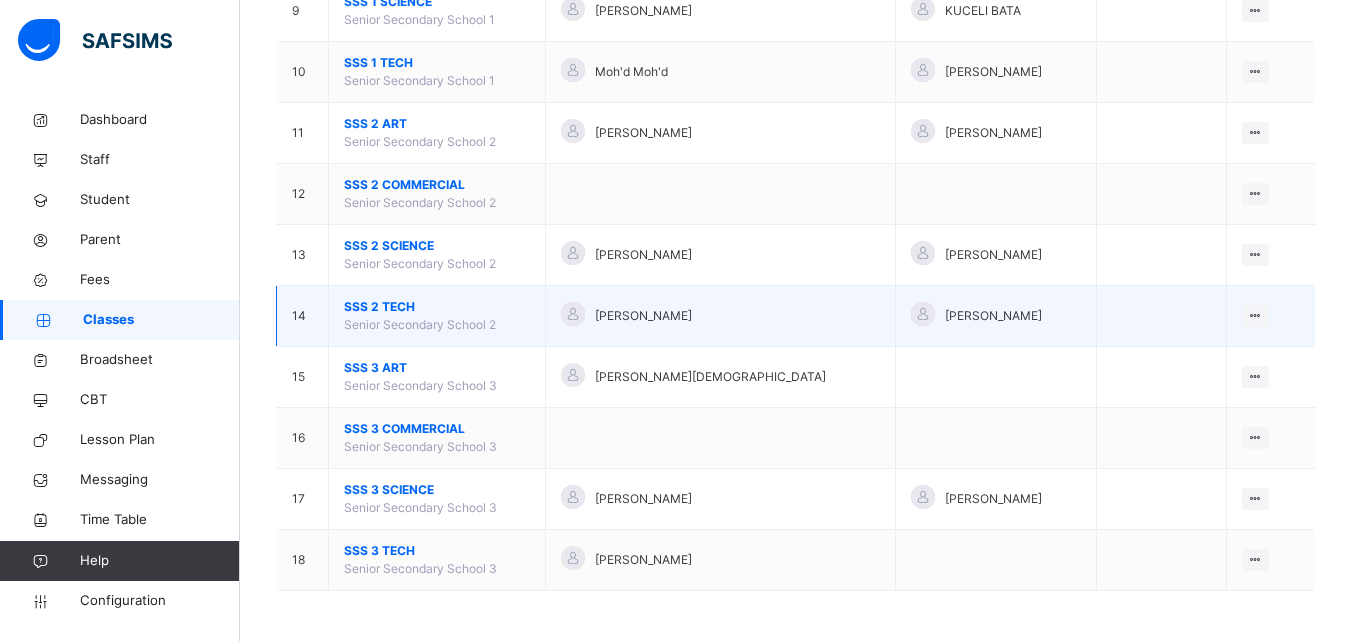 click on "SSS 2   TECH" at bounding box center [437, 307] 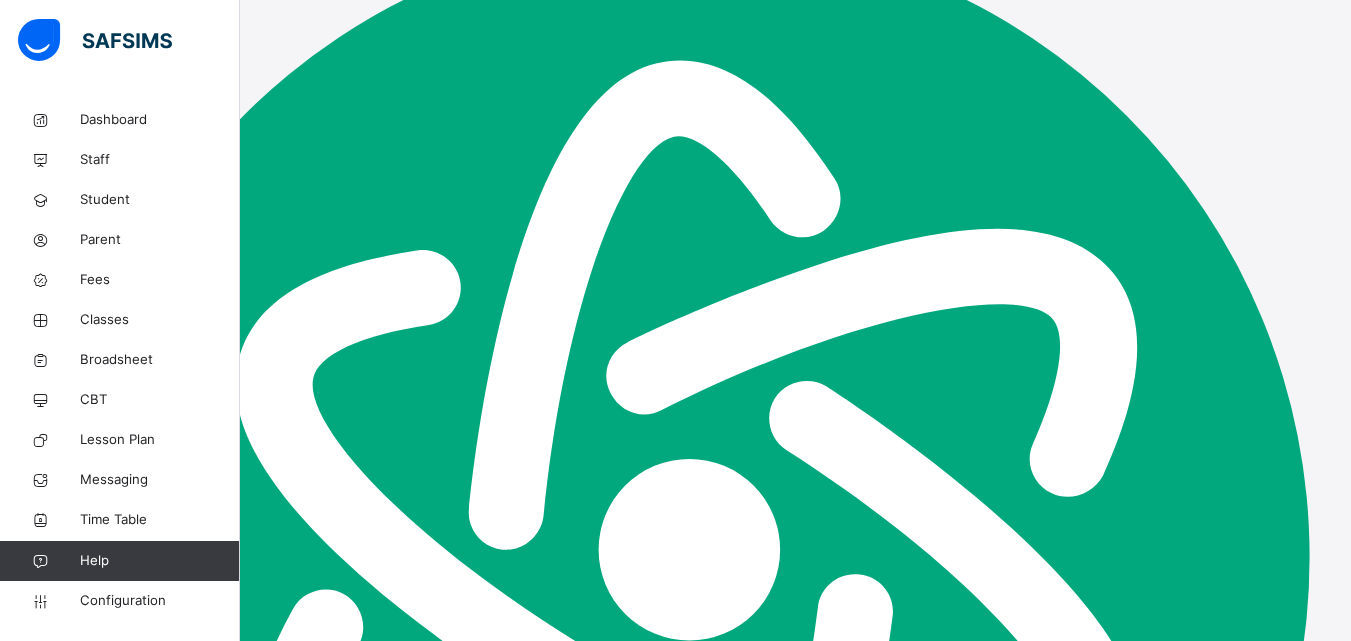 scroll, scrollTop: 0, scrollLeft: 0, axis: both 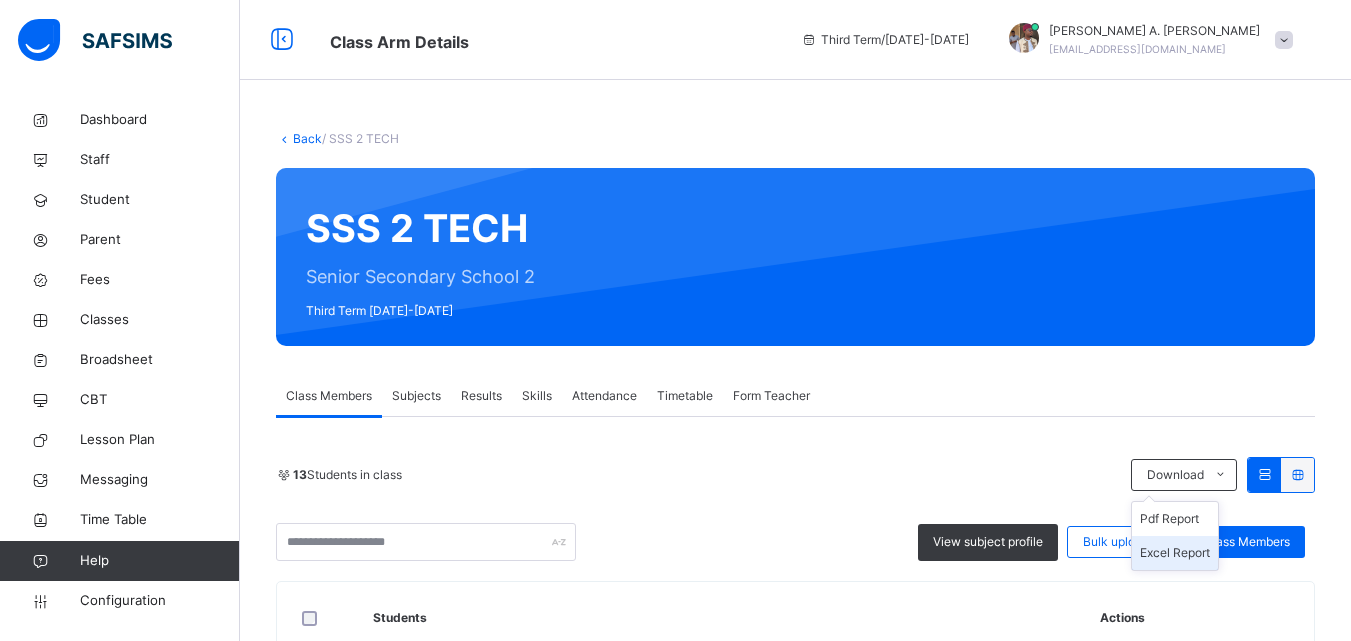 click on "Excel Report" at bounding box center [1175, 553] 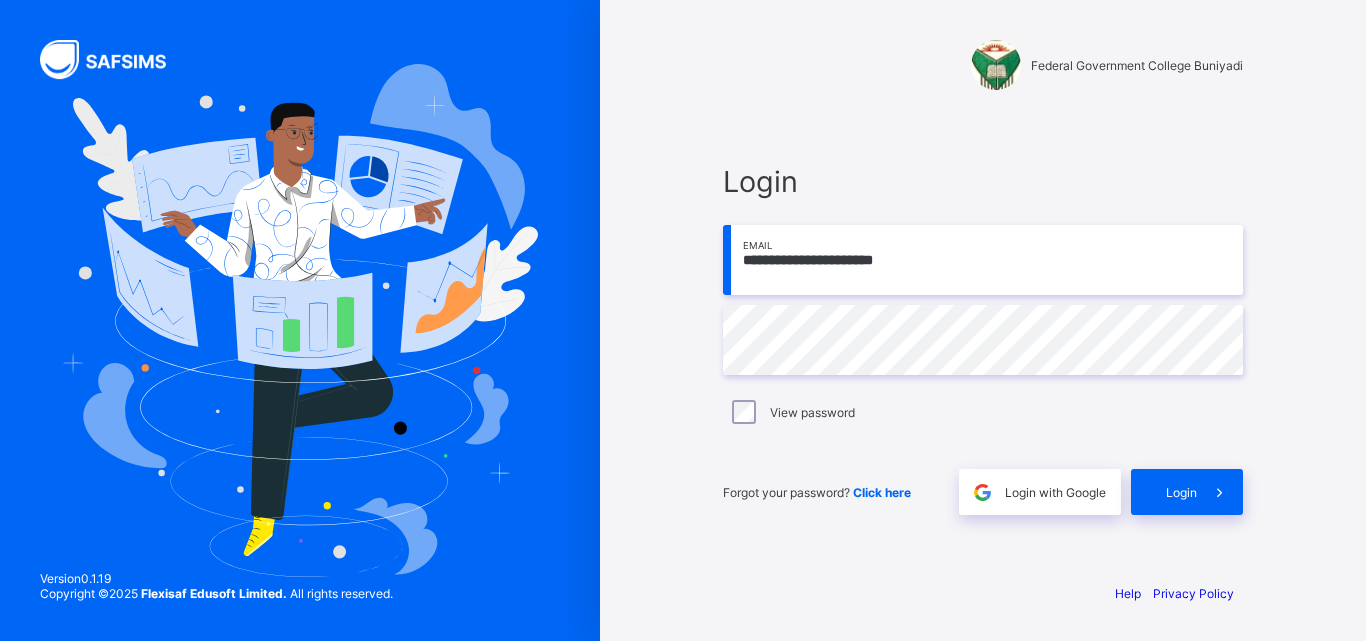 scroll, scrollTop: 0, scrollLeft: 0, axis: both 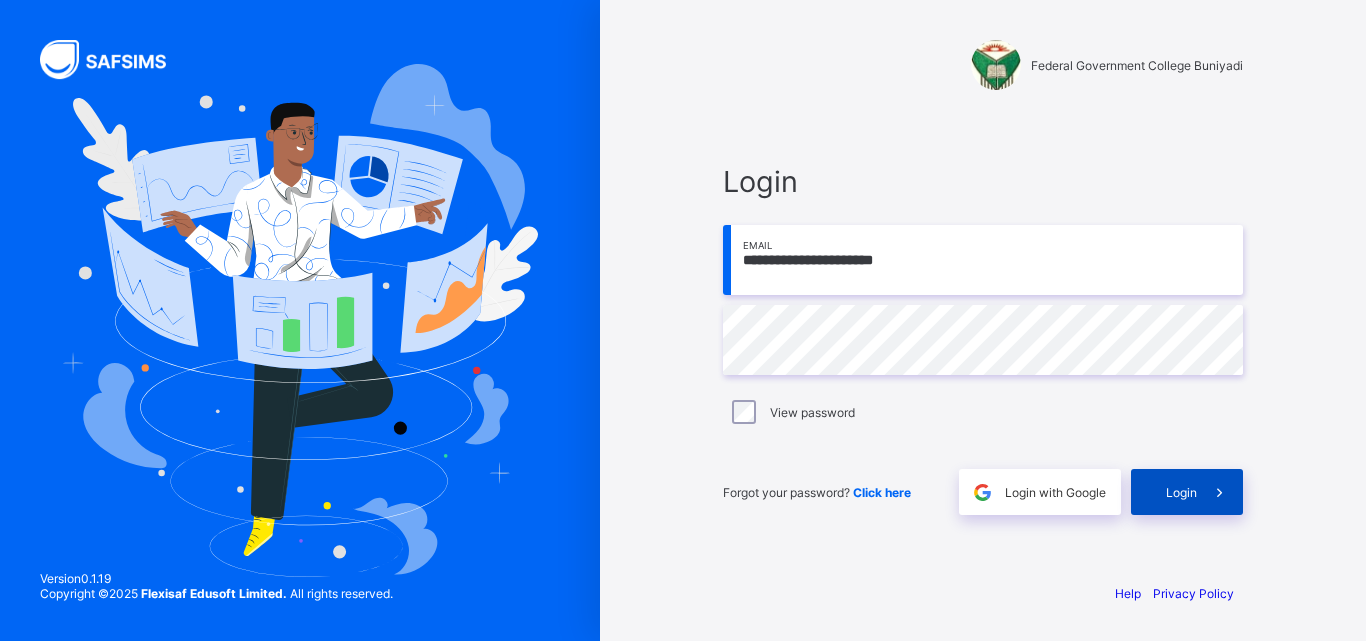 click on "Login" at bounding box center (1181, 492) 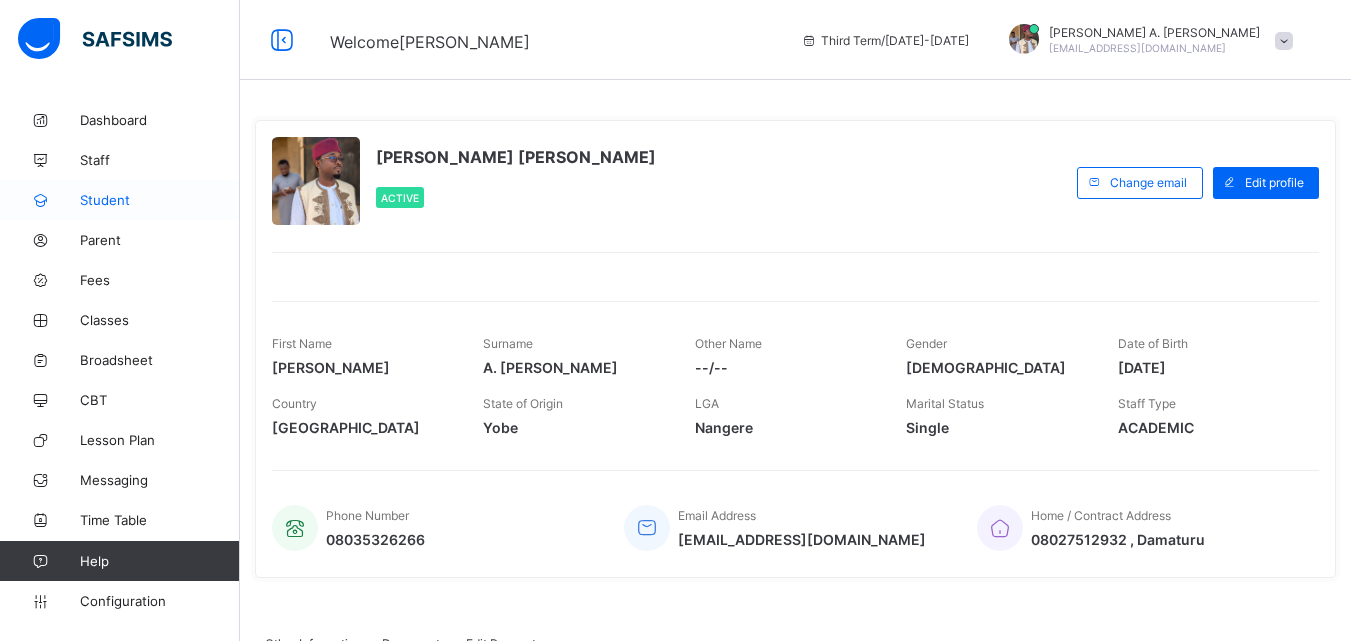 click on "Student" at bounding box center (160, 200) 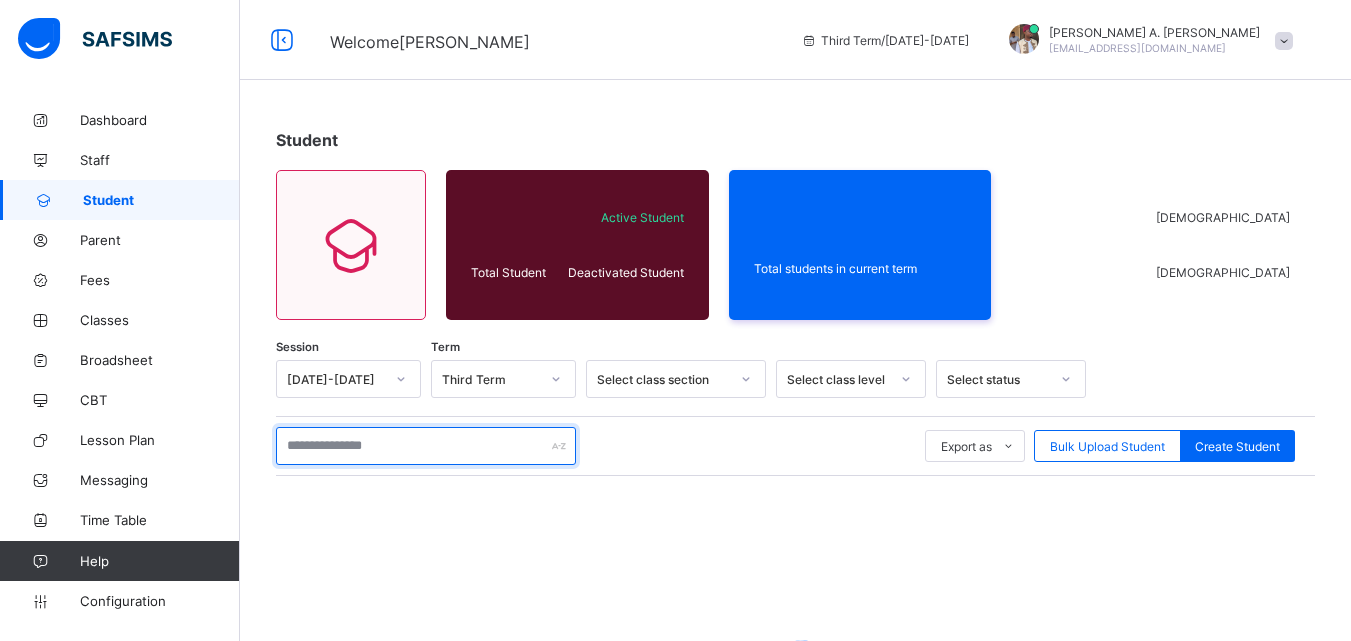 click at bounding box center [426, 446] 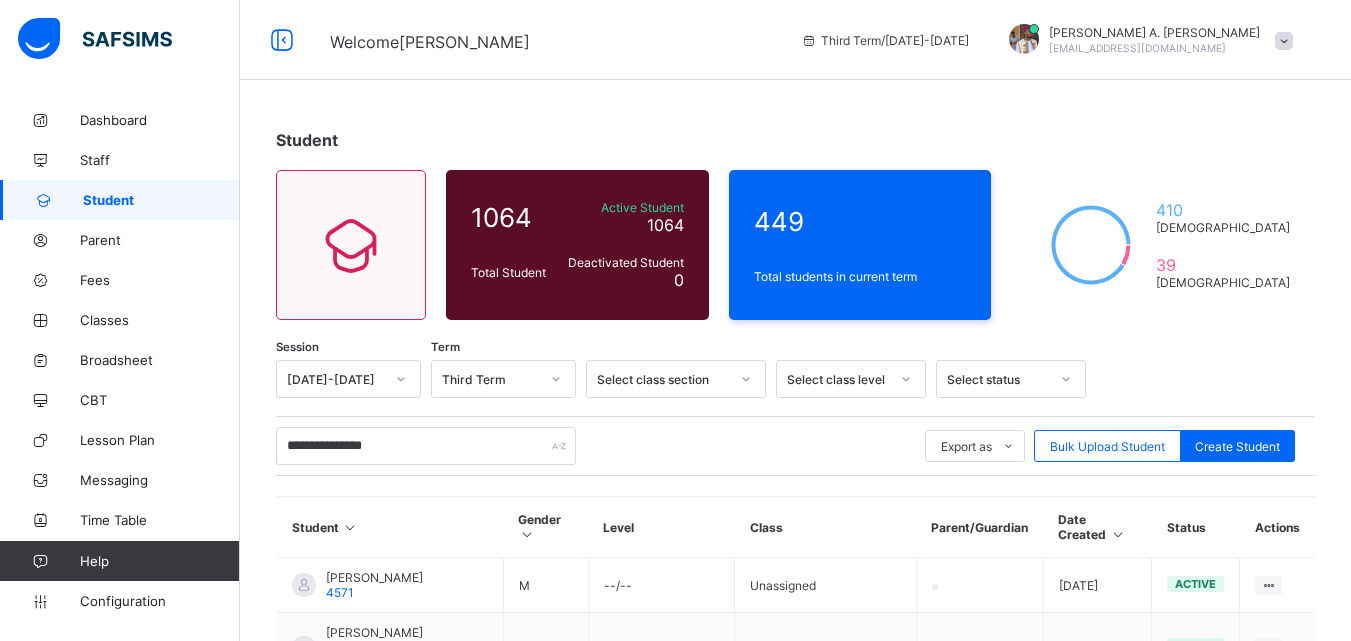 click on "Student   Gender   Level   Class   Parent/Guardian   Date Created   Status   Actions   ABUBAKAR HUSSAINI USMAN 4571 M --/--  Unassigned 2025-01-14 active View Profile Edit Student Assign Class Link Parent/Guardian Delete Student MUHAMMAD ABUBAKAR TAJUDEEN 4590 M --/--  Unassigned 2025-01-14 active View Profile Edit Student Assign Class Link Parent/Guardian Delete Student ABUBAKAR SALEH MUHAMMAD 4515 M --/--  Unassigned 2025-01-14 active View Profile Edit Student Assign Class Link Parent/Guardian Delete Student MOH'D ABUBAKAR UMAR 4270 M --/--  Unassigned 2025-01-14 active View Profile Edit Student Assign Class Link Parent/Guardian Delete Student ADAM ABUBAKAR USMAN 4541 M --/--  Unassigned 2025-01-14 active View Profile Edit Student Assign Class Link Parent/Guardian Delete Student Abubakar Abubakar Haruna 1034 M --/--  Unassigned 2025-01-14 active View Profile Edit Student Assign Class Link Parent/Guardian Delete Student ABUBAKAR BUKAR MOH'D 4497 M --/--  Unassigned 2025-01-14 active View Profile Edit Student" at bounding box center (795, 859) 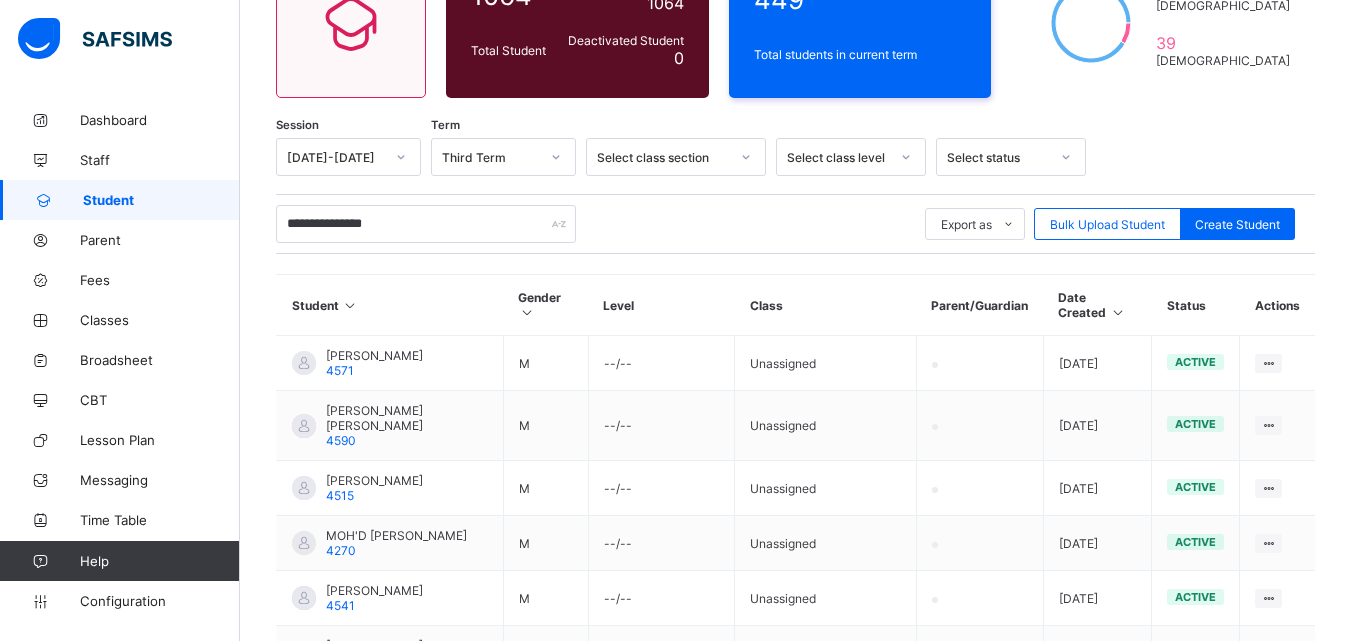 scroll, scrollTop: 151, scrollLeft: 0, axis: vertical 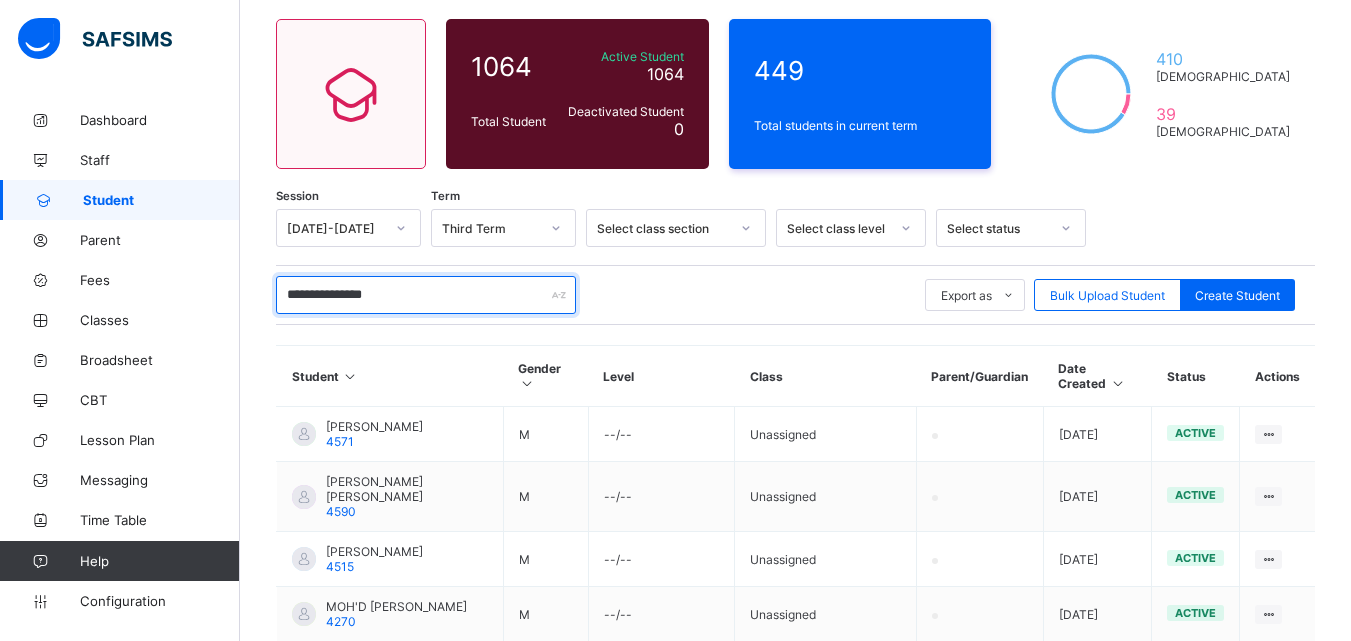 click on "**********" at bounding box center [426, 295] 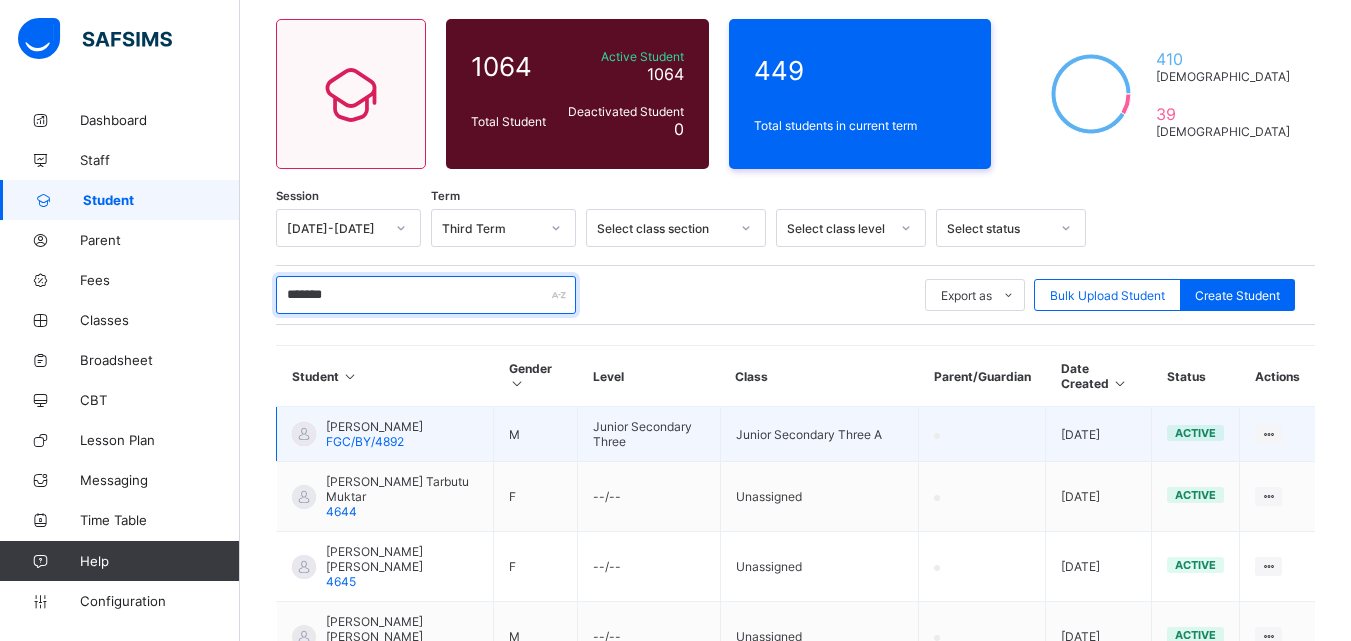 type on "******" 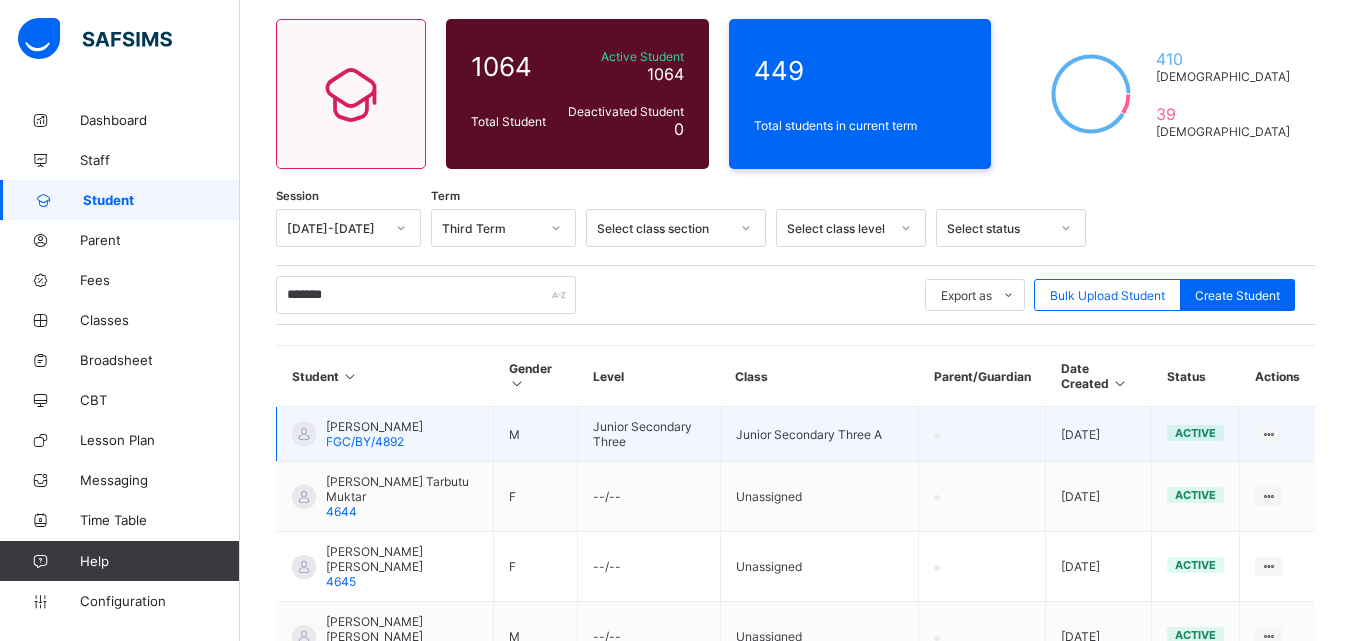 click on "YUSUF ABDULLAHI MUKTAR" at bounding box center [374, 426] 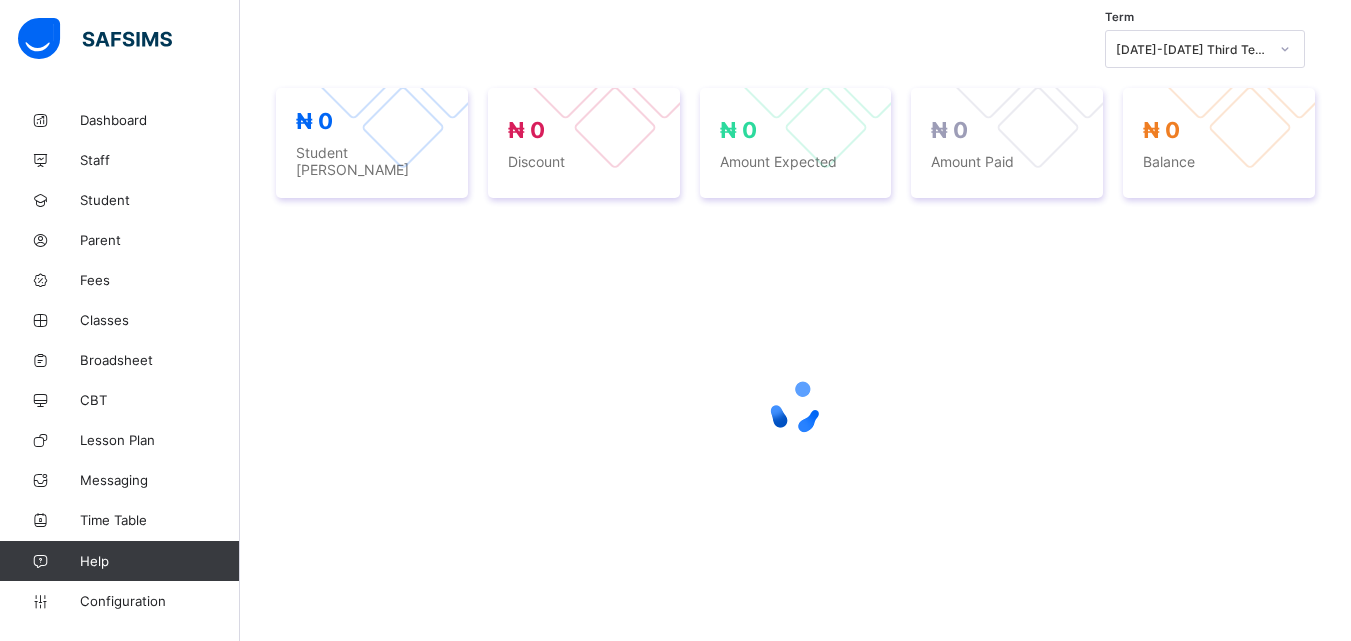 scroll, scrollTop: 0, scrollLeft: 0, axis: both 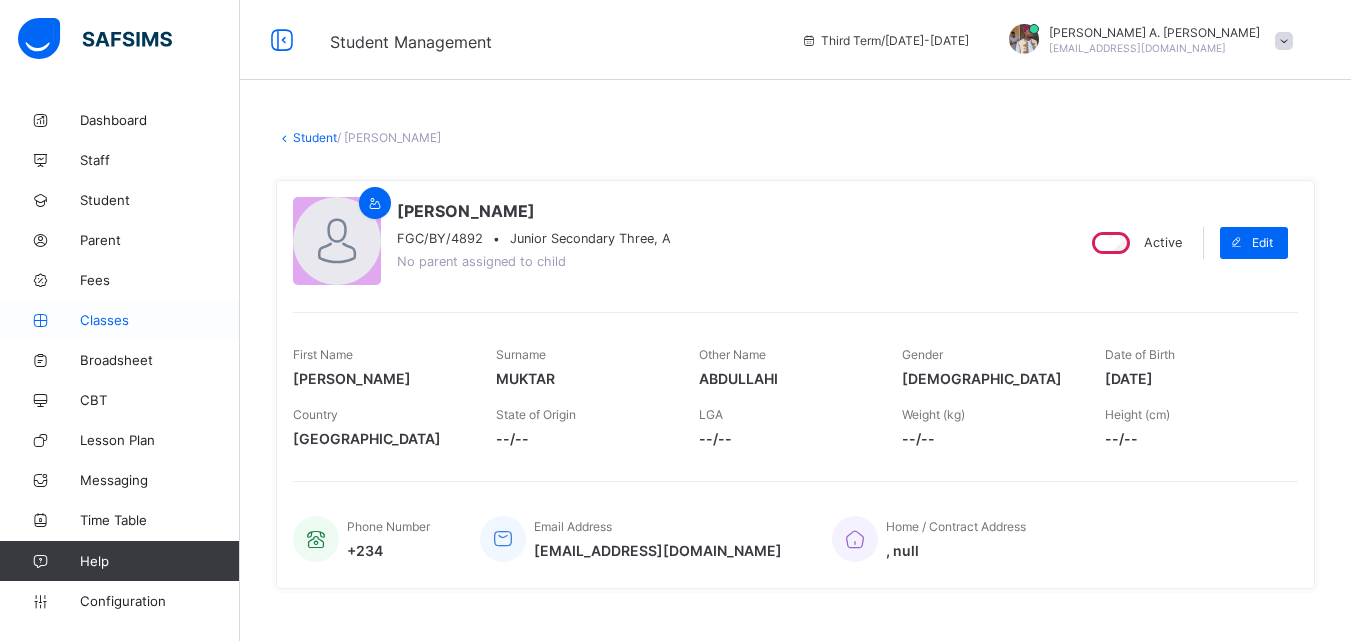 click on "Classes" at bounding box center (160, 320) 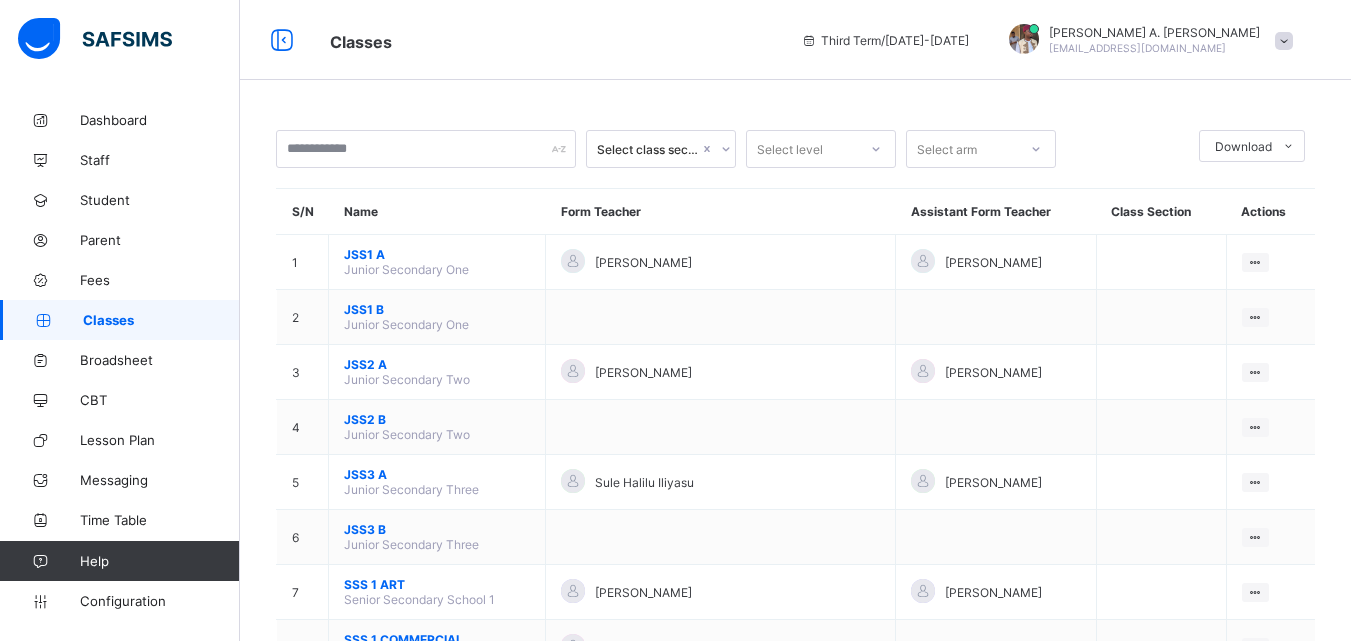 click on "Name" at bounding box center (437, 212) 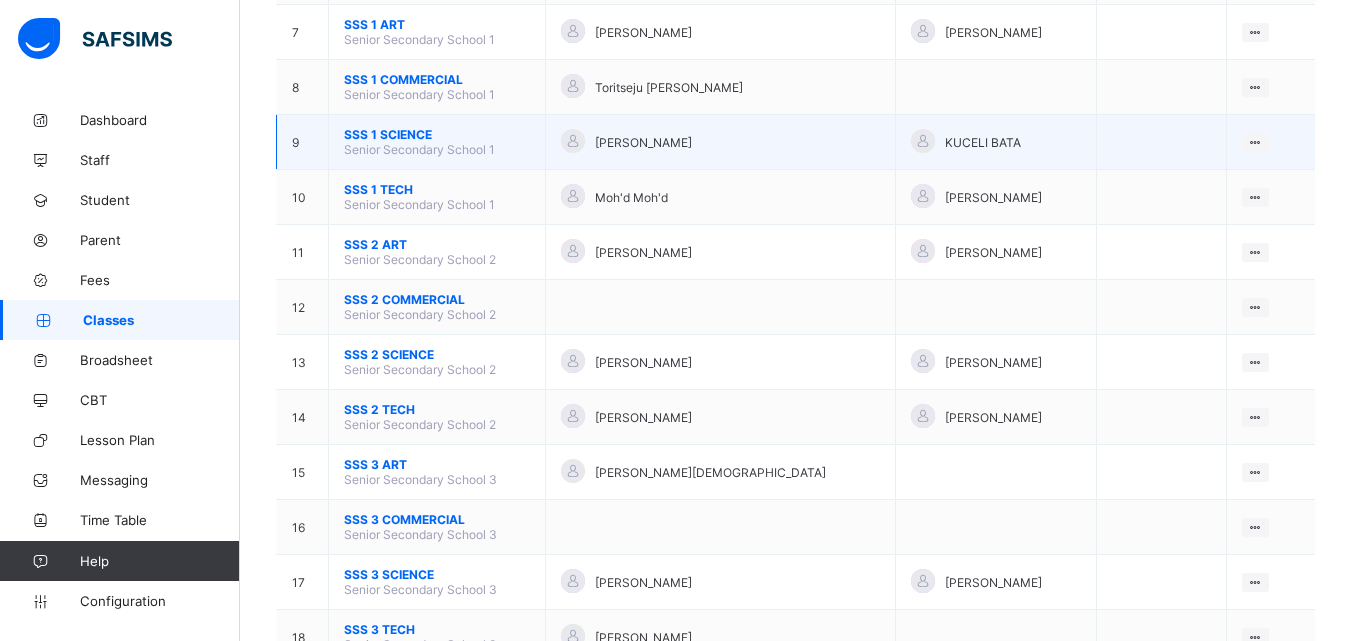 scroll, scrollTop: 520, scrollLeft: 0, axis: vertical 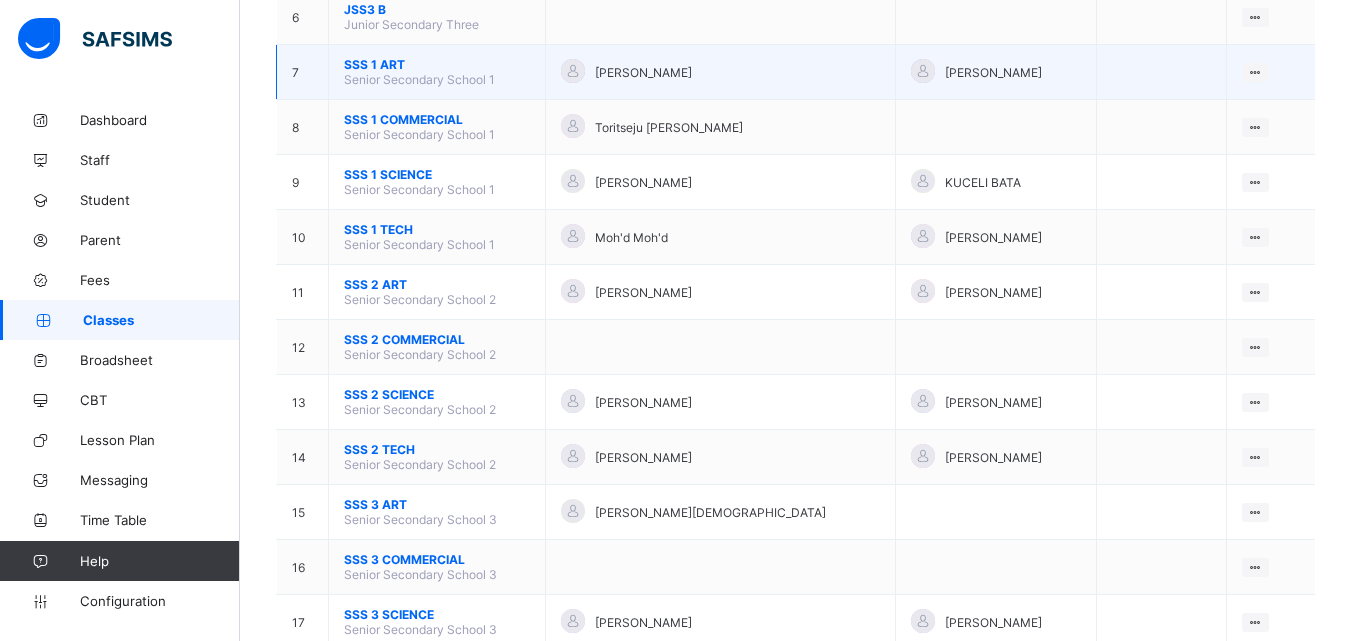 click on "SSS 1   ART" at bounding box center (437, 64) 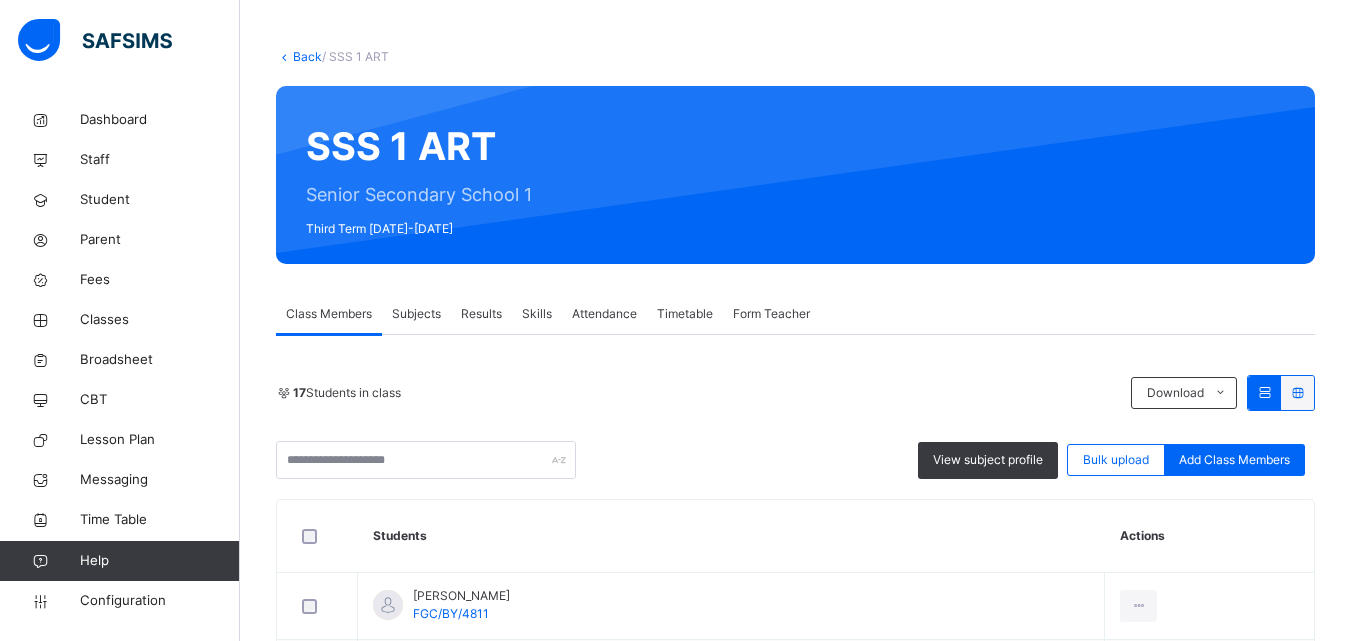 scroll, scrollTop: 80, scrollLeft: 0, axis: vertical 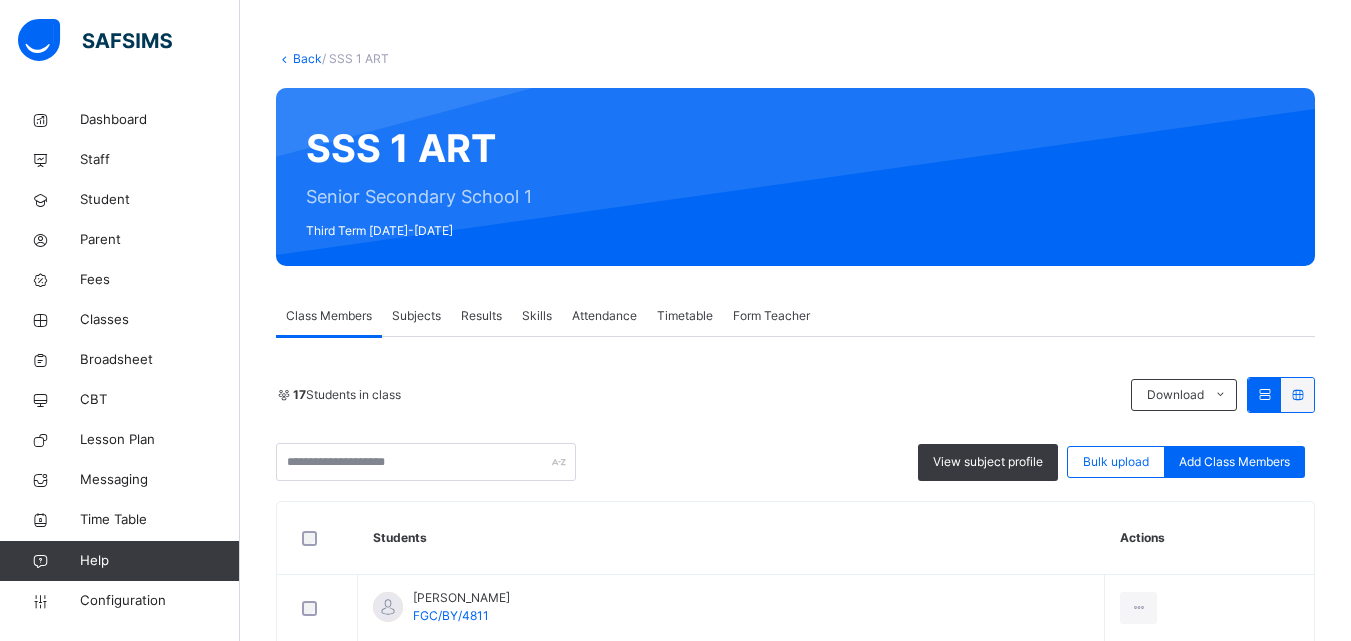 click on "Back  / SSS 1 ART SSS 1 ART Senior Secondary School 1 Third Term 2024-2025 Class Members Subjects Results Skills Attendance Timetable Form Teacher Class Members More Options   17  Students in class Download Pdf Report Excel Report View subject profile Bulk upload Add Class Members Federal Government College Buniyadi Date: 10th Jul 2025, 10:32:51 am Class Members Class:  SSS 1 ART Total no. of Students:  17 Term:  Third Term Session:  2024-2025 S/NO Admission No. Last Name First Name Other Name 1 FGC/BY/4811 ADAMU ABDULLAHI JAJERE 2 FGCBY5084 Goni Abdullahi Tela 3 FGC/BY/4759 ALI ABUBAKAR 4 FGC/BY/4831 SULEIMAN ABUBAKAR SABO 5 7055 Mohammed Adamu 6 FGCBY6012 Abdullahi Ahmed Adamu 7 FGCBY6014 Adamu Ali Mohammed 8 FGCBY5096 Lawenti Eliana 9 FGCBY/7028 Suleiman isa Usman 10 FGCBY/7061 A. Muhammed Abubakar 11 FGCBY/7045 Salisu Muhammed Lawan 12 FGCBY/7067 Abubakar Muktar 13 FGCBY/7052 Bello Sadiq Abubakar 14 FGCBY/7069 Kulla Shattima 15 FGCBY6006 Abdullahi Suleiman Alhaji 16 FGCBY6007 Muhammed Suleiman Ngama 17 ×" at bounding box center (795, 922) 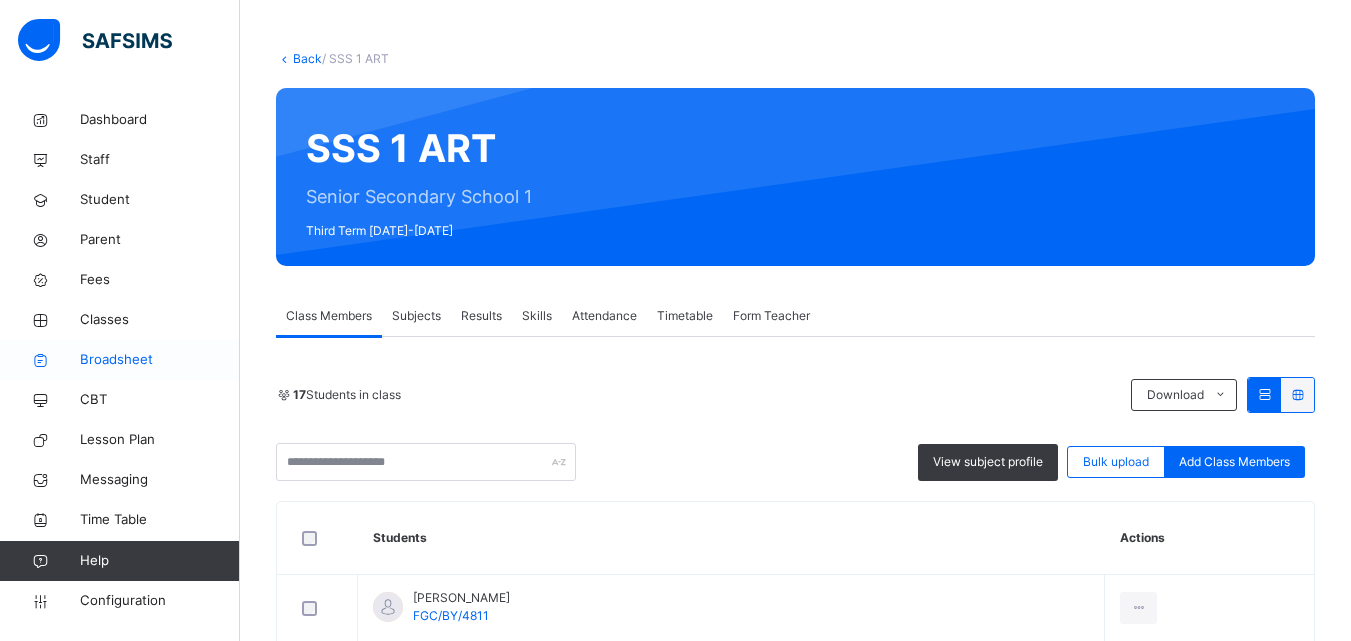 click on "Broadsheet" at bounding box center (160, 360) 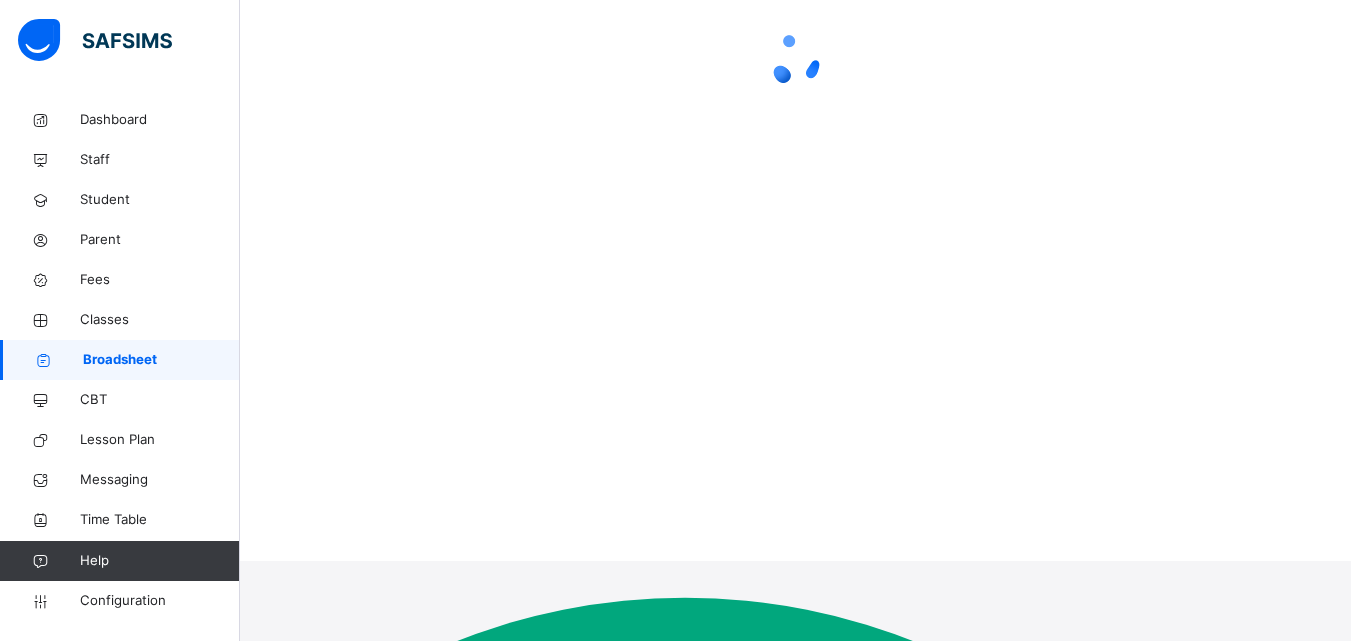 scroll, scrollTop: 0, scrollLeft: 0, axis: both 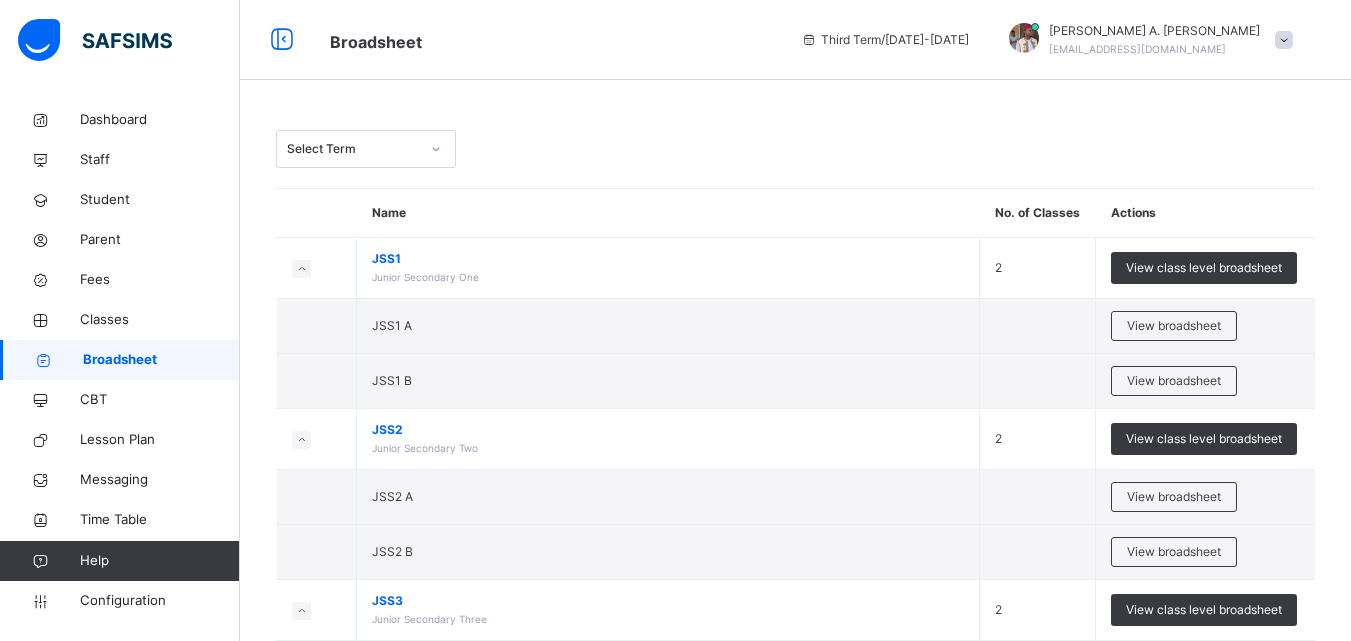 click on "Select Term" at bounding box center (795, 149) 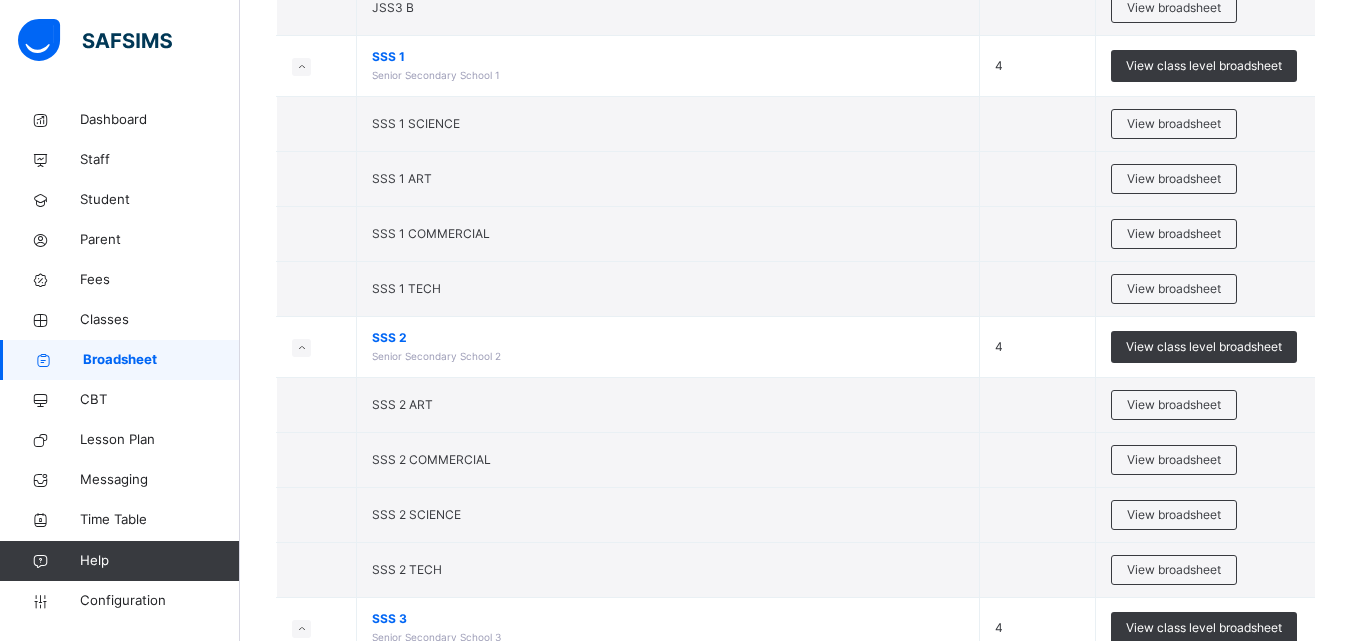 scroll, scrollTop: 720, scrollLeft: 0, axis: vertical 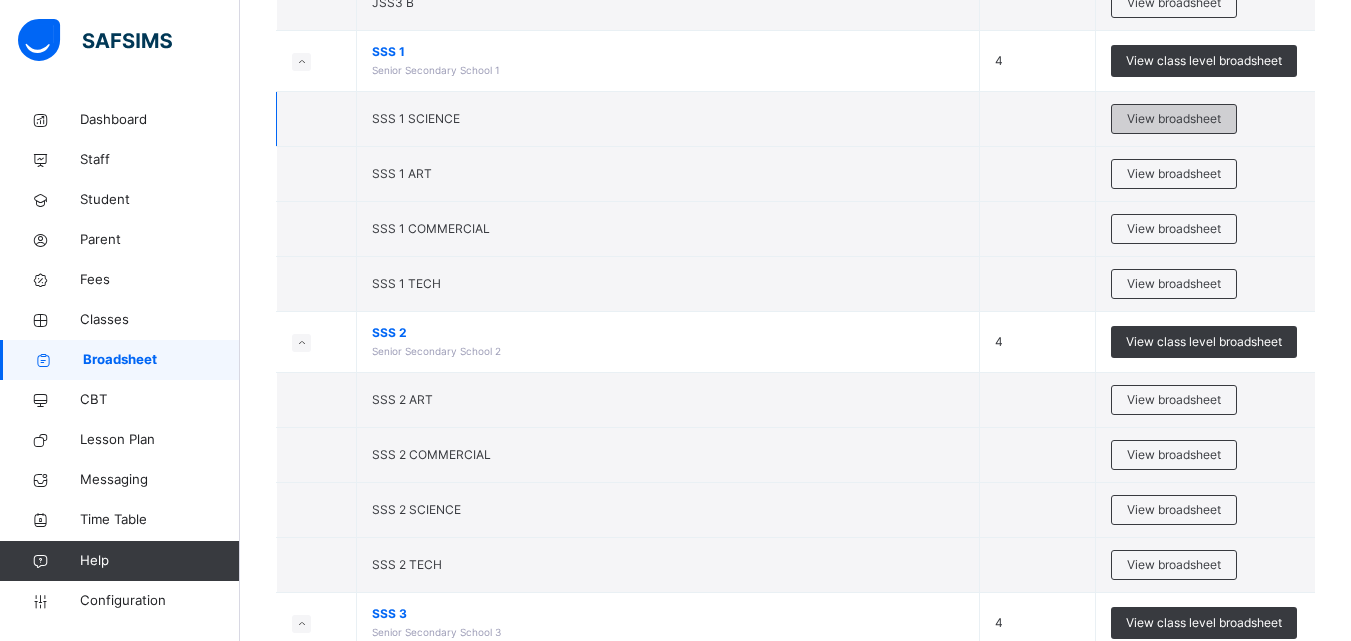 click on "View broadsheet" at bounding box center [1174, 119] 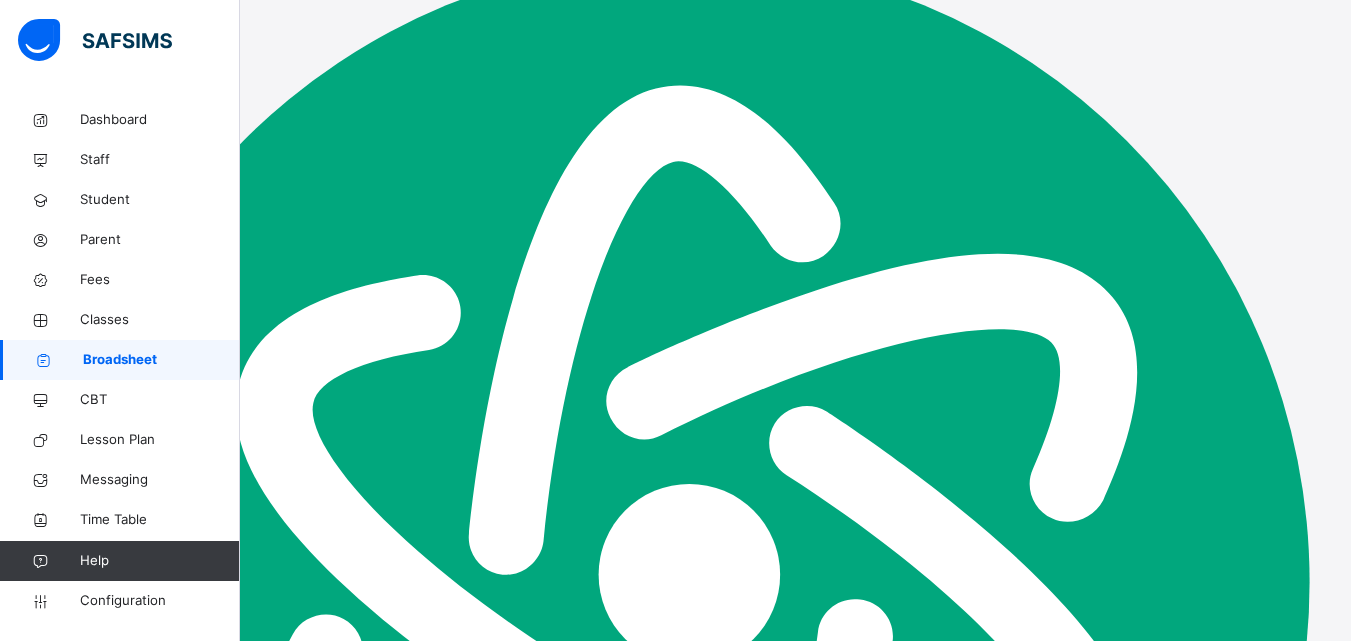 scroll, scrollTop: 0, scrollLeft: 0, axis: both 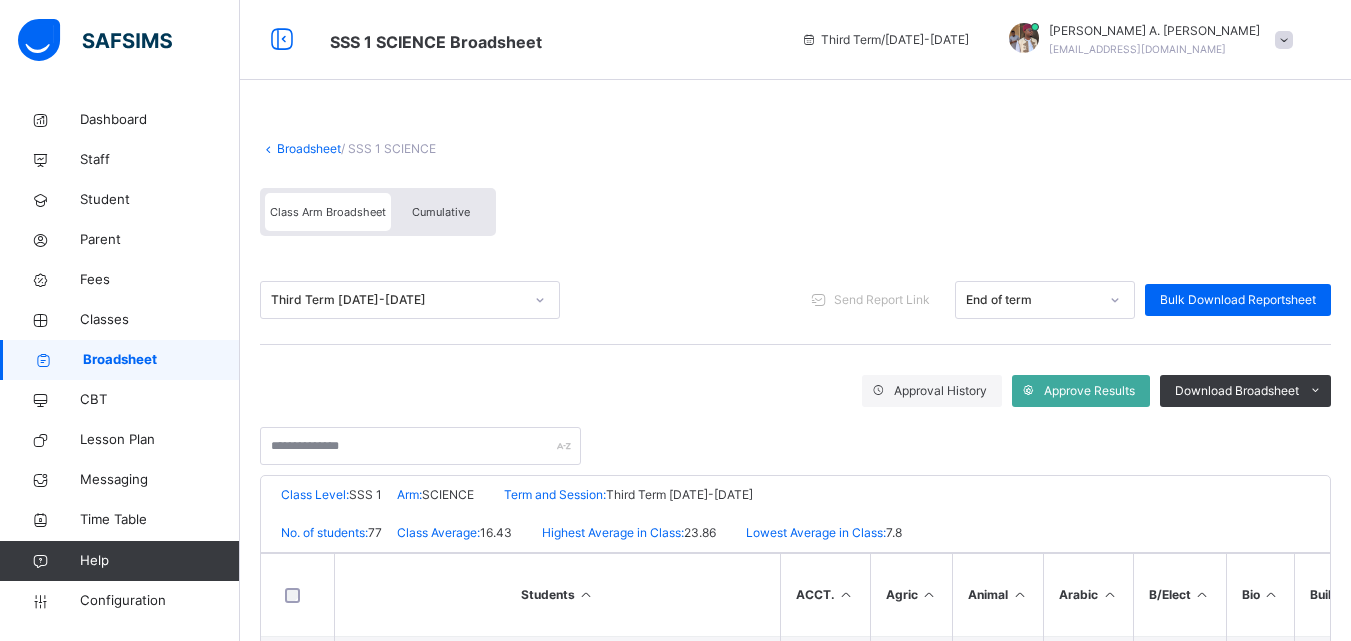 click on "Approval History  Approve Results Download Broadsheet PDF Excel sheet" at bounding box center [795, 391] 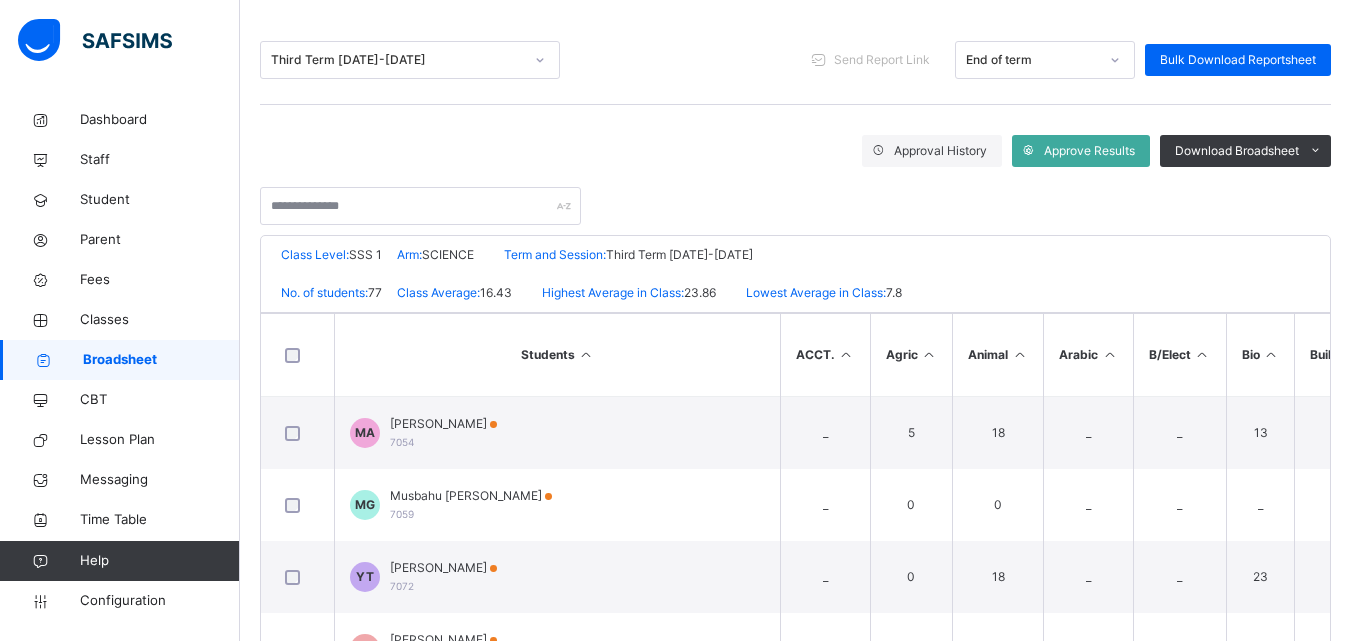scroll, scrollTop: 280, scrollLeft: 0, axis: vertical 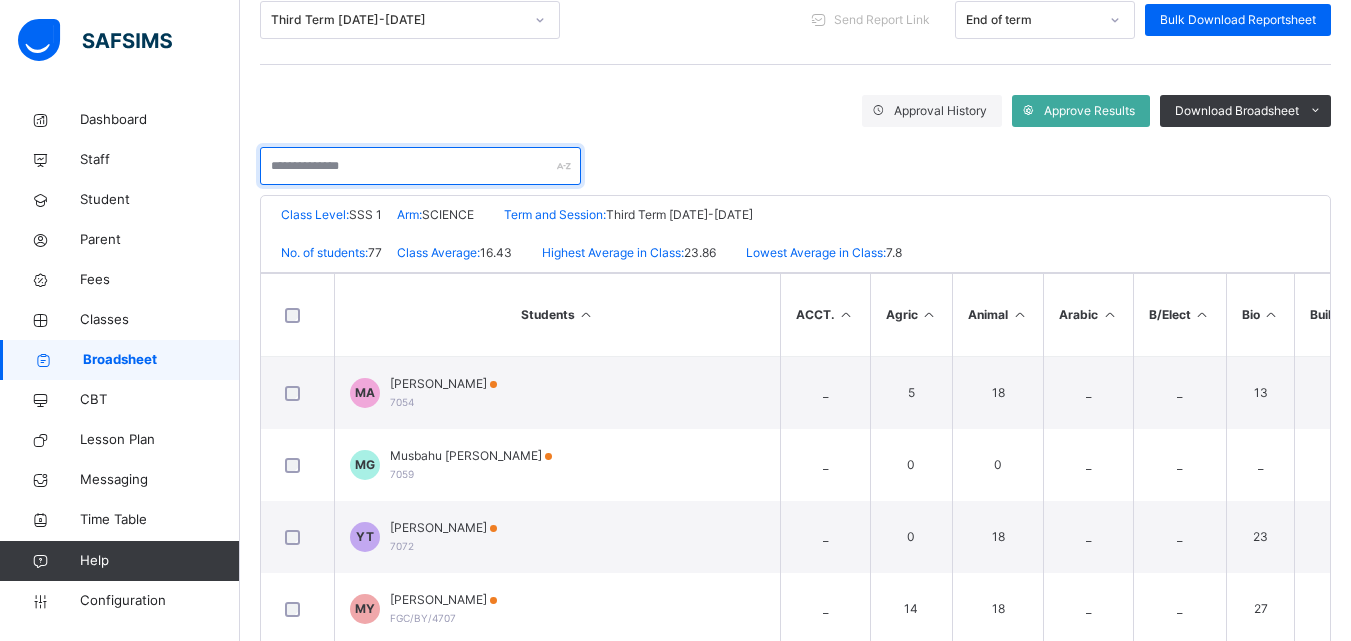 click at bounding box center (420, 166) 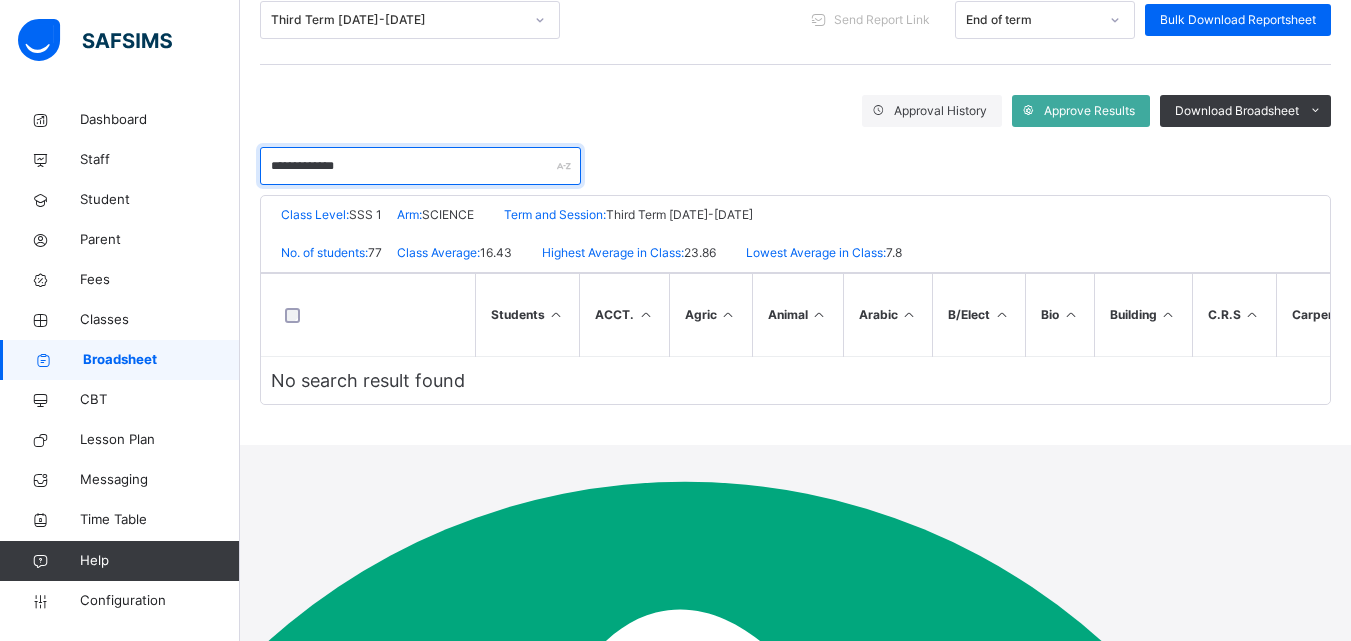 scroll, scrollTop: 92, scrollLeft: 0, axis: vertical 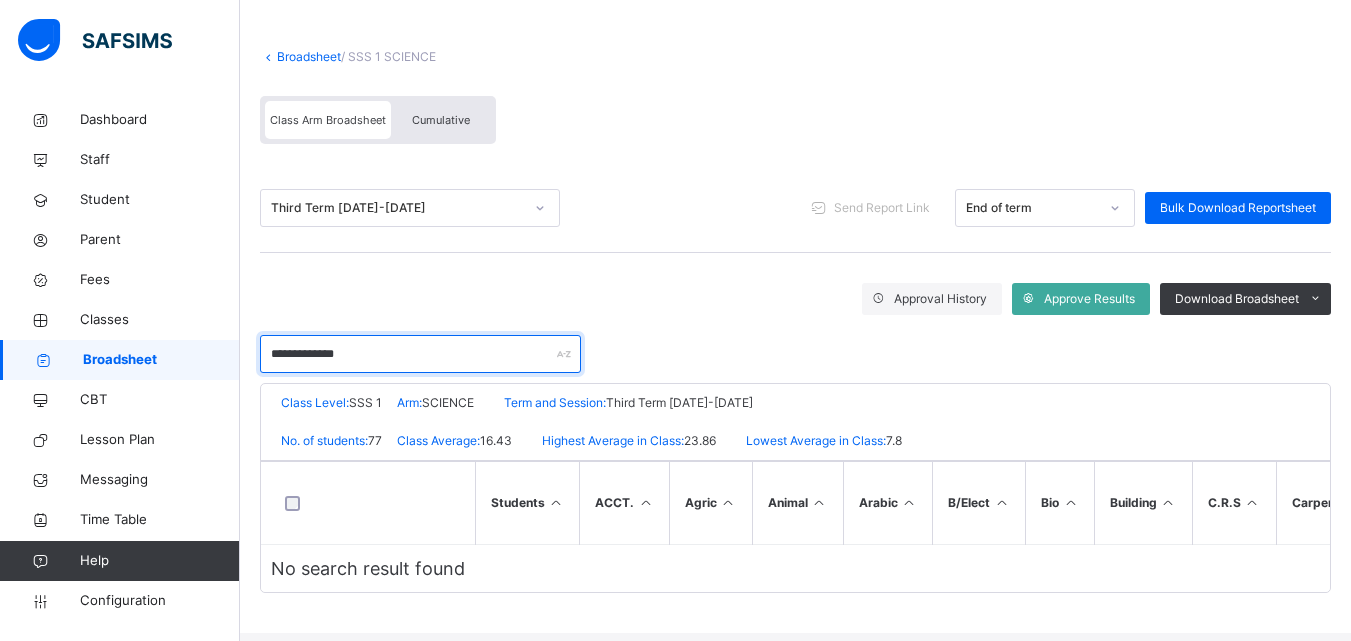 click on "**********" at bounding box center (420, 354) 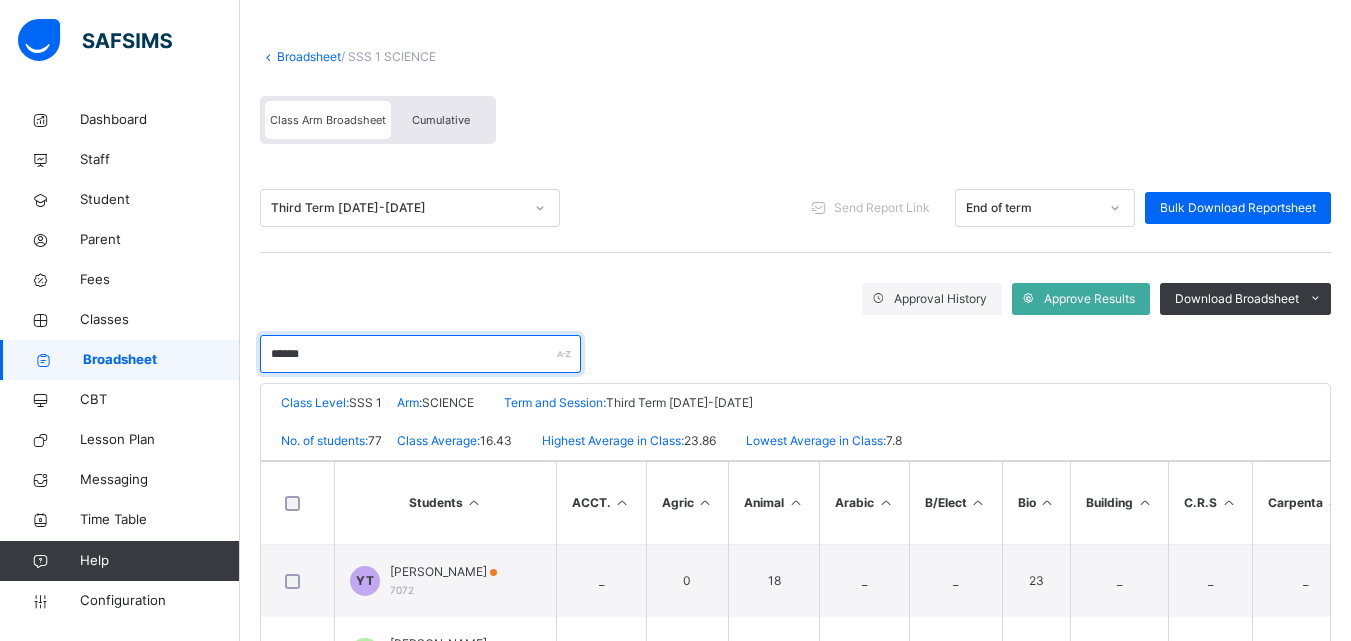scroll, scrollTop: 280, scrollLeft: 0, axis: vertical 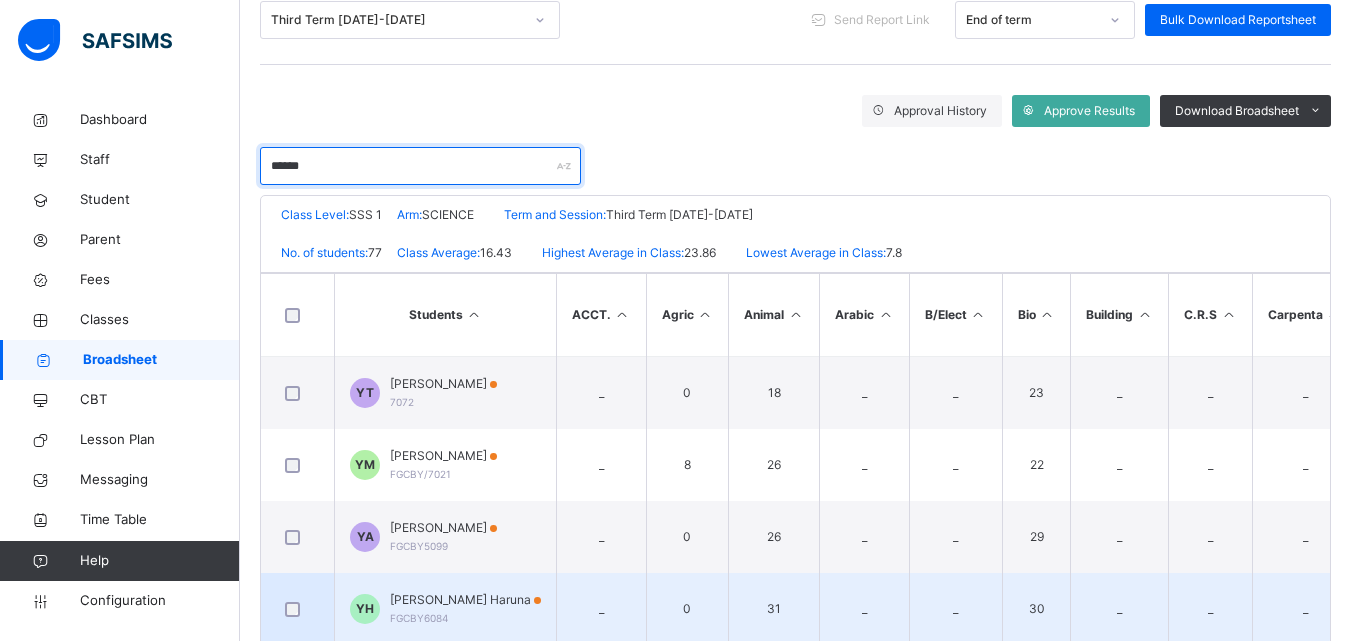 type on "*****" 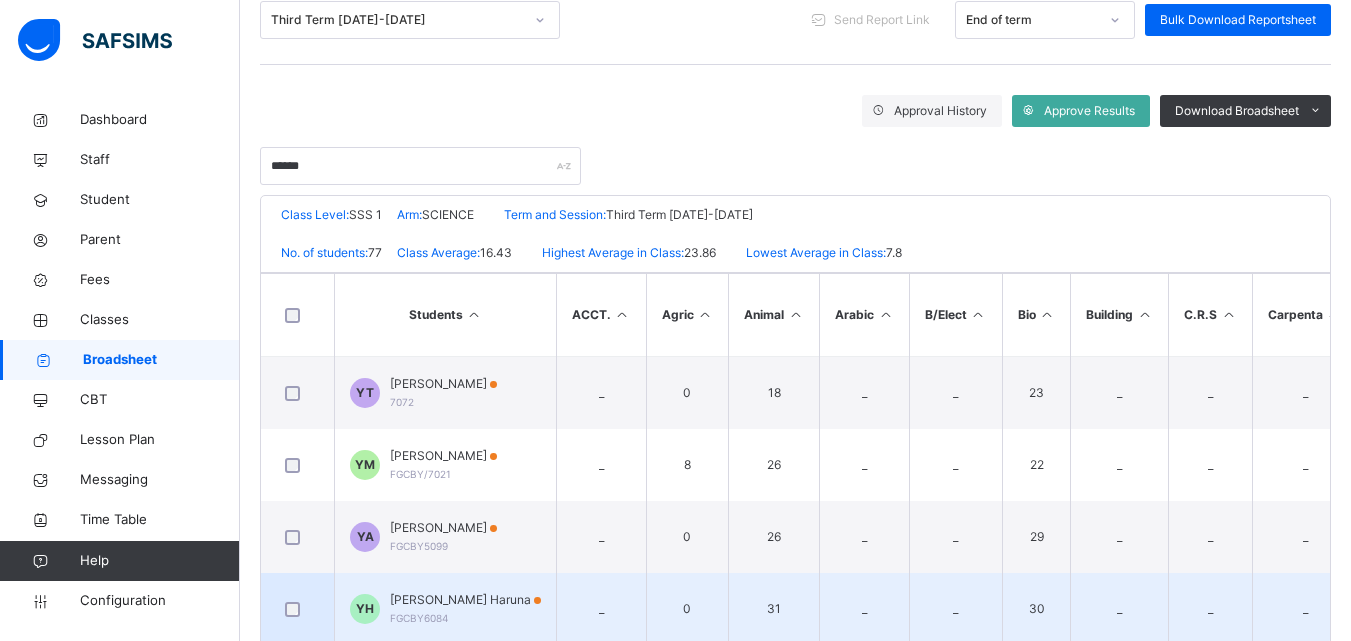 click on "Yusuf Muh'd Haruna" at bounding box center [465, 600] 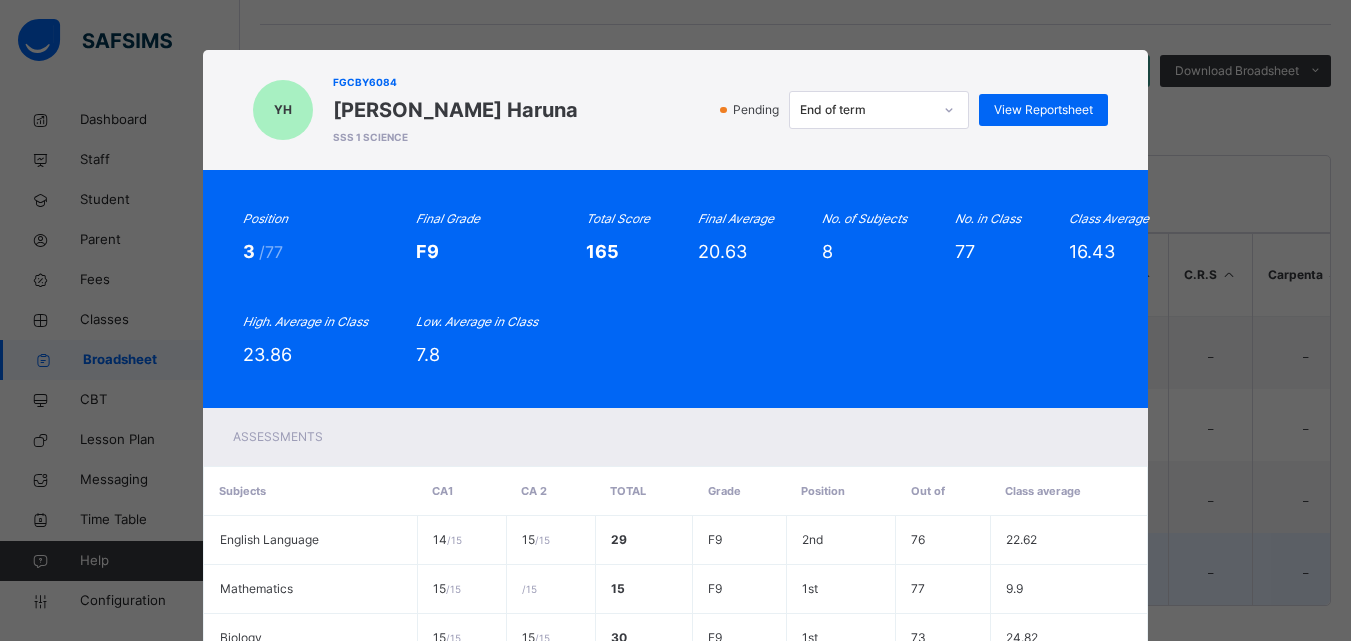 scroll, scrollTop: 333, scrollLeft: 0, axis: vertical 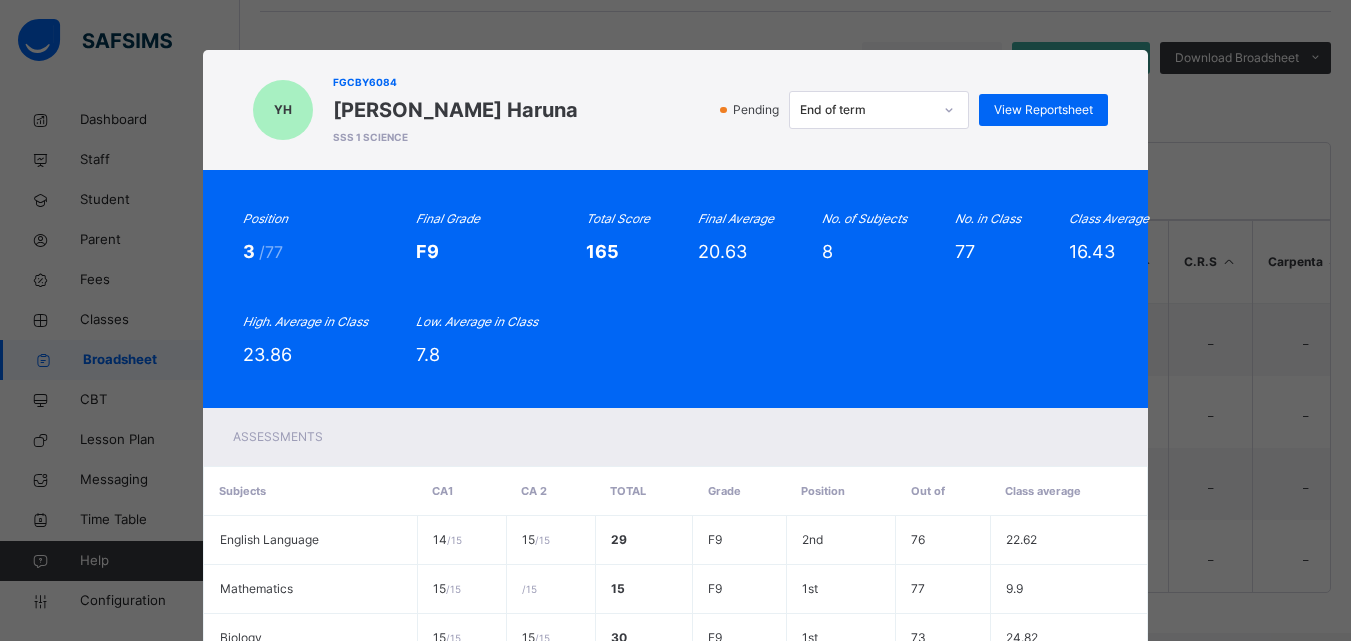 click on "Subjects" at bounding box center [310, 491] 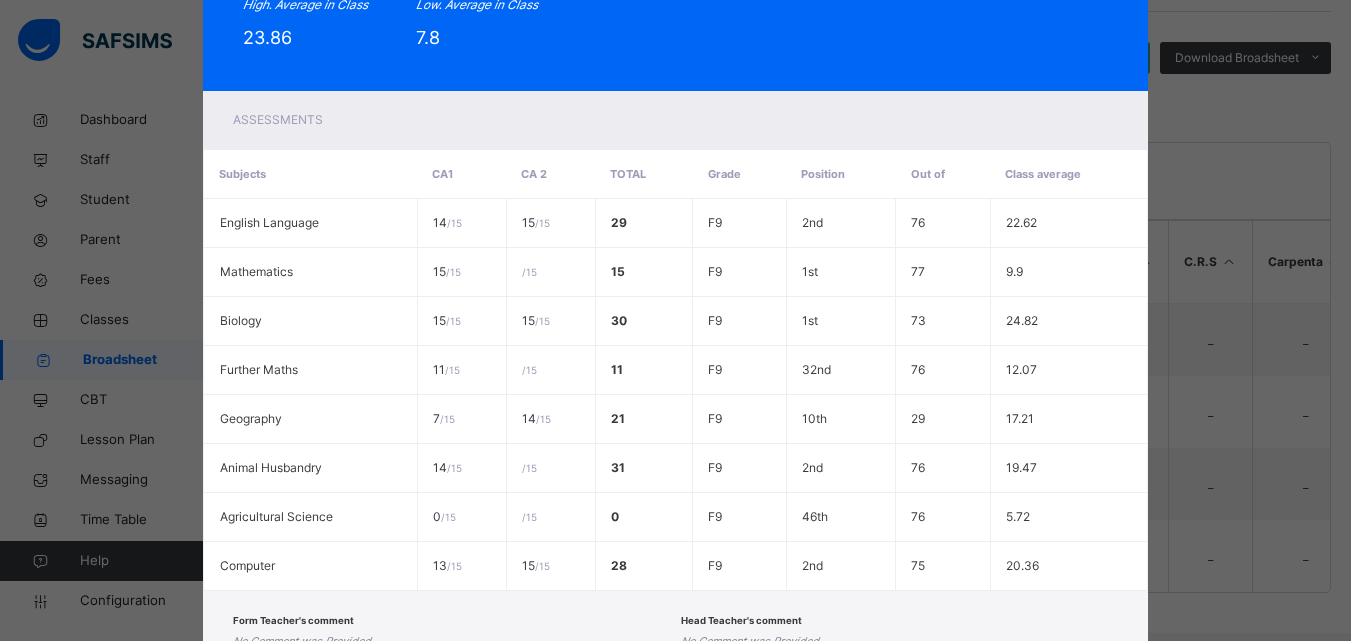 scroll, scrollTop: 320, scrollLeft: 0, axis: vertical 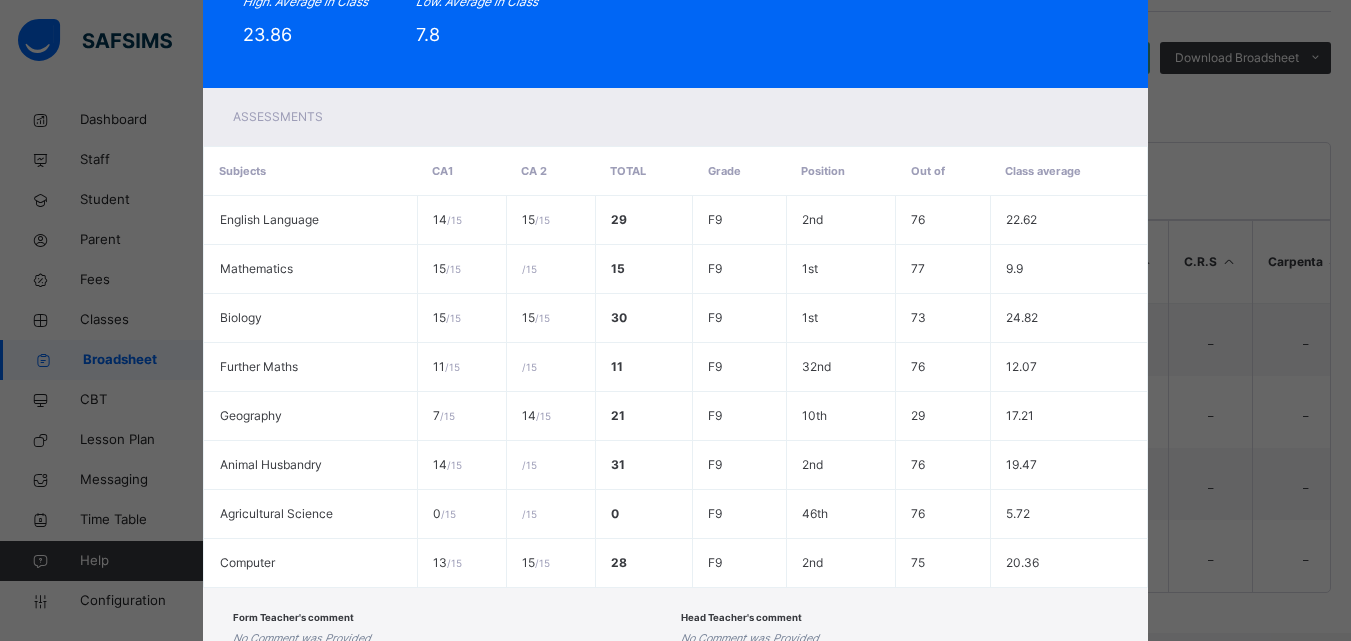 click on "Assessments" at bounding box center [676, 117] 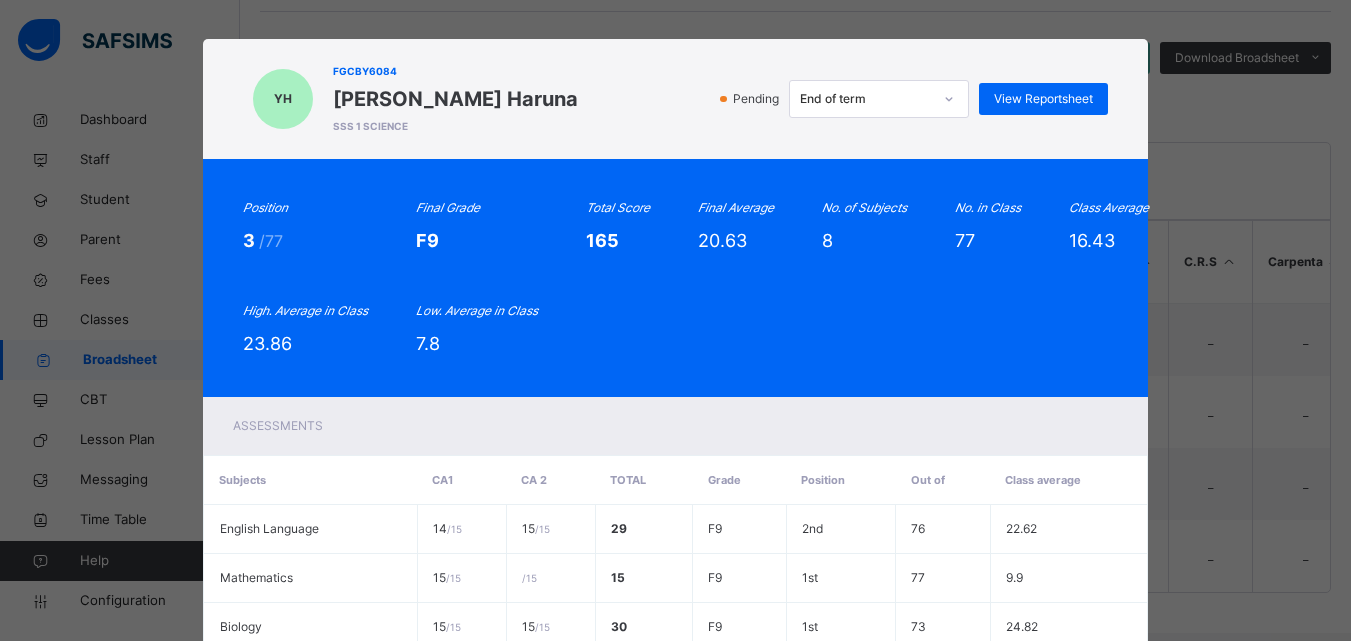 scroll, scrollTop: 0, scrollLeft: 0, axis: both 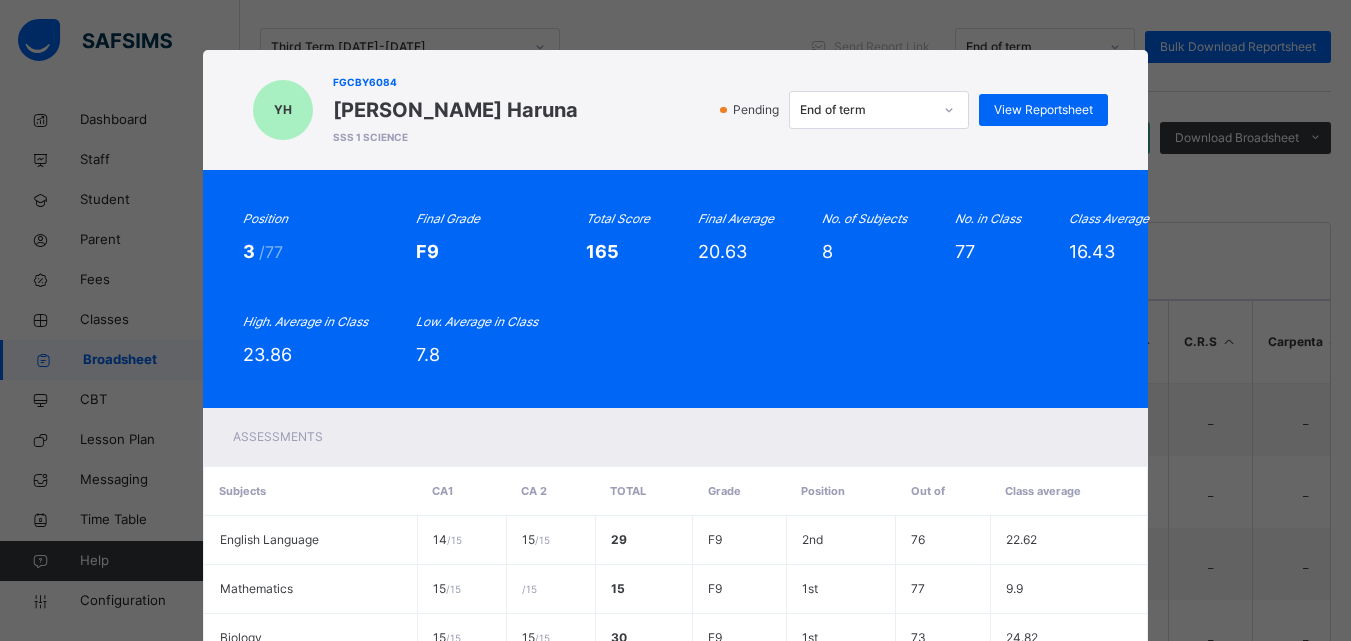 click on "Pending End of term View Reportsheet" at bounding box center [848, 110] 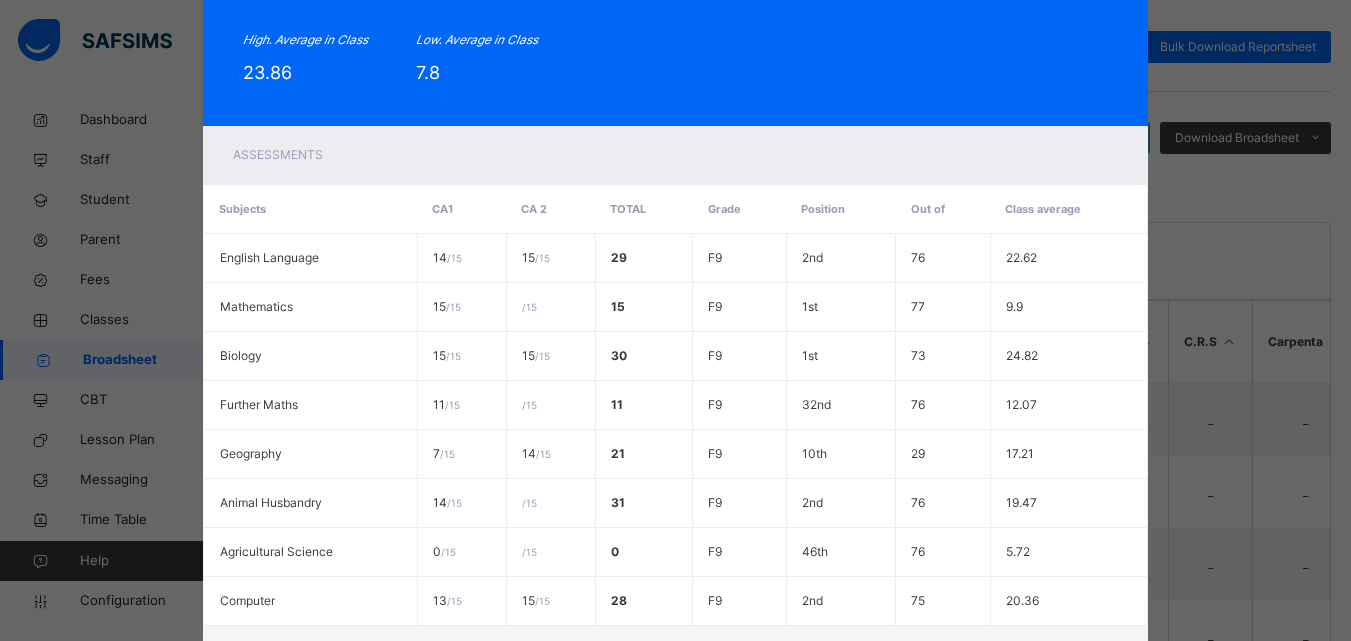 scroll, scrollTop: 468, scrollLeft: 0, axis: vertical 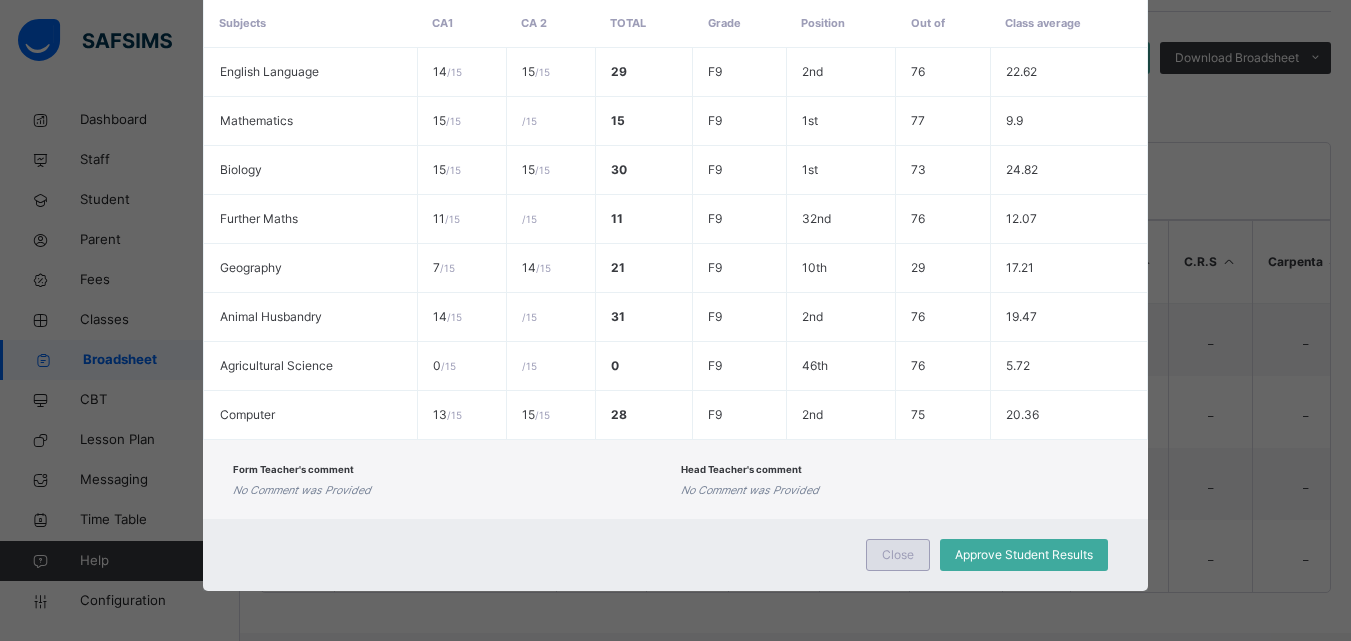 click on "Close" at bounding box center (898, 555) 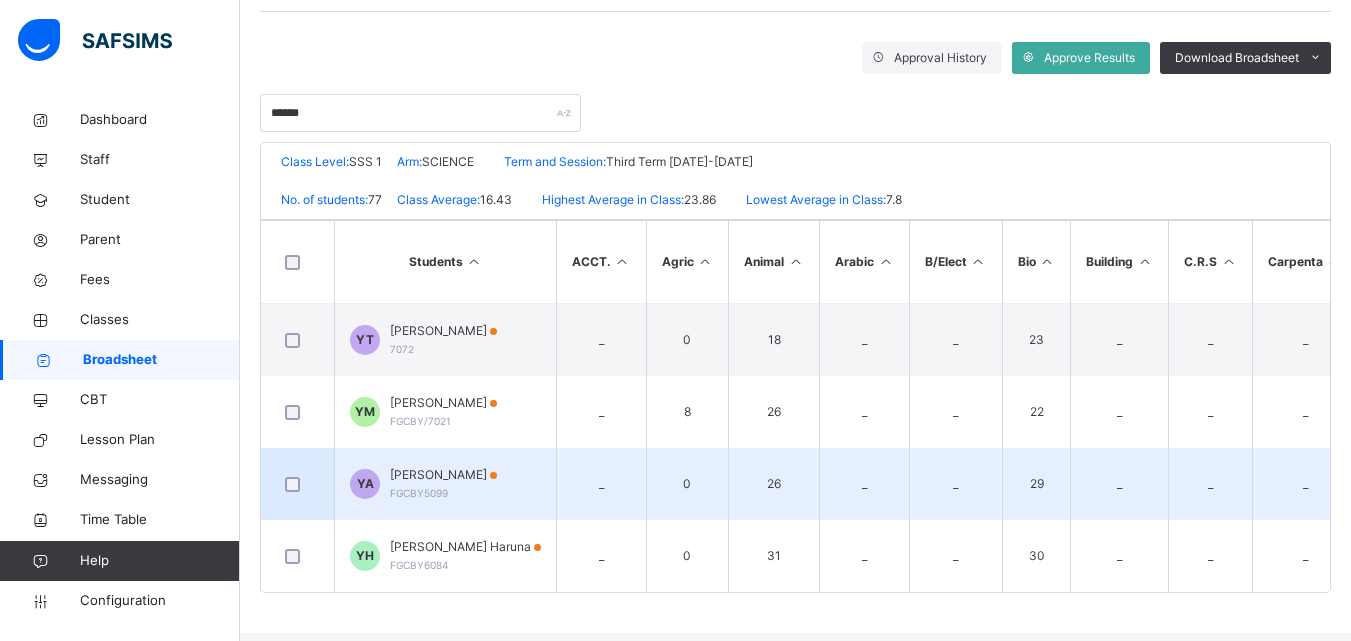 scroll, scrollTop: 0, scrollLeft: 0, axis: both 